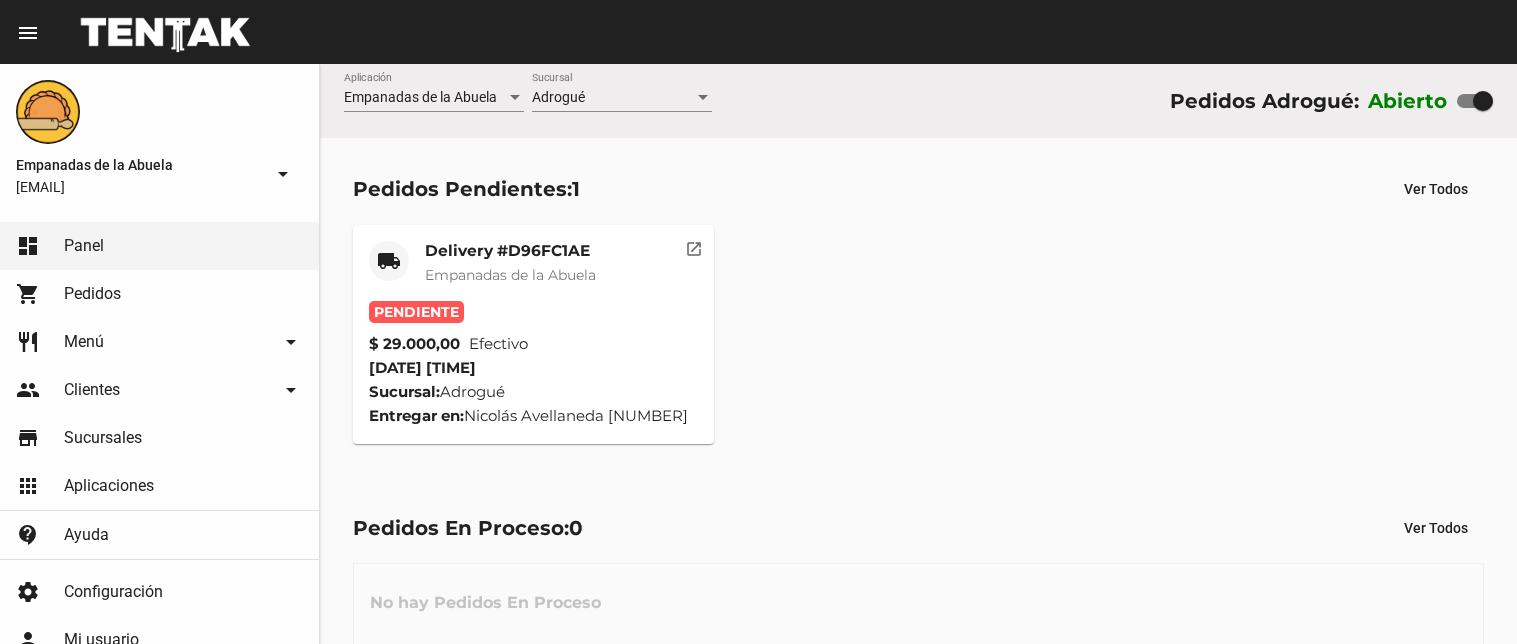 click on "Empanadas de la Abuela" 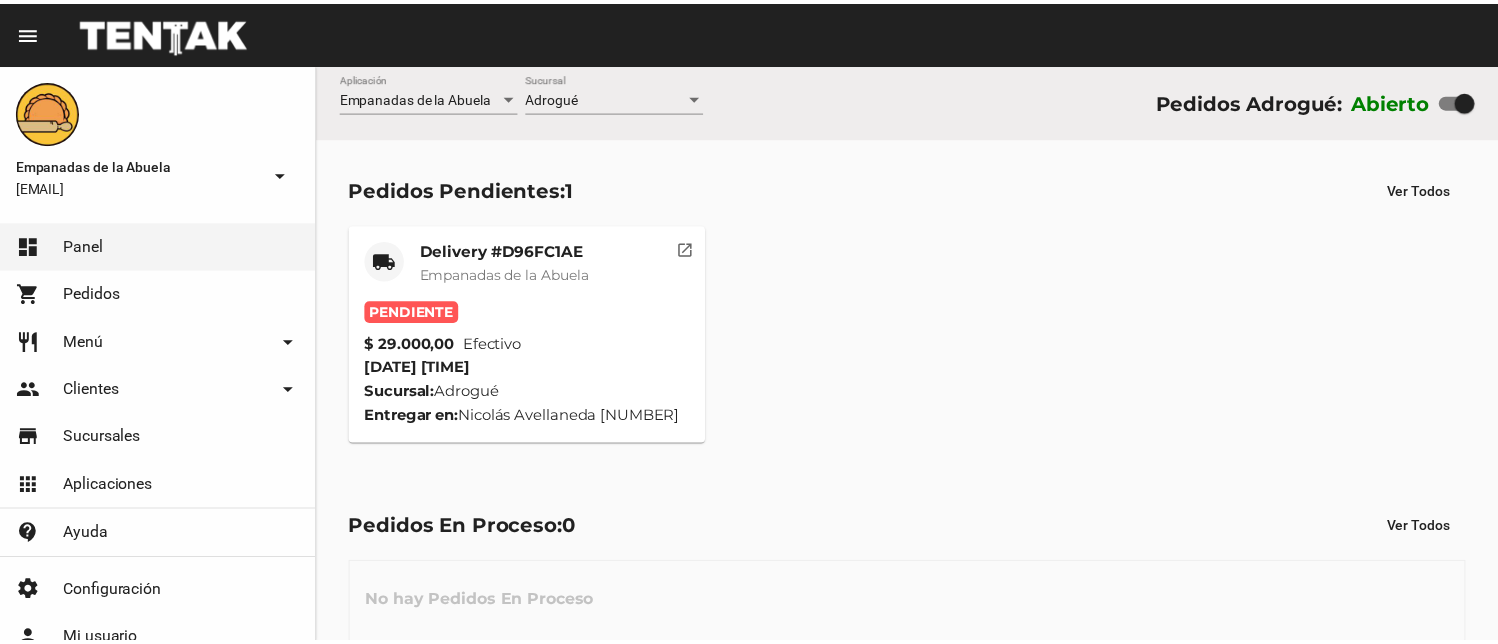 scroll, scrollTop: 0, scrollLeft: 0, axis: both 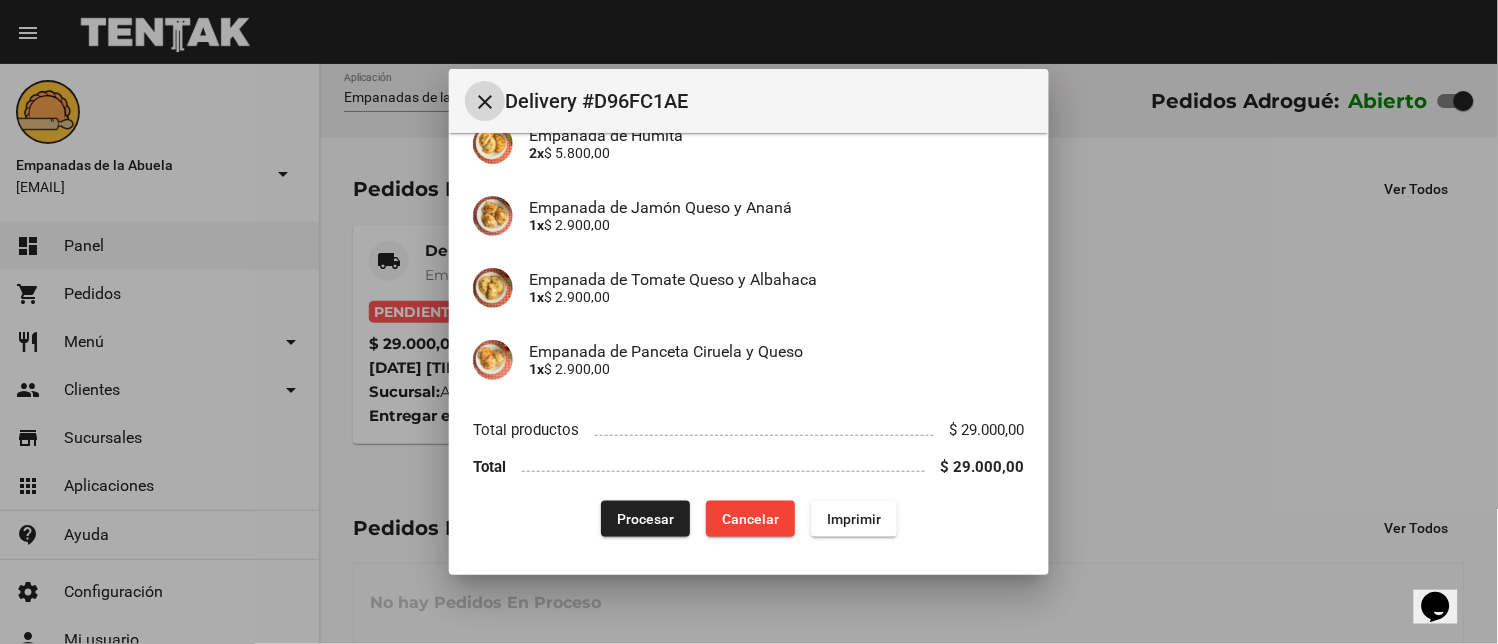 click on "Imprimir" 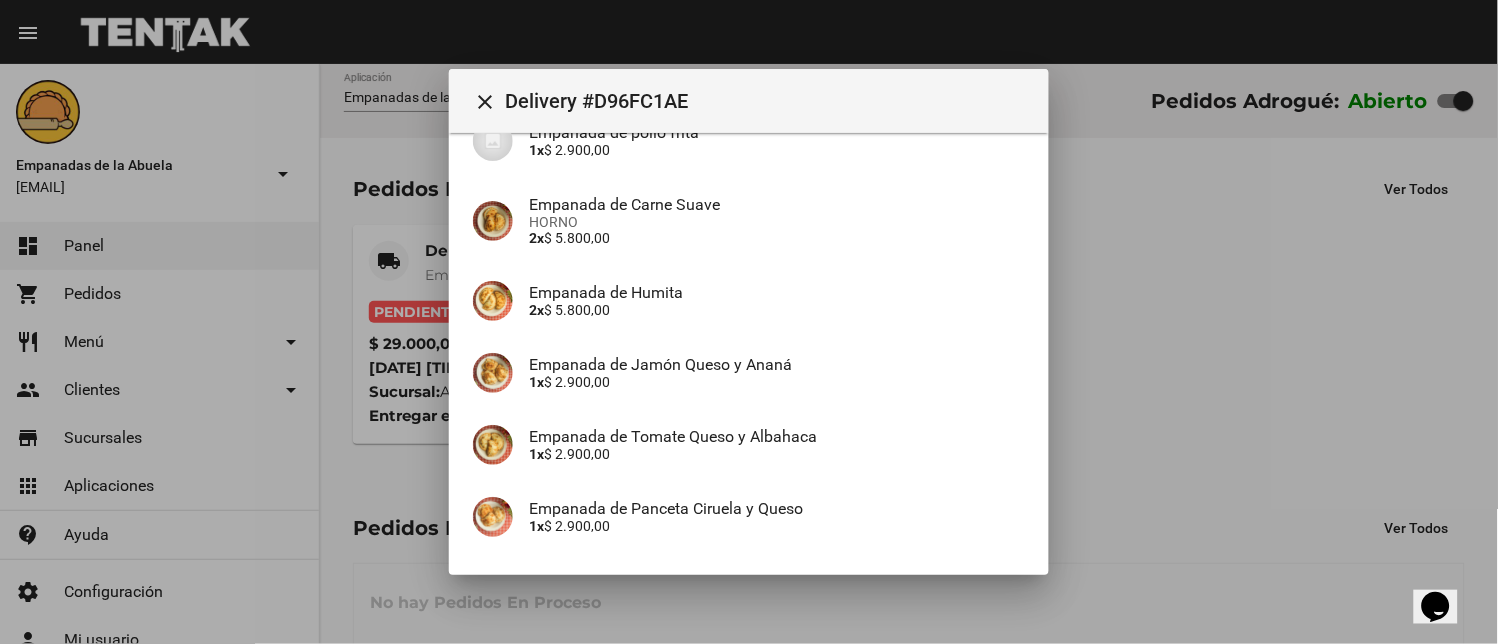 scroll, scrollTop: 425, scrollLeft: 0, axis: vertical 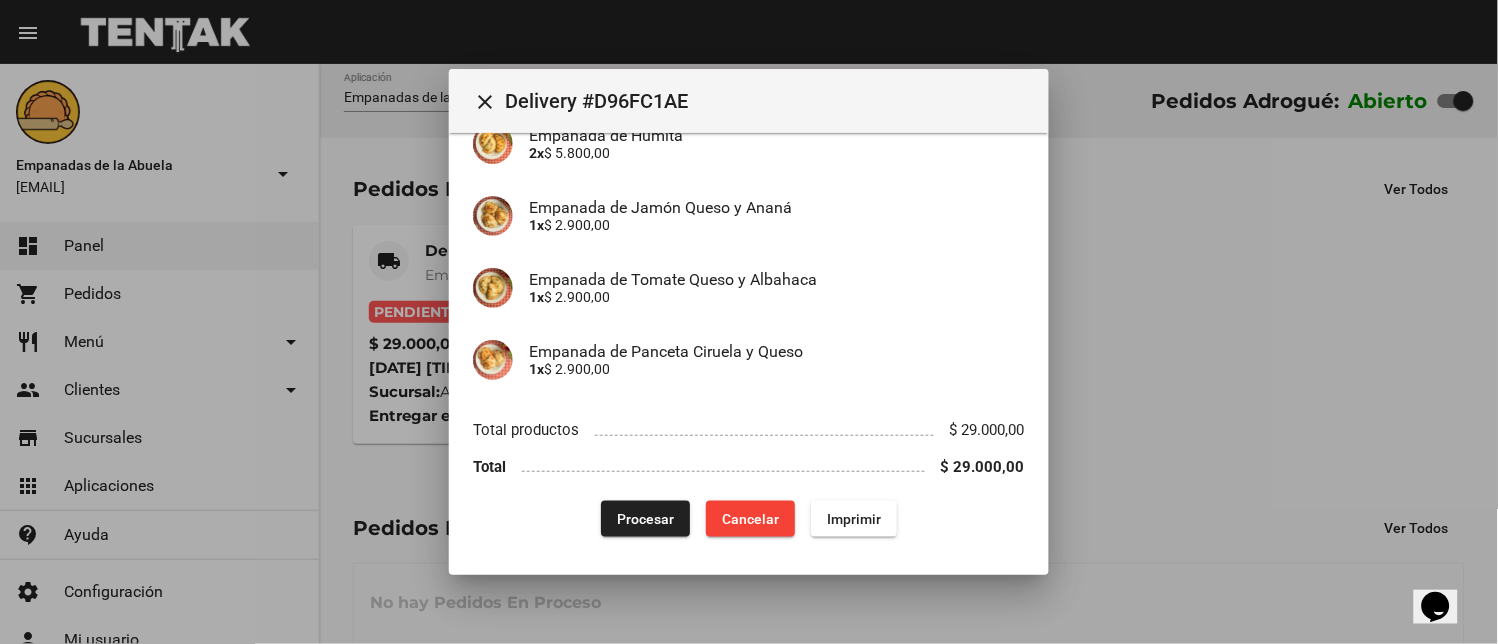 click on "Procesar" 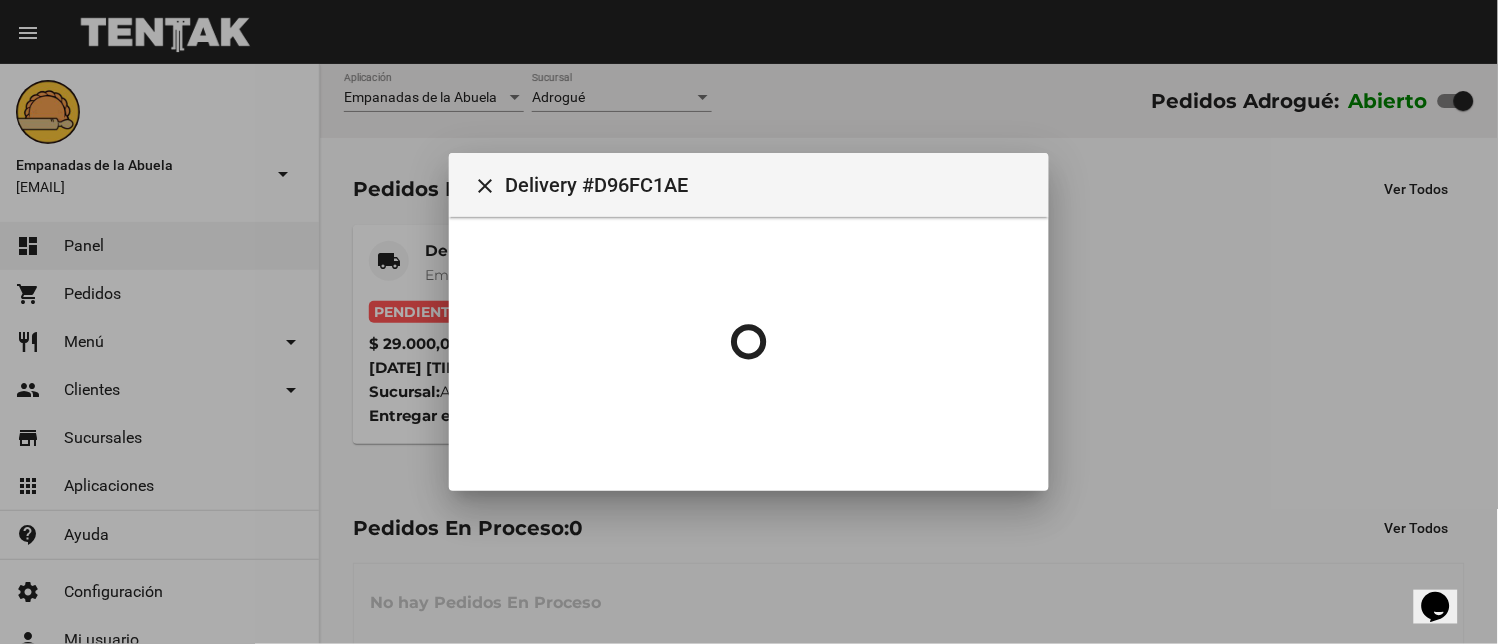 scroll, scrollTop: 0, scrollLeft: 0, axis: both 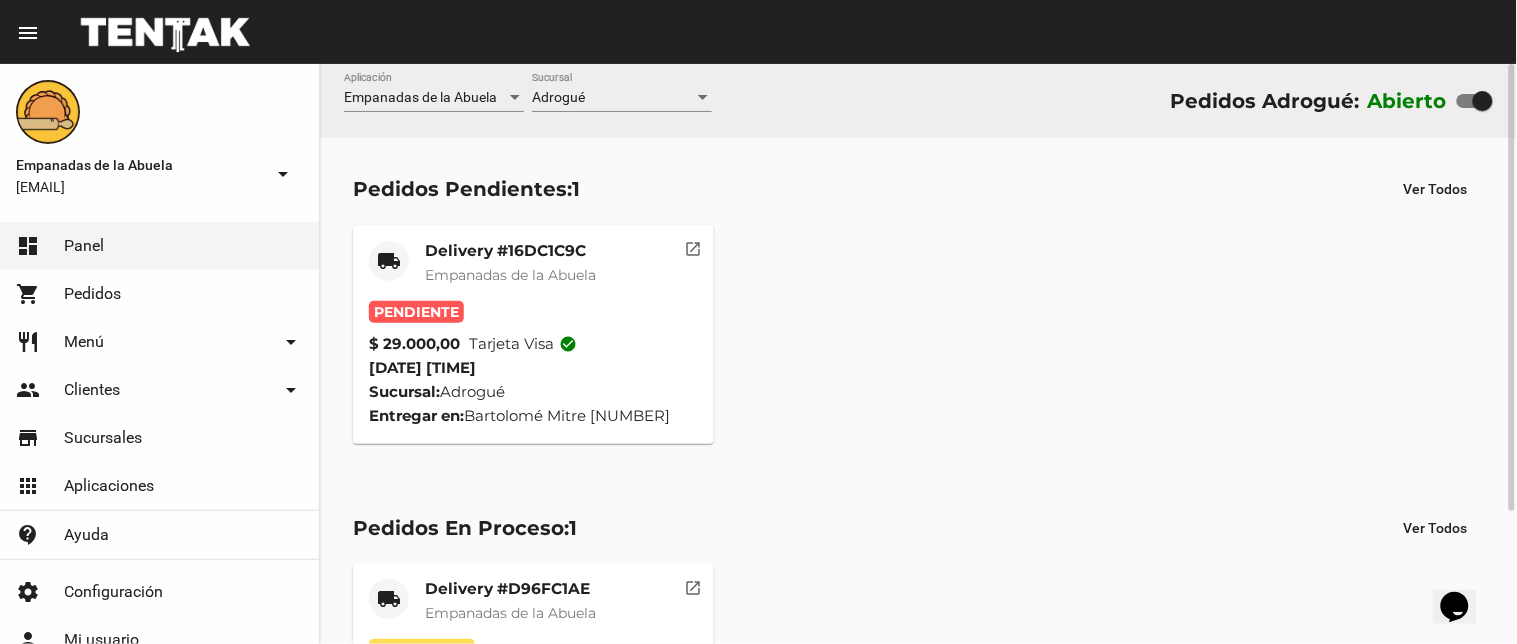 click on "Delivery #16DC1C9C Empanadas de la Abuela" 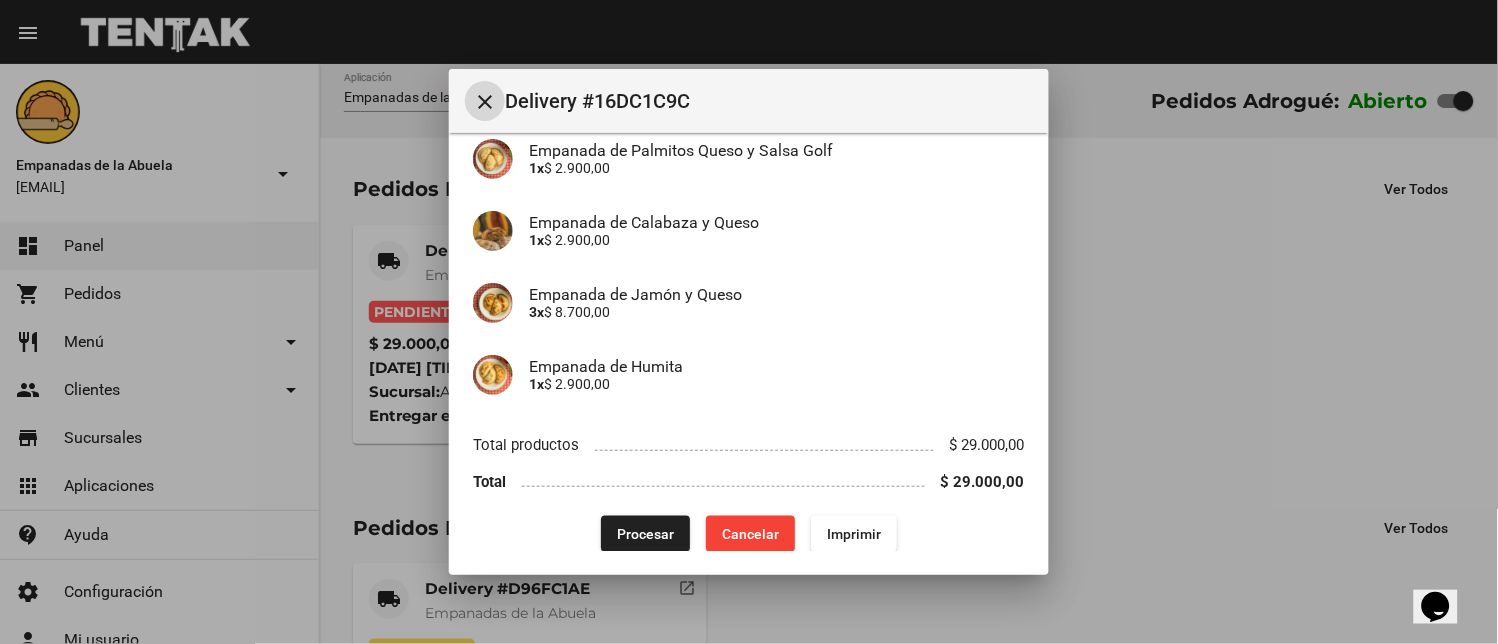 scroll, scrollTop: 282, scrollLeft: 0, axis: vertical 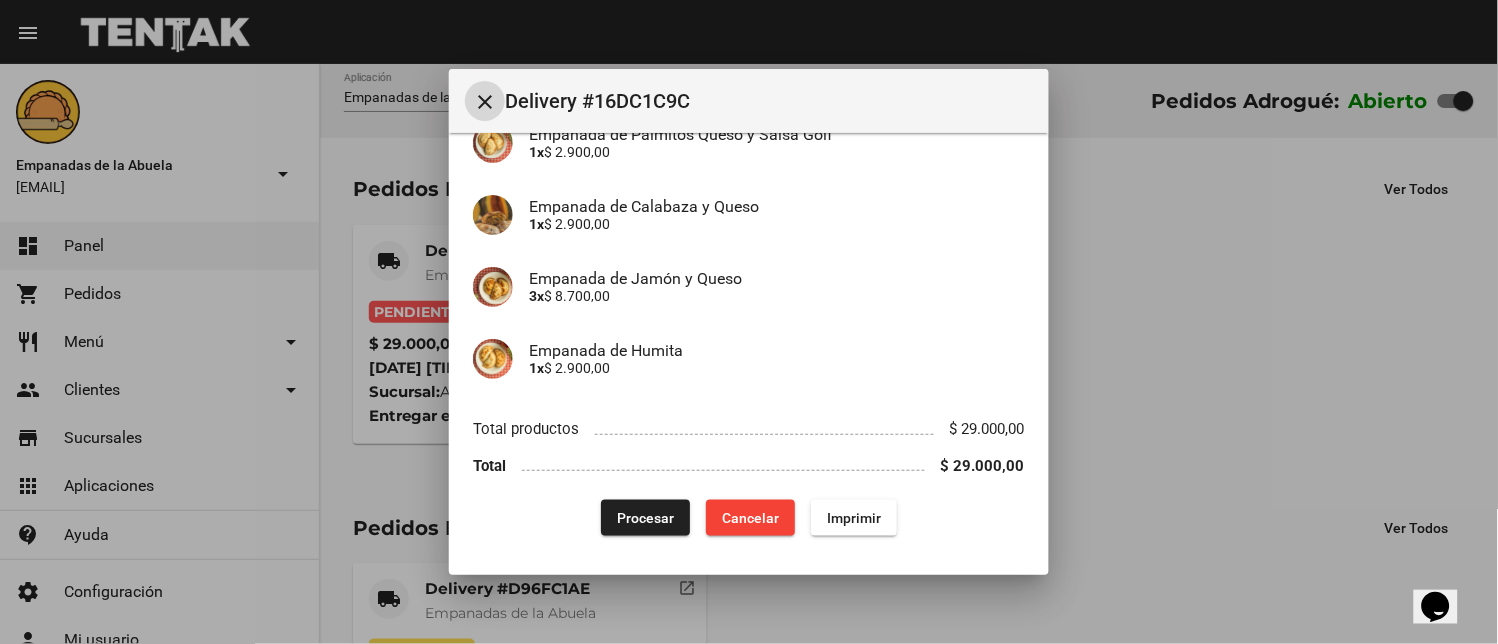 drag, startPoint x: 841, startPoint y: 504, endPoint x: 740, endPoint y: 352, distance: 182.49658 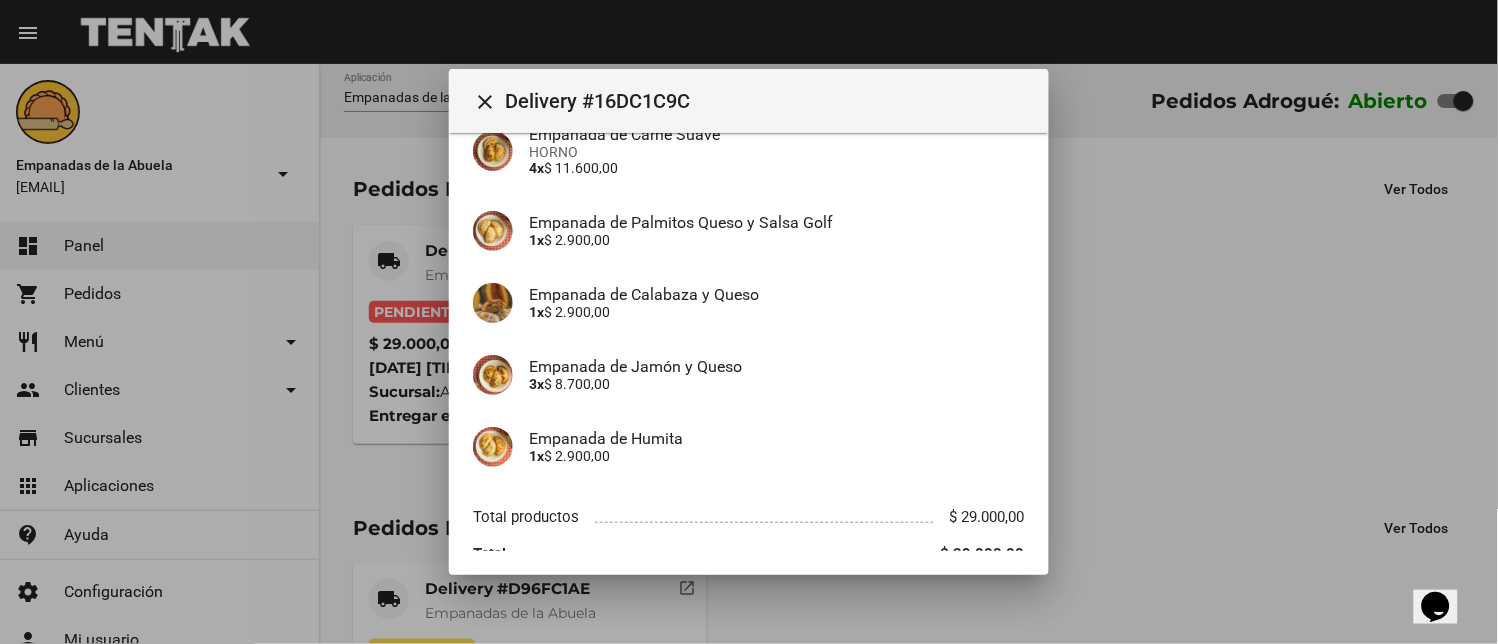 scroll, scrollTop: 282, scrollLeft: 0, axis: vertical 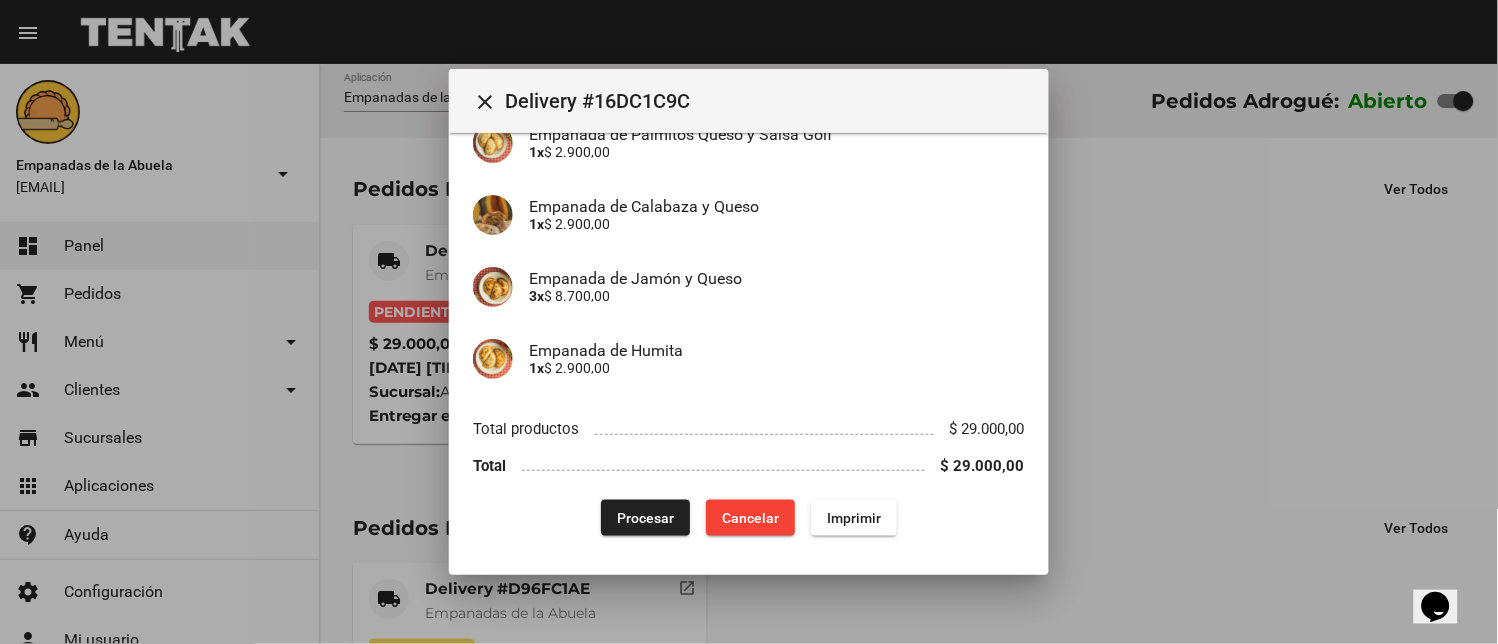 click on "Procesar" 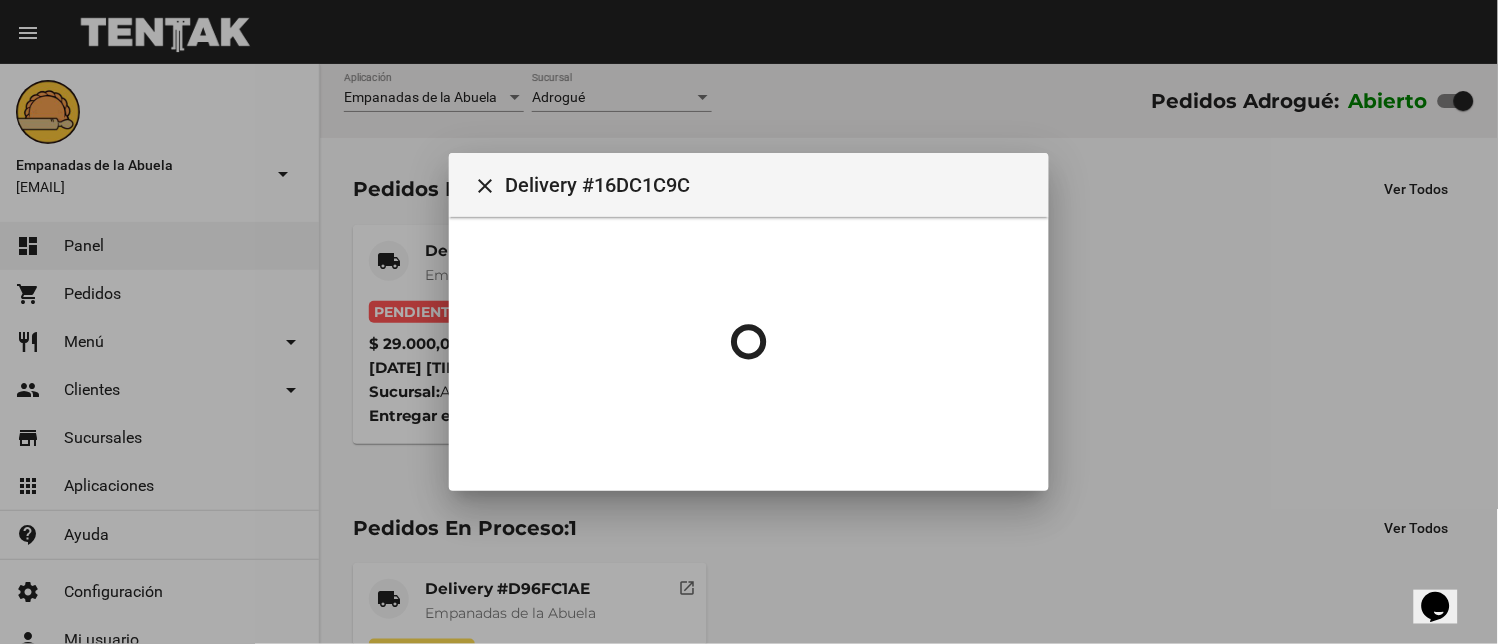 scroll, scrollTop: 0, scrollLeft: 0, axis: both 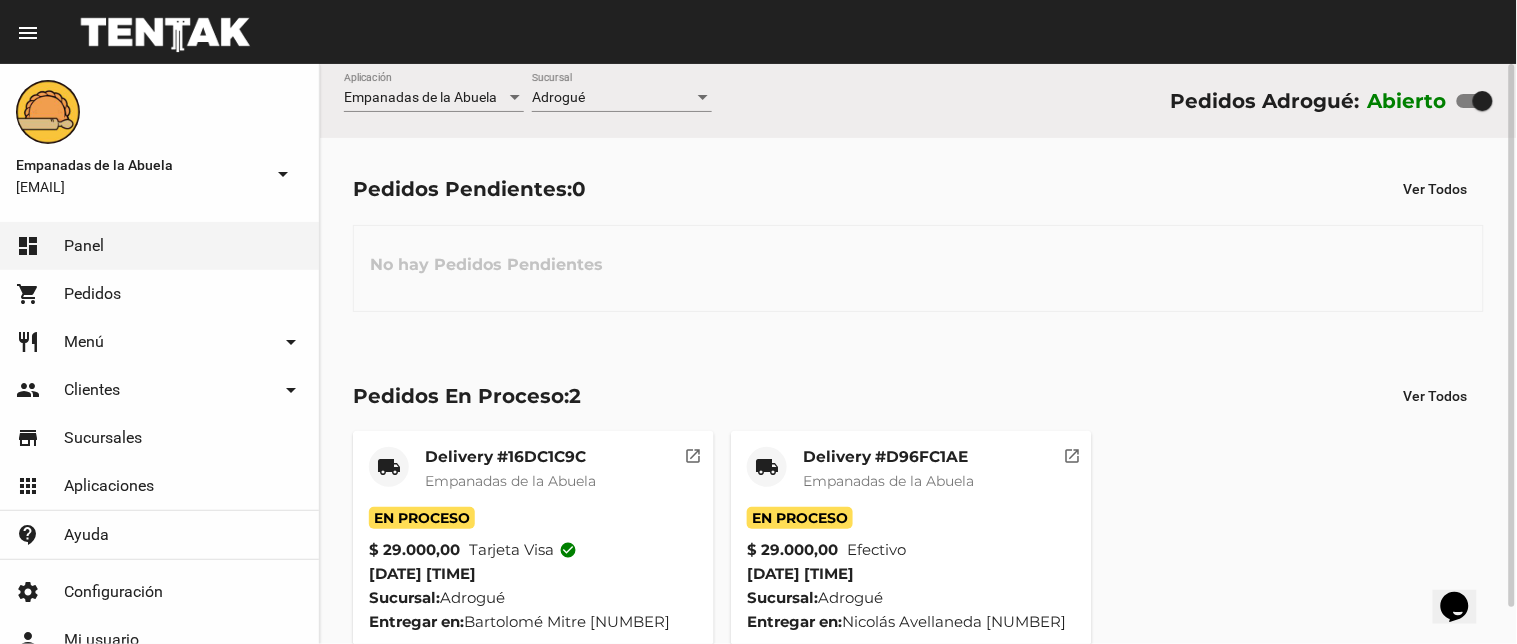 click on "Delivery #D96FC1AE Empanadas de la Abuela" 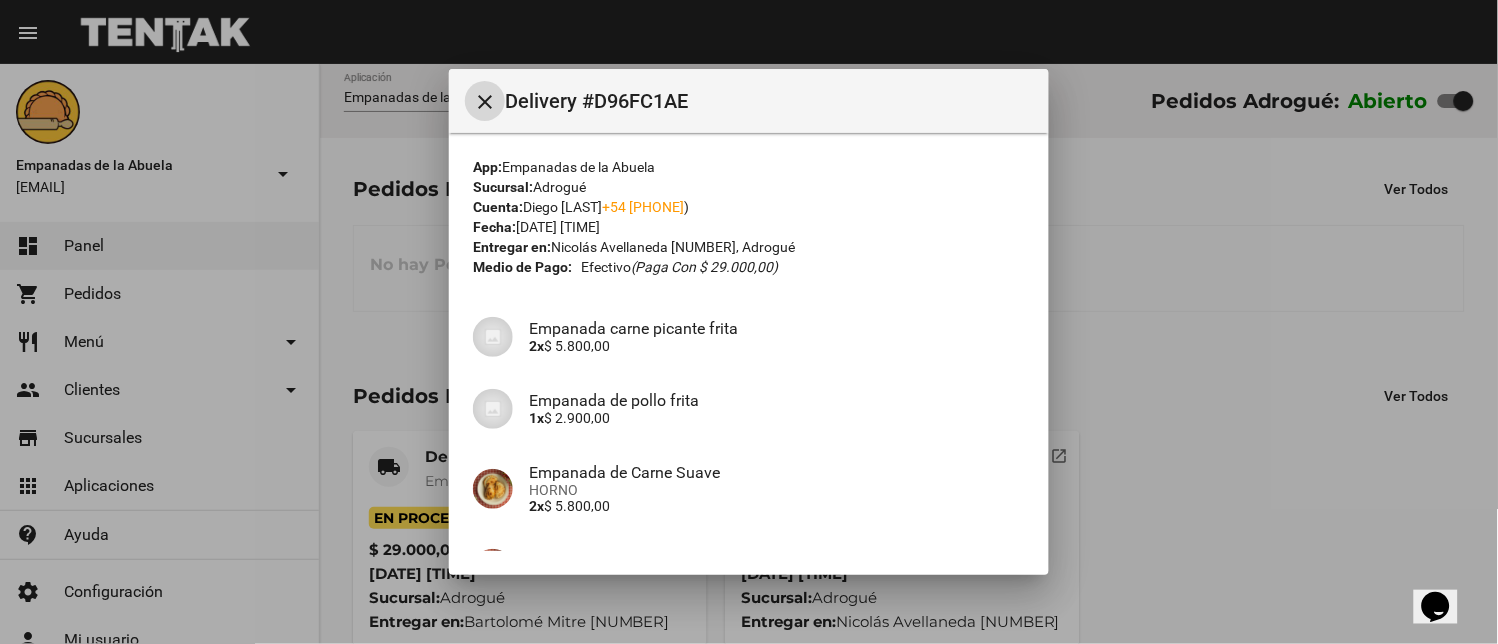 click on "close" at bounding box center (485, 101) 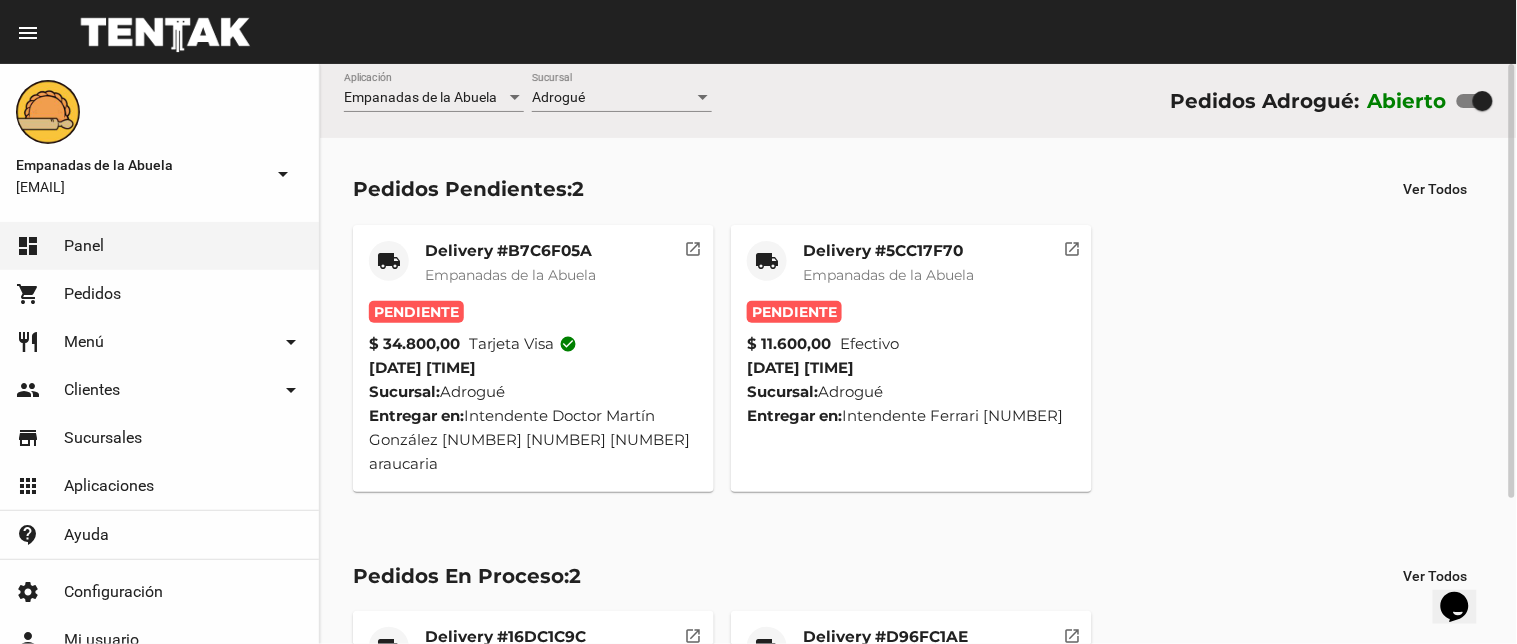 click on "Empanadas de la Abuela" 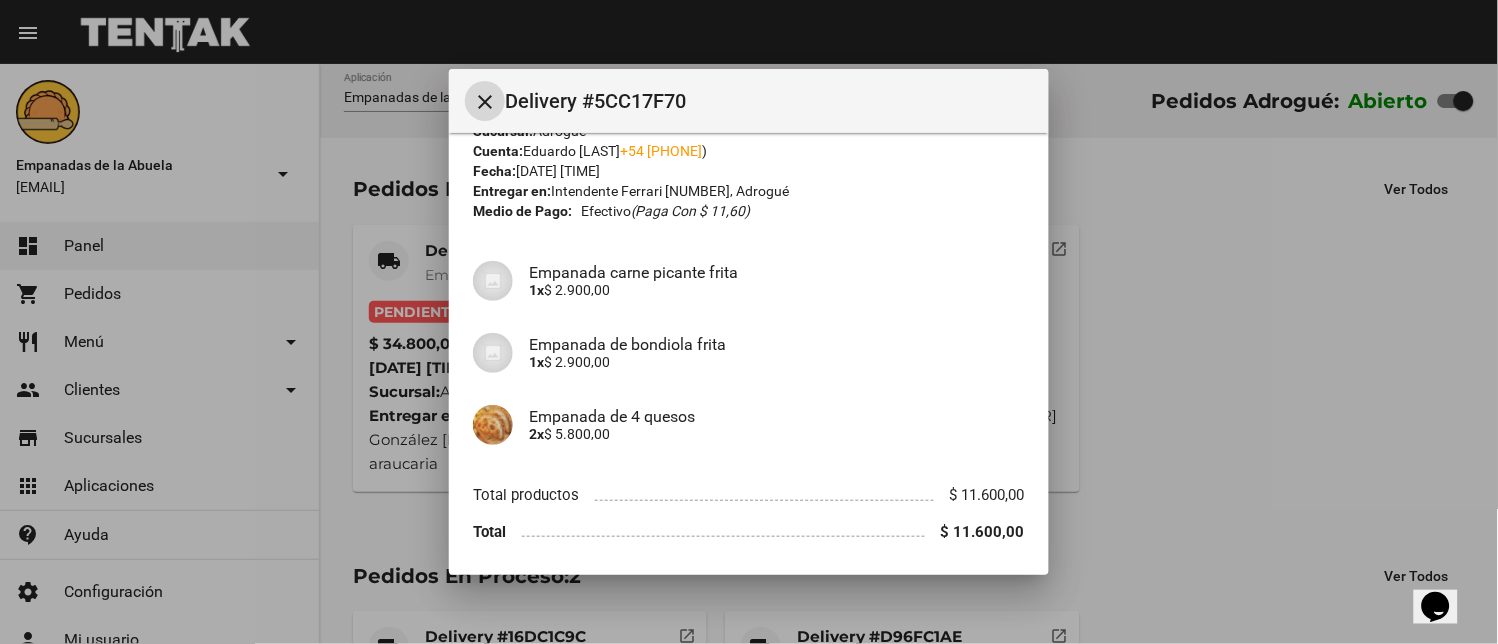 scroll, scrollTop: 122, scrollLeft: 0, axis: vertical 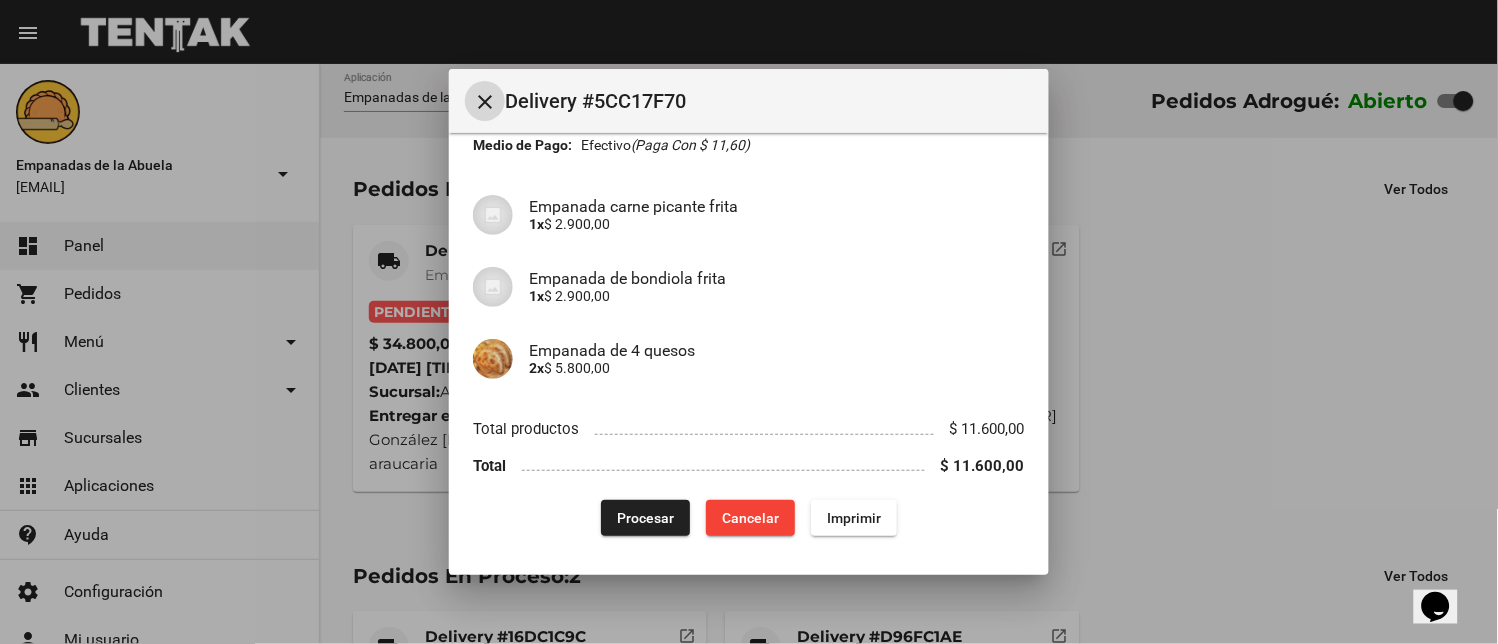 click on "Imprimir" 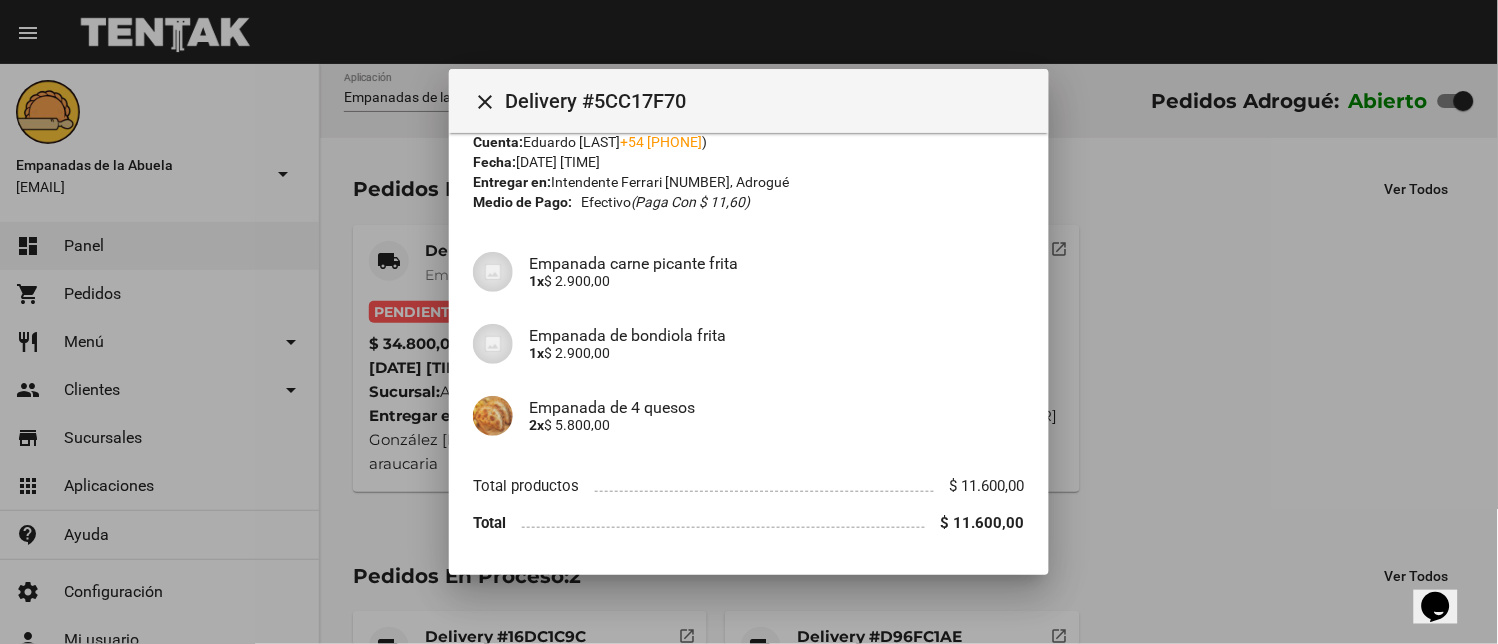 scroll, scrollTop: 122, scrollLeft: 0, axis: vertical 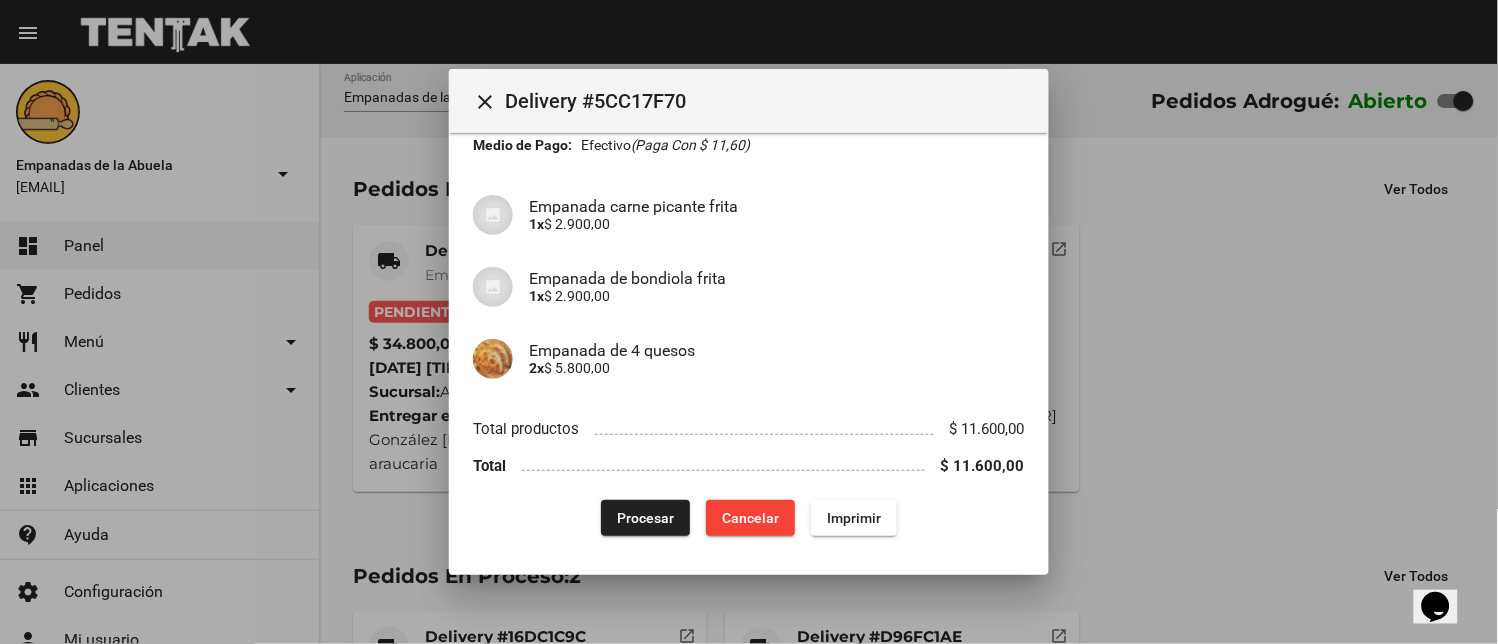 drag, startPoint x: 637, startPoint y: 507, endPoint x: 610, endPoint y: 497, distance: 28.79236 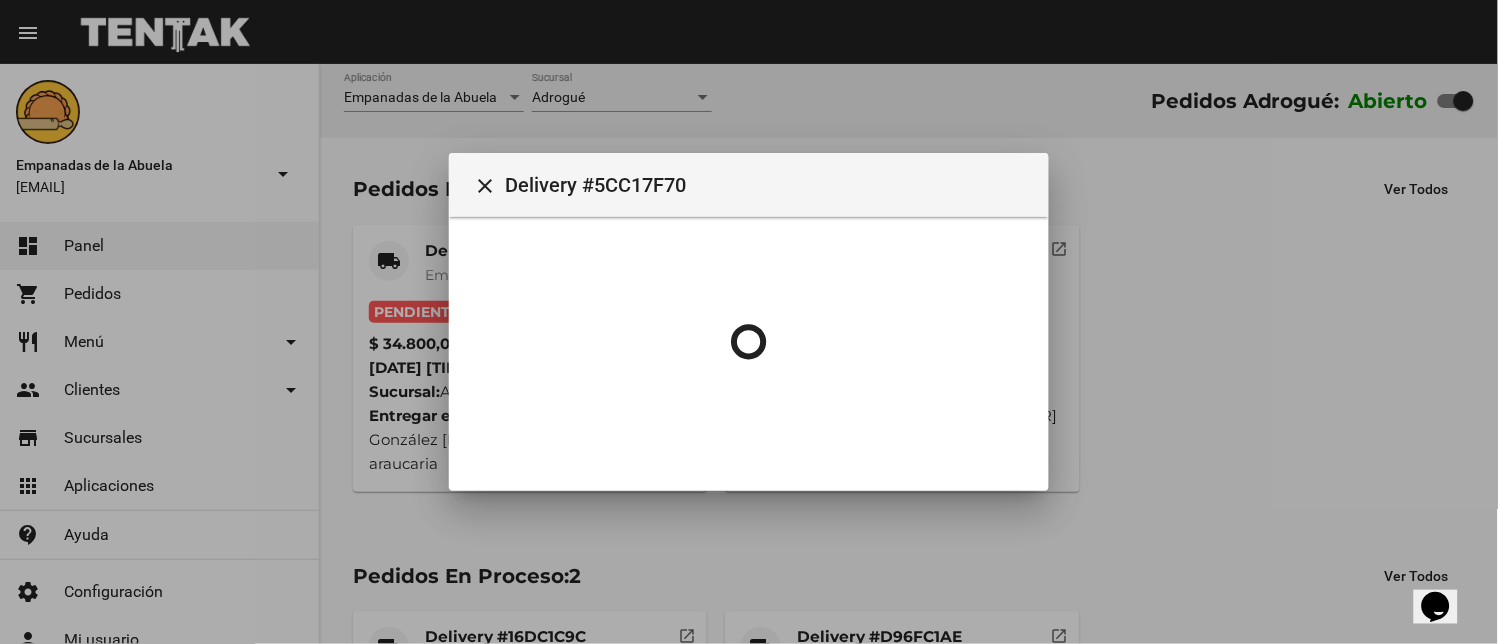scroll, scrollTop: 0, scrollLeft: 0, axis: both 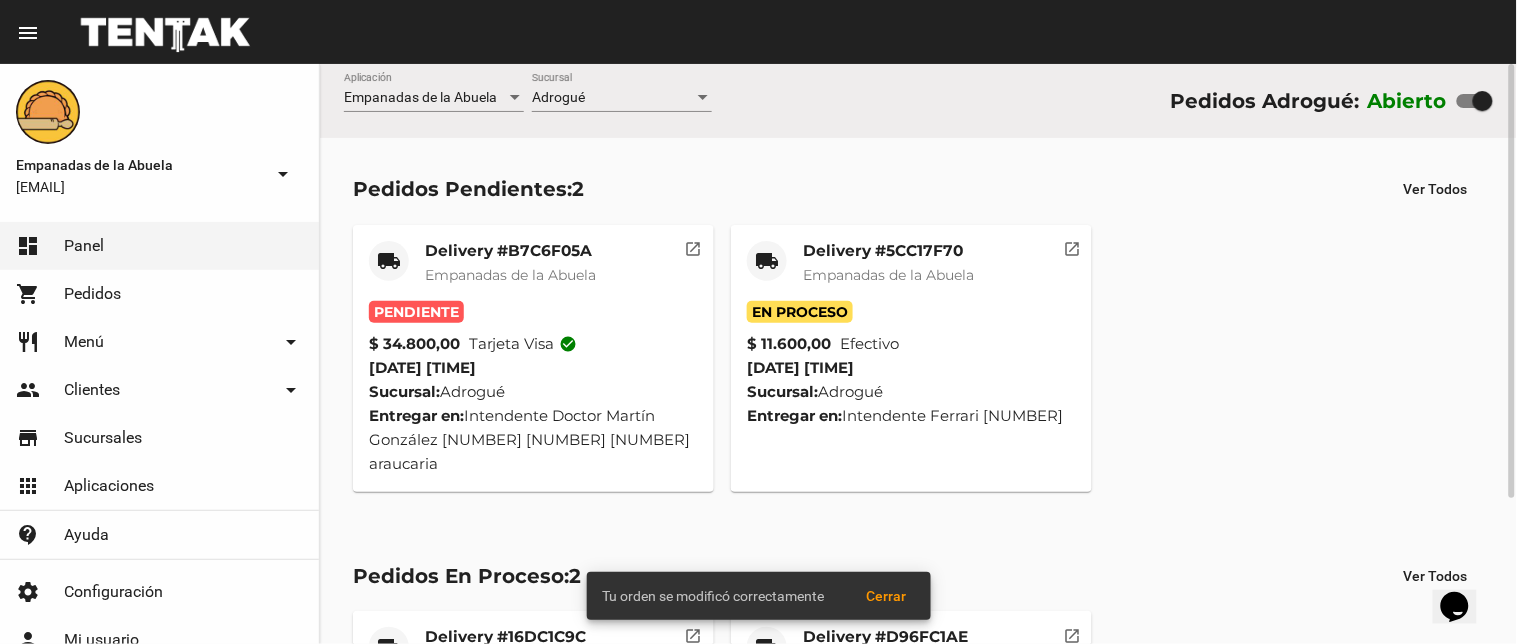 click on "Delivery #B7C6F05A" 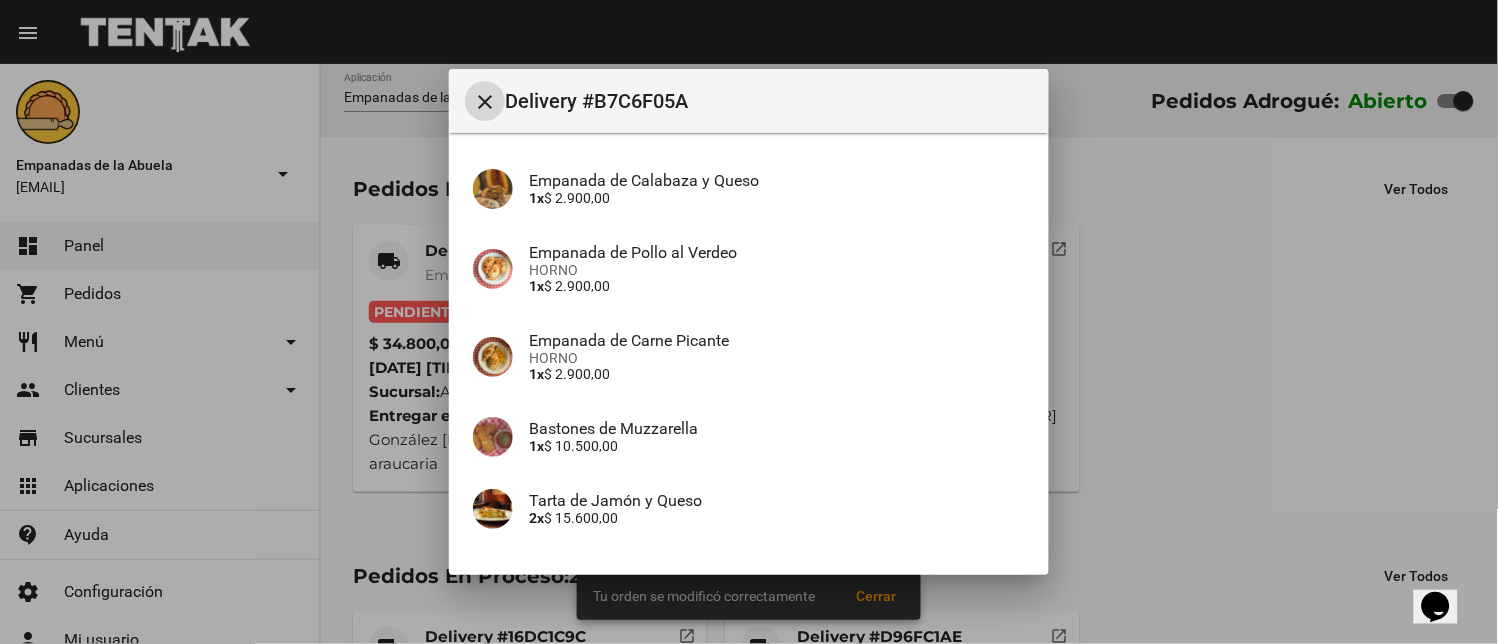 scroll, scrollTop: 297, scrollLeft: 0, axis: vertical 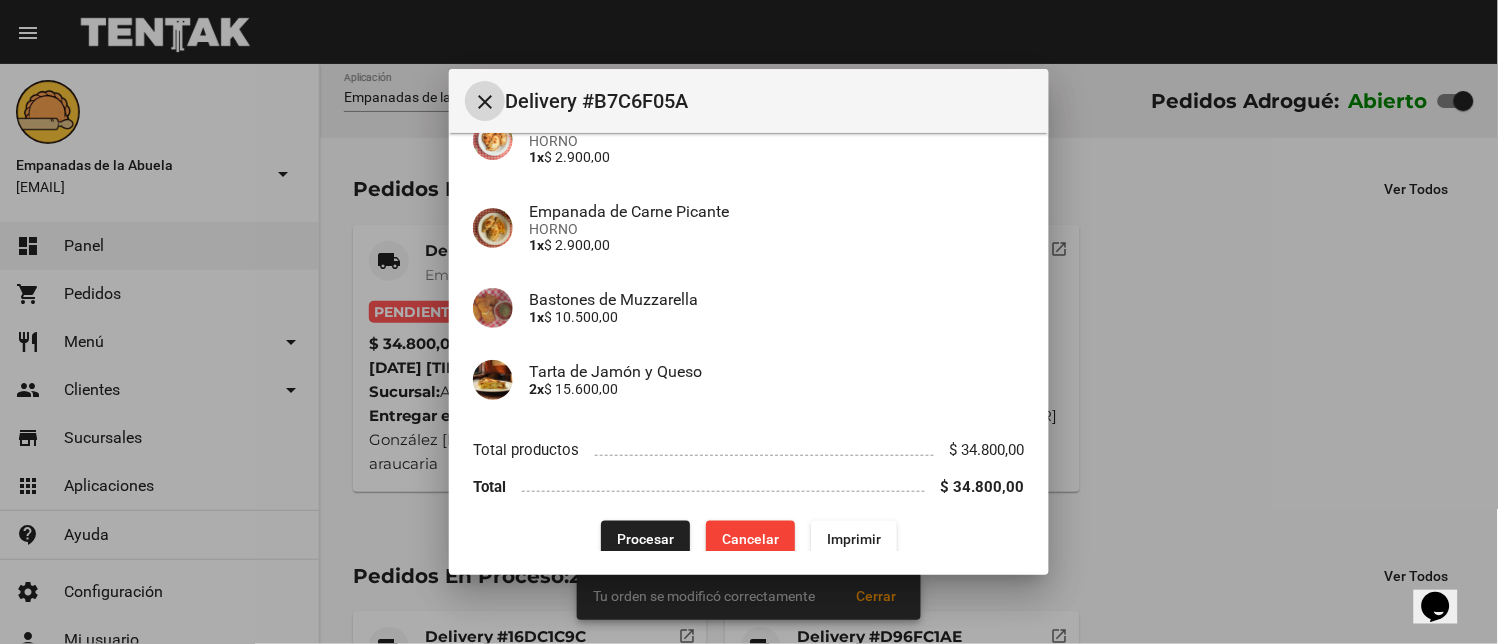 drag, startPoint x: 852, startPoint y: 506, endPoint x: 1034, endPoint y: 570, distance: 192.92485 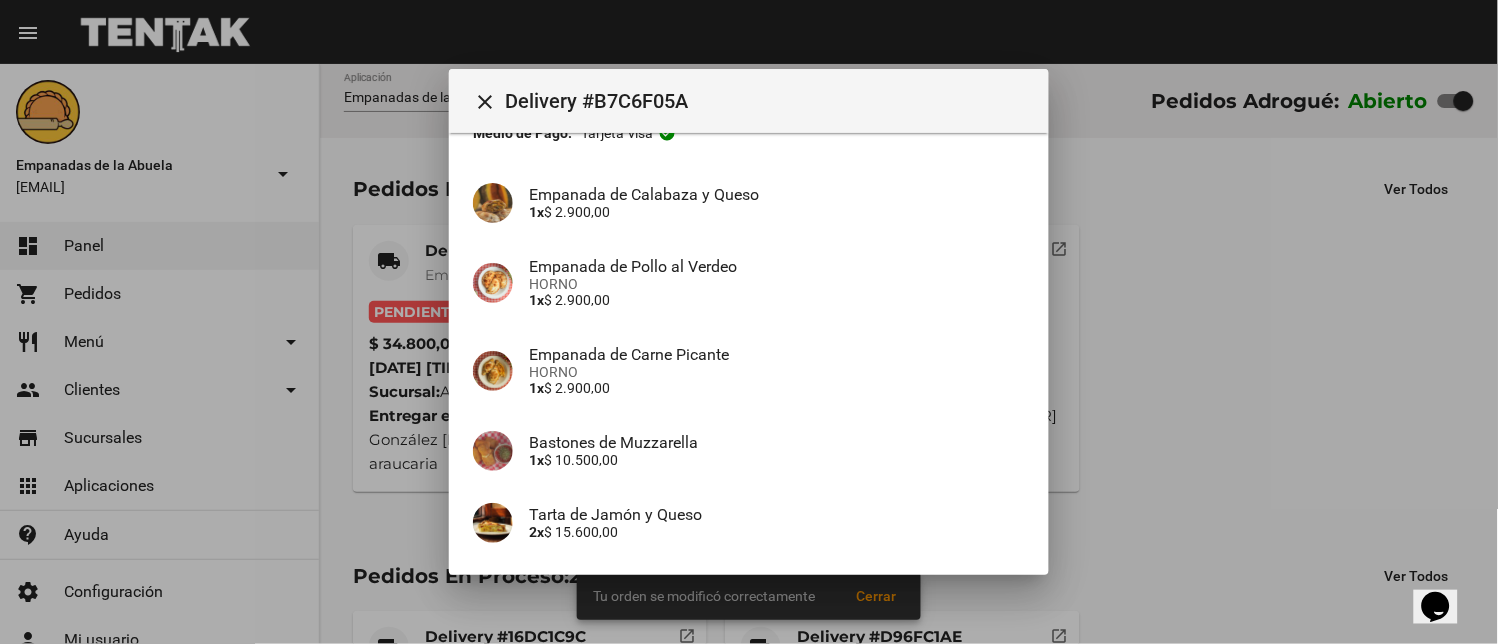scroll, scrollTop: 297, scrollLeft: 0, axis: vertical 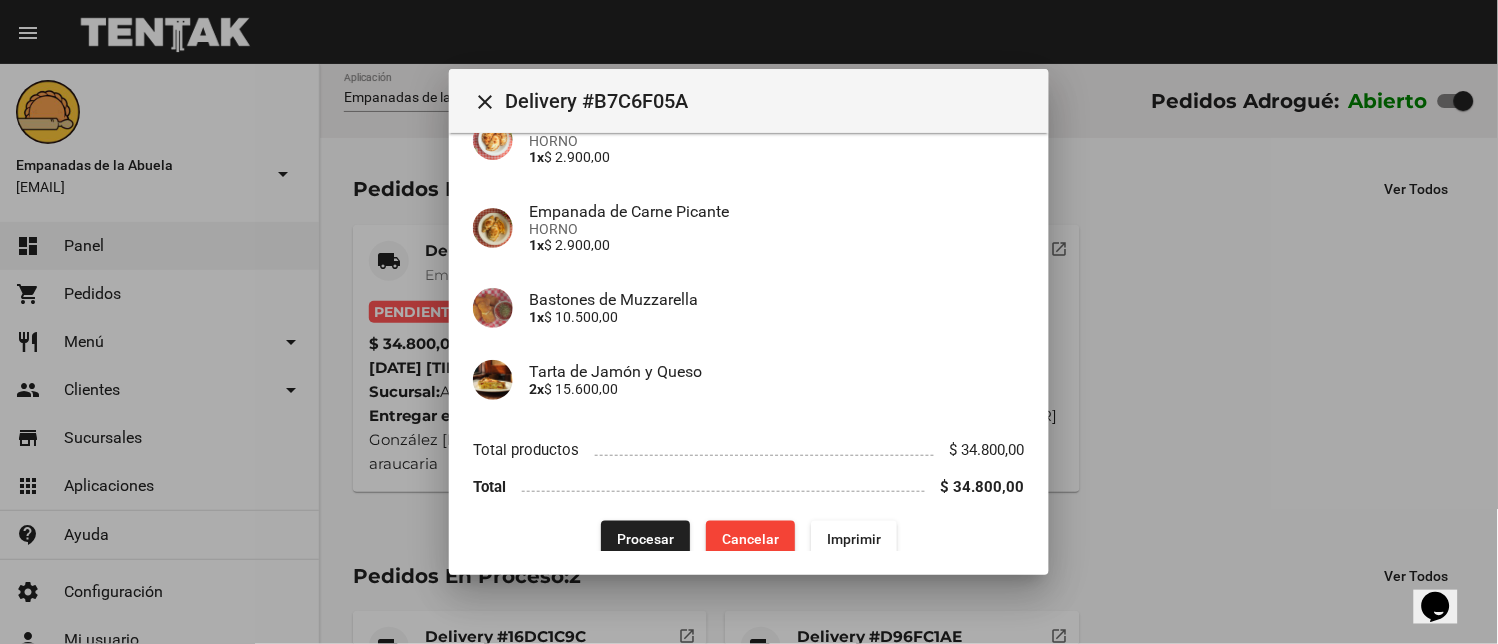 click on "Procesar" 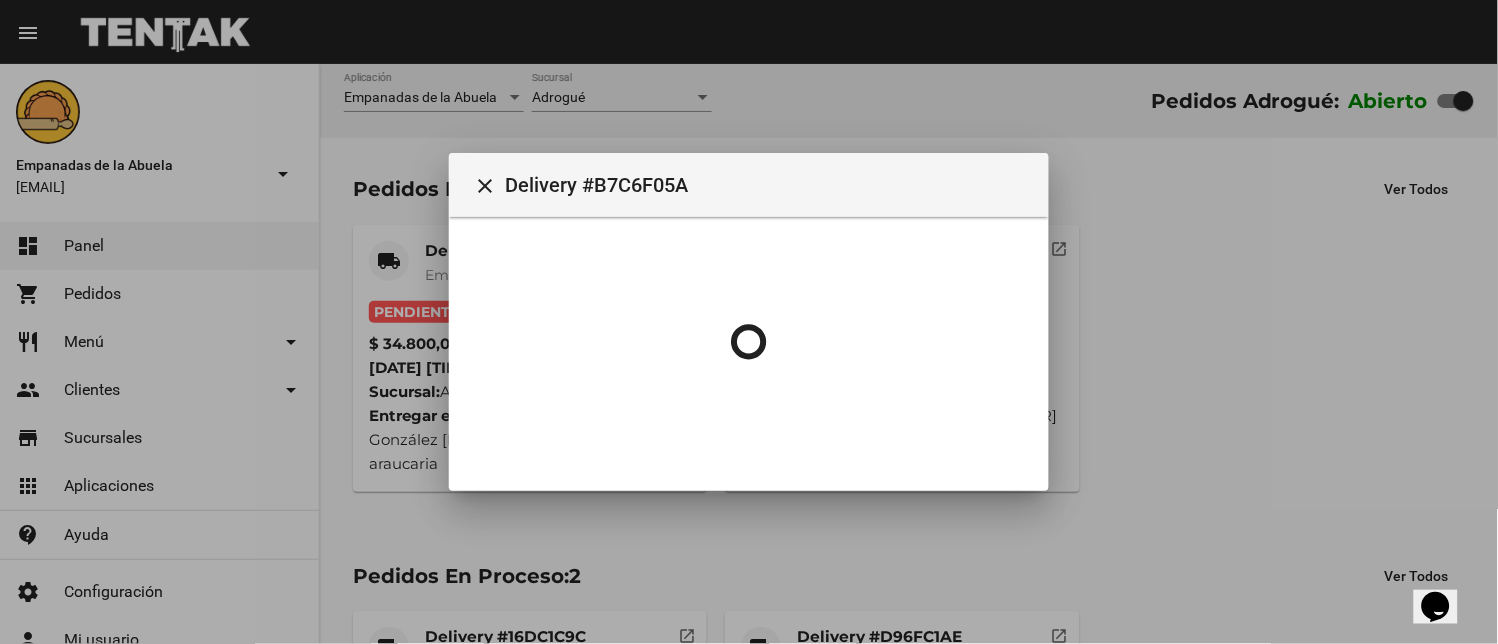 scroll, scrollTop: 0, scrollLeft: 0, axis: both 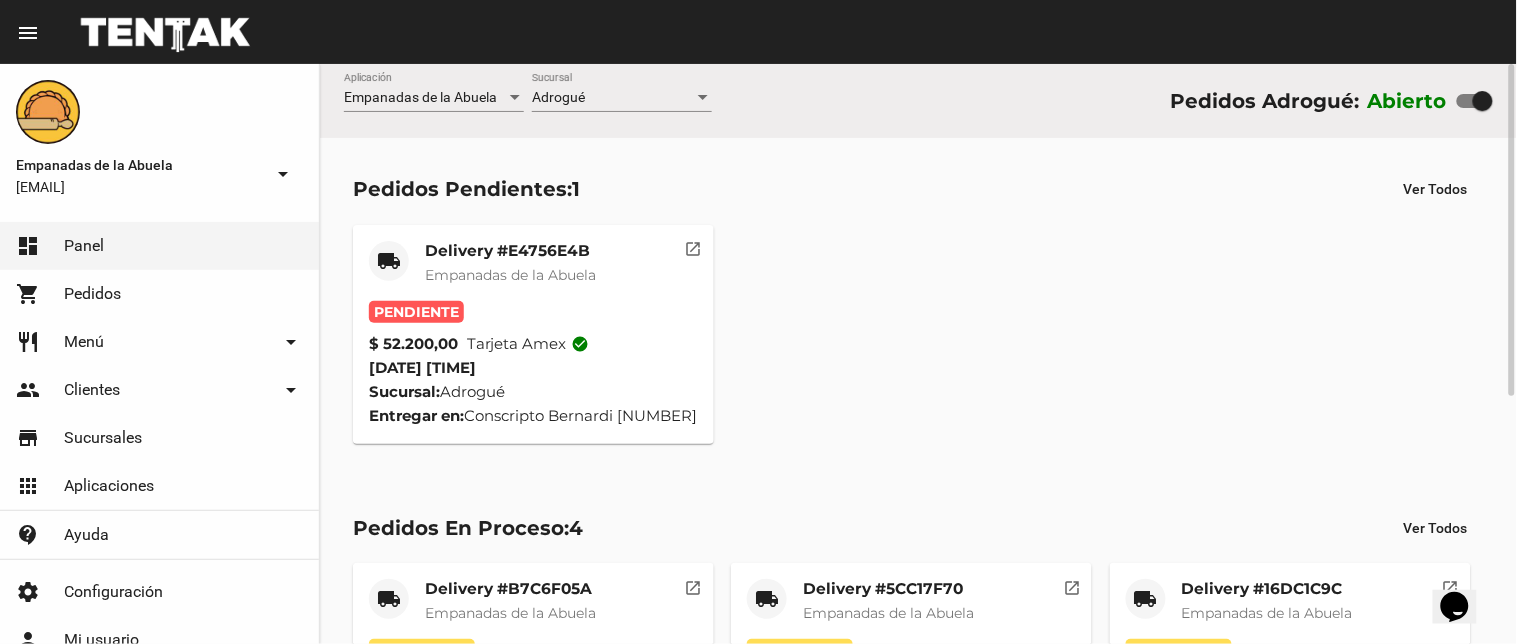 click on "Delivery #E4756E4B" 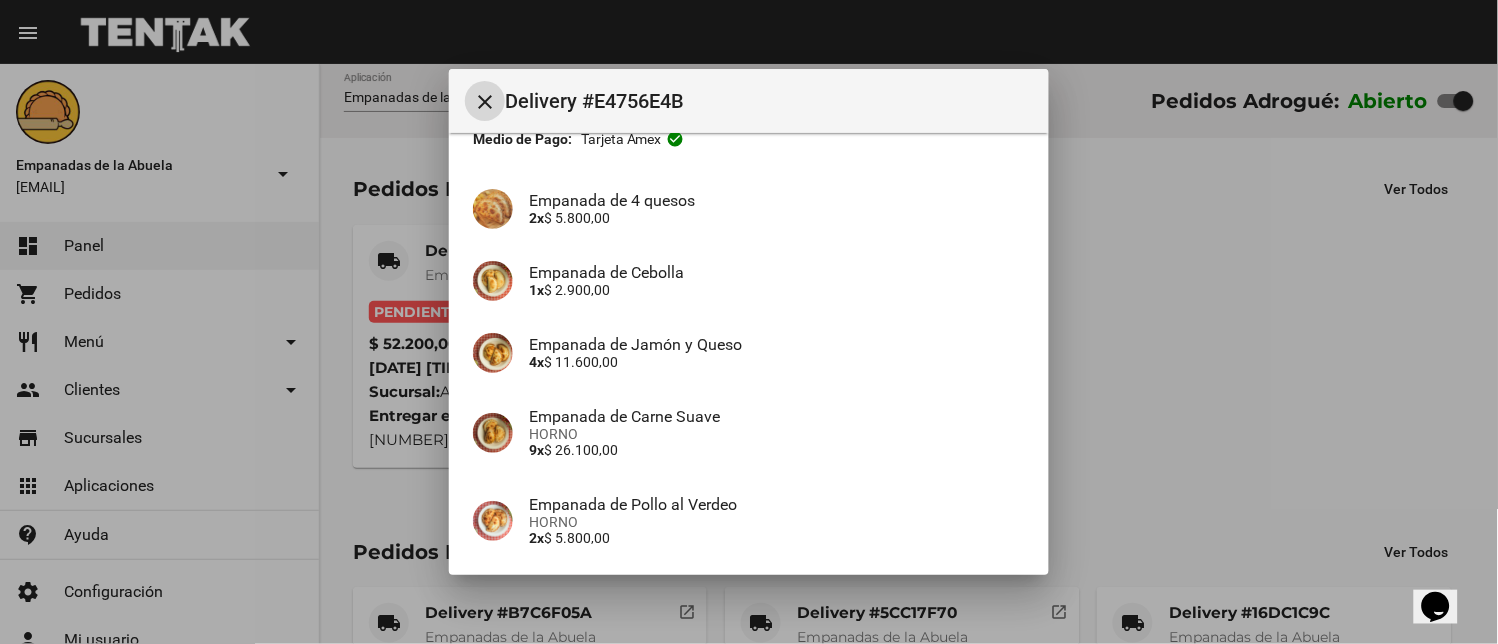 scroll, scrollTop: 297, scrollLeft: 0, axis: vertical 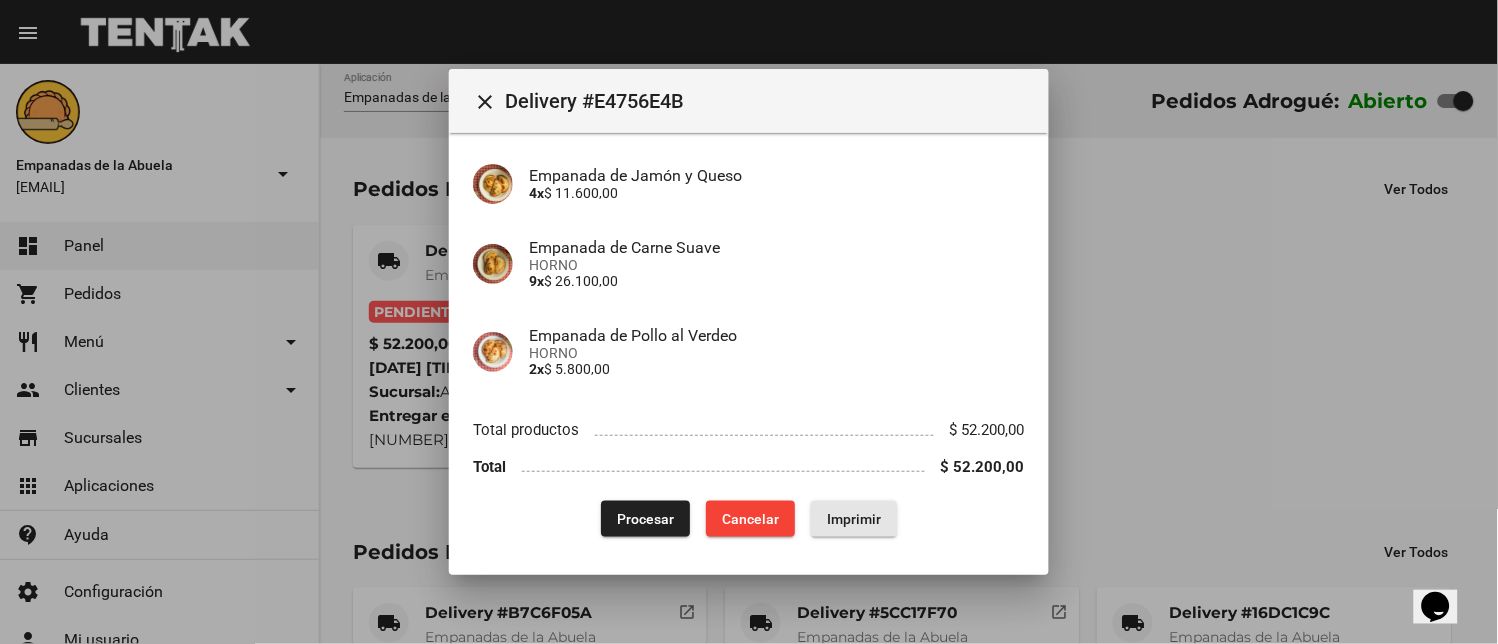 click on "Imprimir" 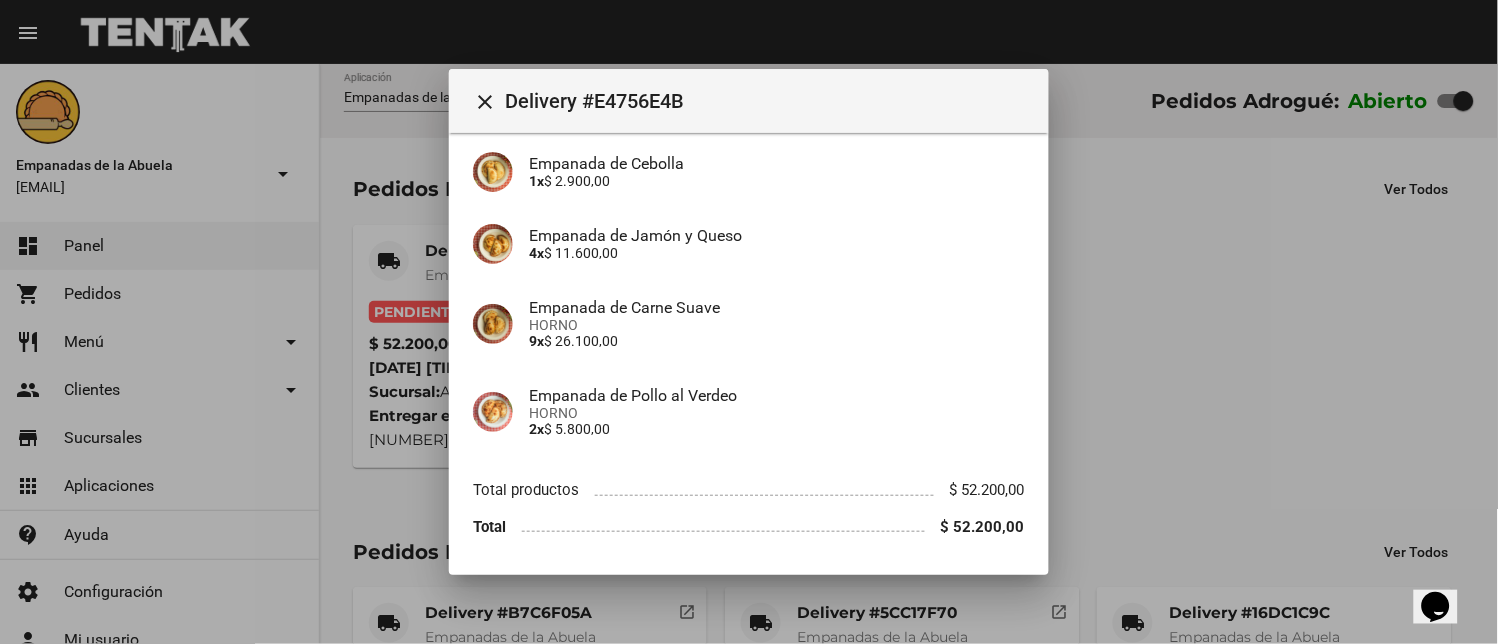 scroll, scrollTop: 297, scrollLeft: 0, axis: vertical 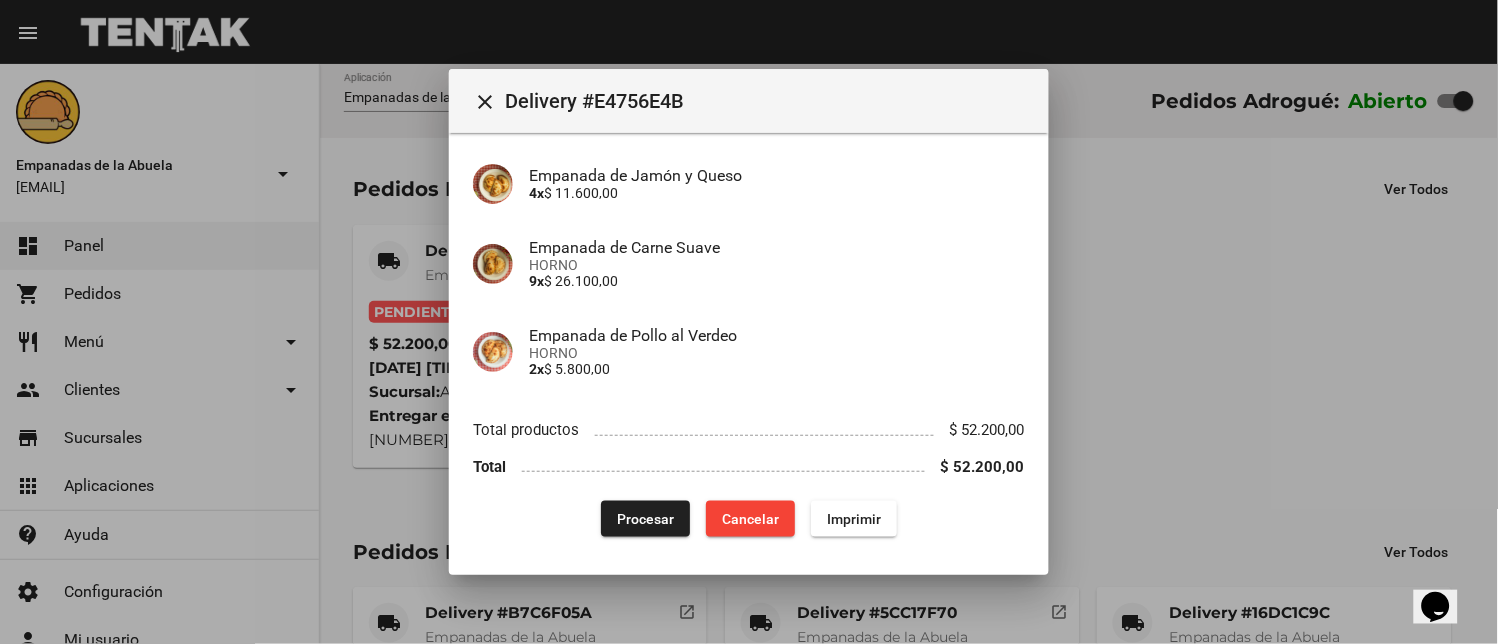 drag, startPoint x: 600, startPoint y: 492, endPoint x: 604, endPoint y: 503, distance: 11.7046995 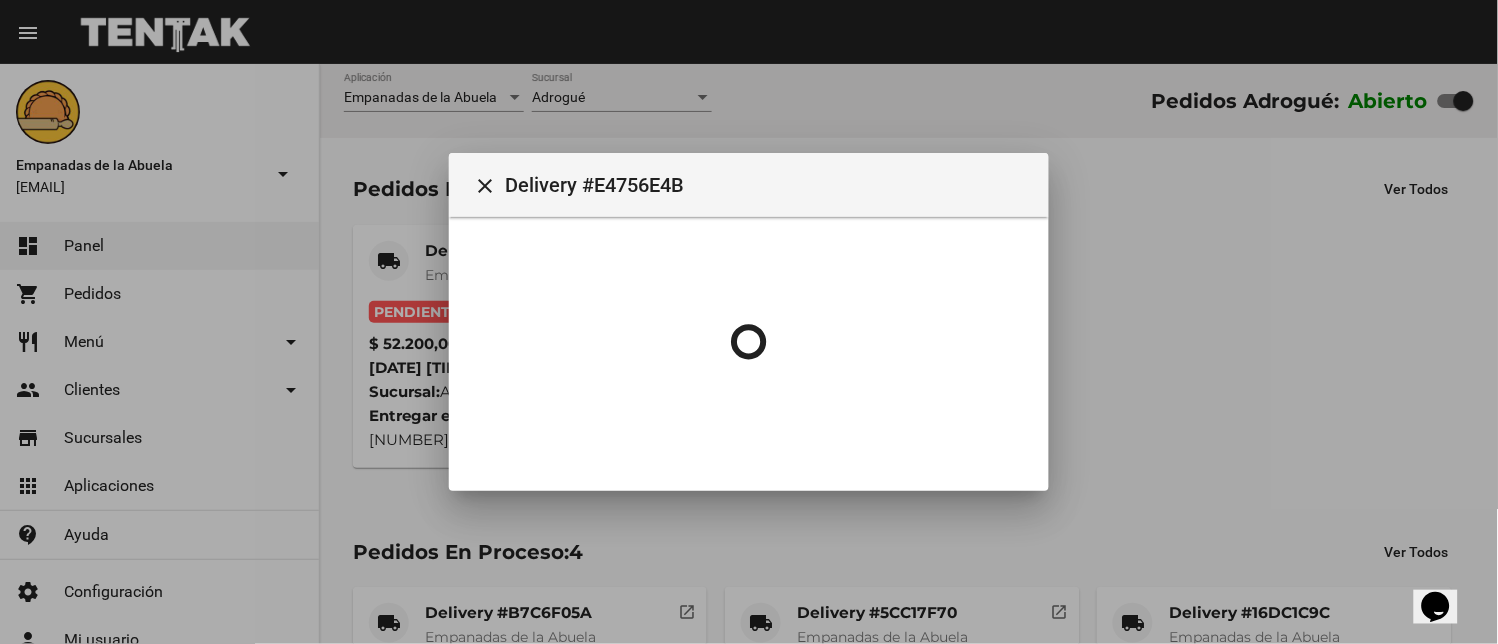 scroll, scrollTop: 0, scrollLeft: 0, axis: both 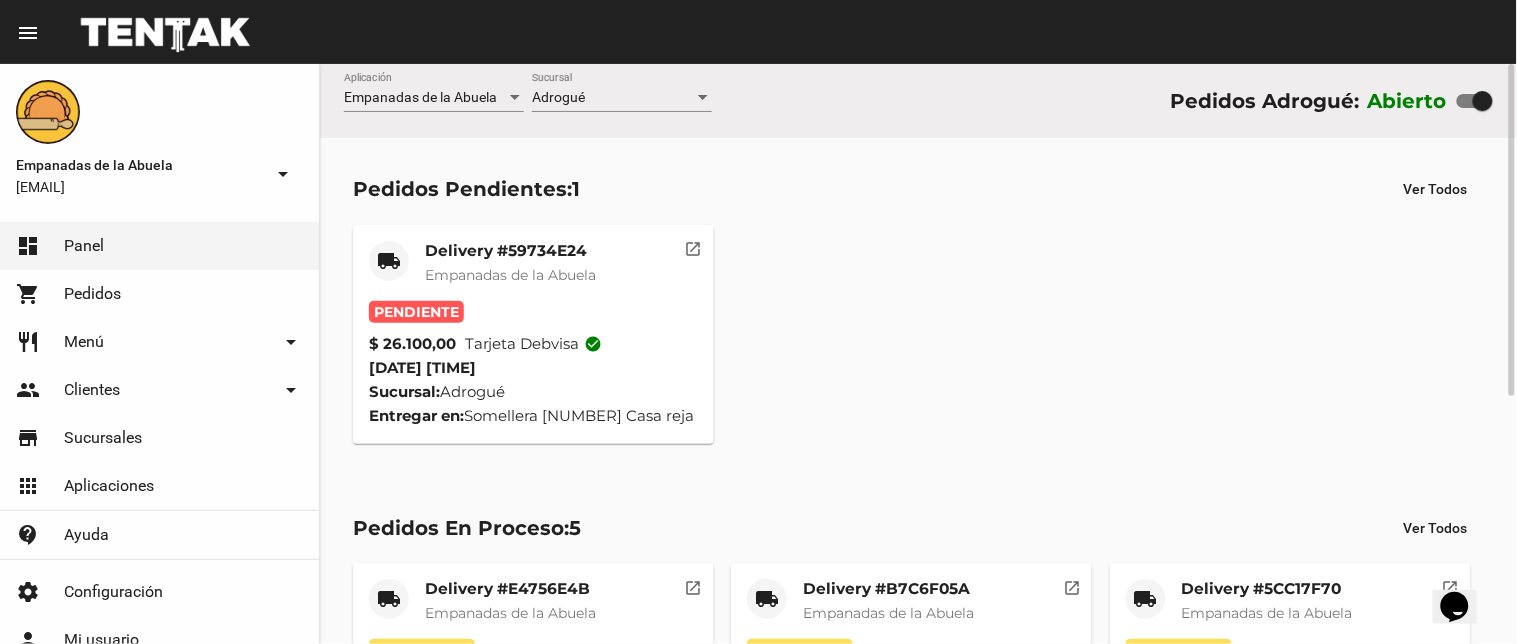 click on "Pedidos Pendientes: 1 Ver Todos local_shipping Delivery #59734E24 Empanadas de la Abuela Pendiente $ 26.100,00 Tarjeta debvisa check_circle [DATE] [TIME] Sucursal: Adrogué Entregar en: Somellera [NUMBER] Casa reja open_in_new" 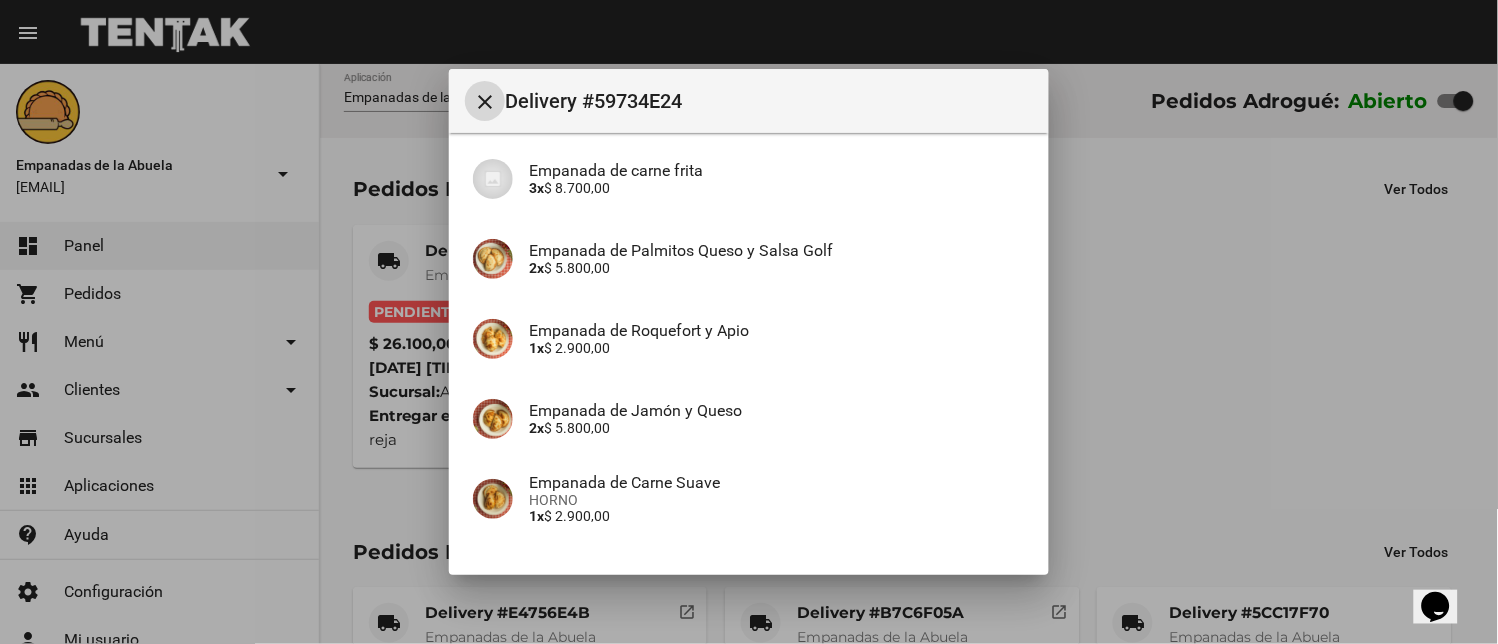 scroll, scrollTop: 314, scrollLeft: 0, axis: vertical 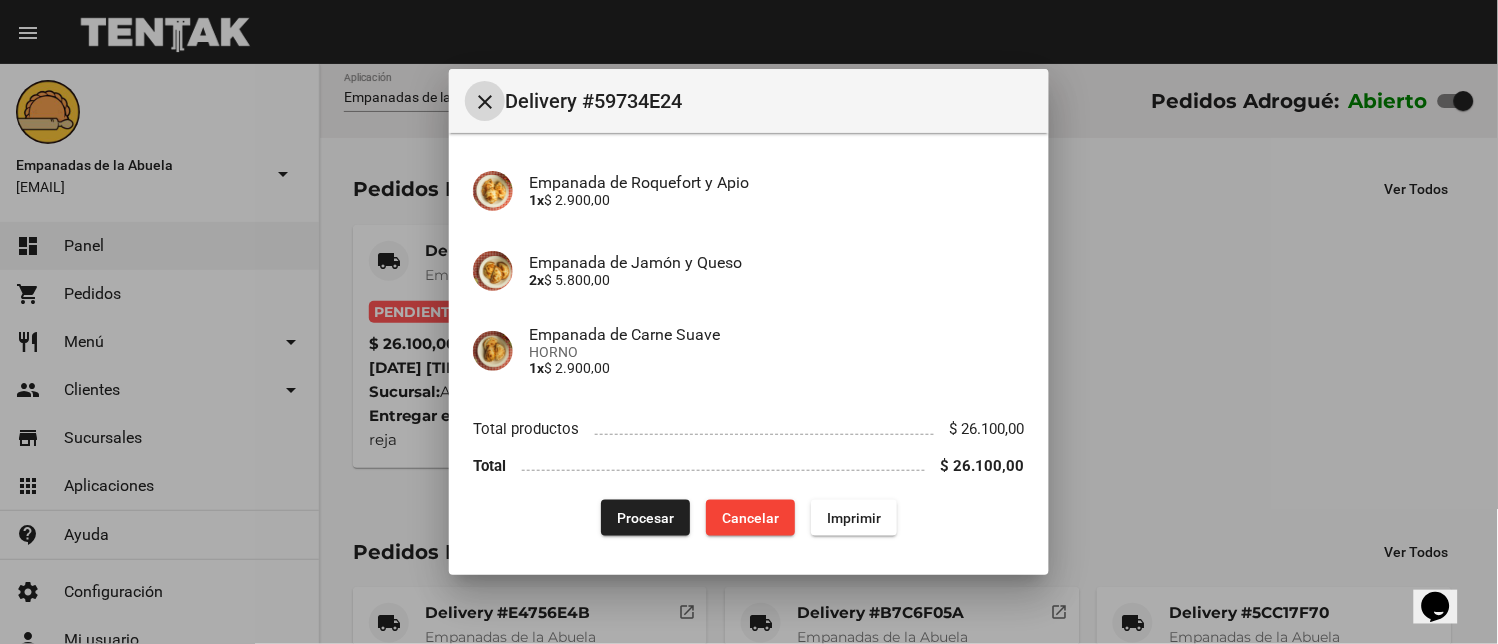 click on "App: Empanadas de la Abuela Sucursal: Adrogué Cuenta: Facundo Hirsch ( +54 [PHONE] ) Fecha: [DATE] [TIME] Entregar en: Somellera [NUMBER] Casa reja, Adrogué Medio de Pago: Tarjeta debvisa check_circle Empanada de carne frita 3x $ 8.700,00 Empanada de Palmitos Queso y Salsa Golf 2x $ 5.800,00 Empanada de Roquefort y Apio 1x $ 2.900,00 Empanada de Jamón y Queso 2x $ 5.800,00 Empanada de Carne Suave HORNO 1x $ 2.900,00 Total productos $ 26.100,00 Total $ 26.100,00 Procesar Cancelar Imprimir" 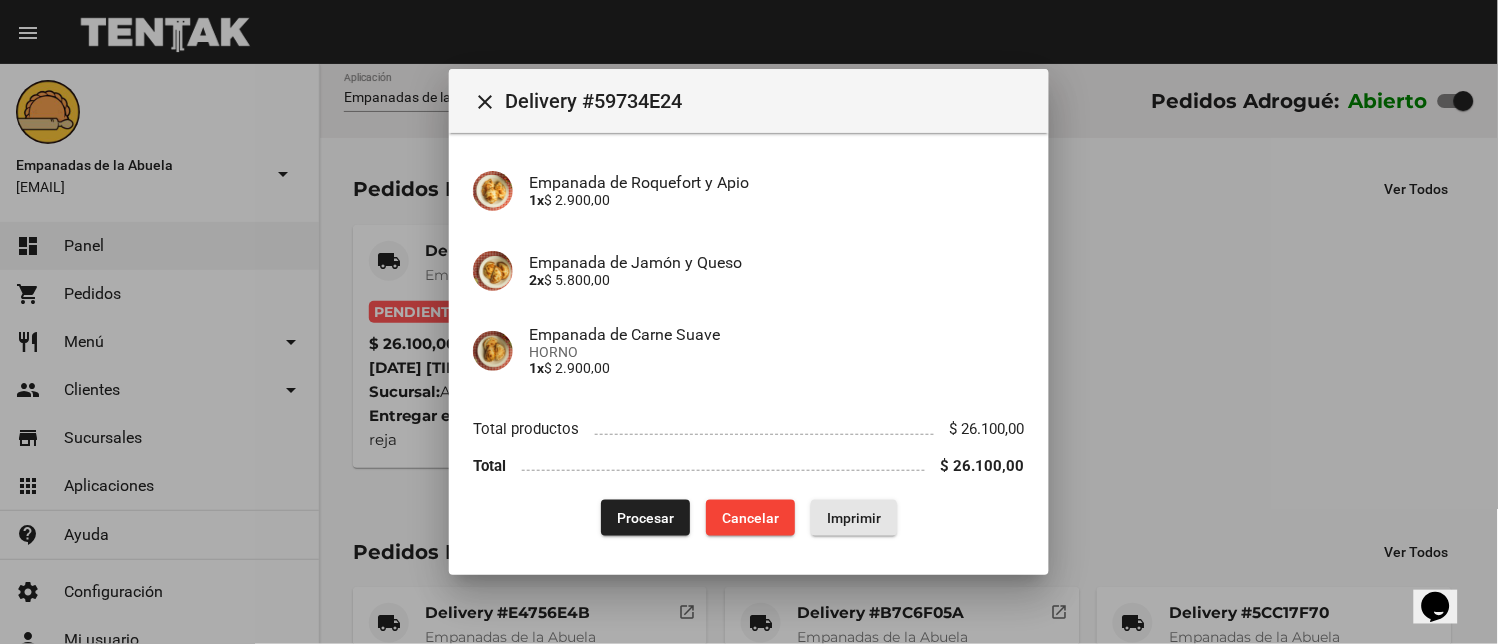drag, startPoint x: 828, startPoint y: 505, endPoint x: 716, endPoint y: 342, distance: 197.77007 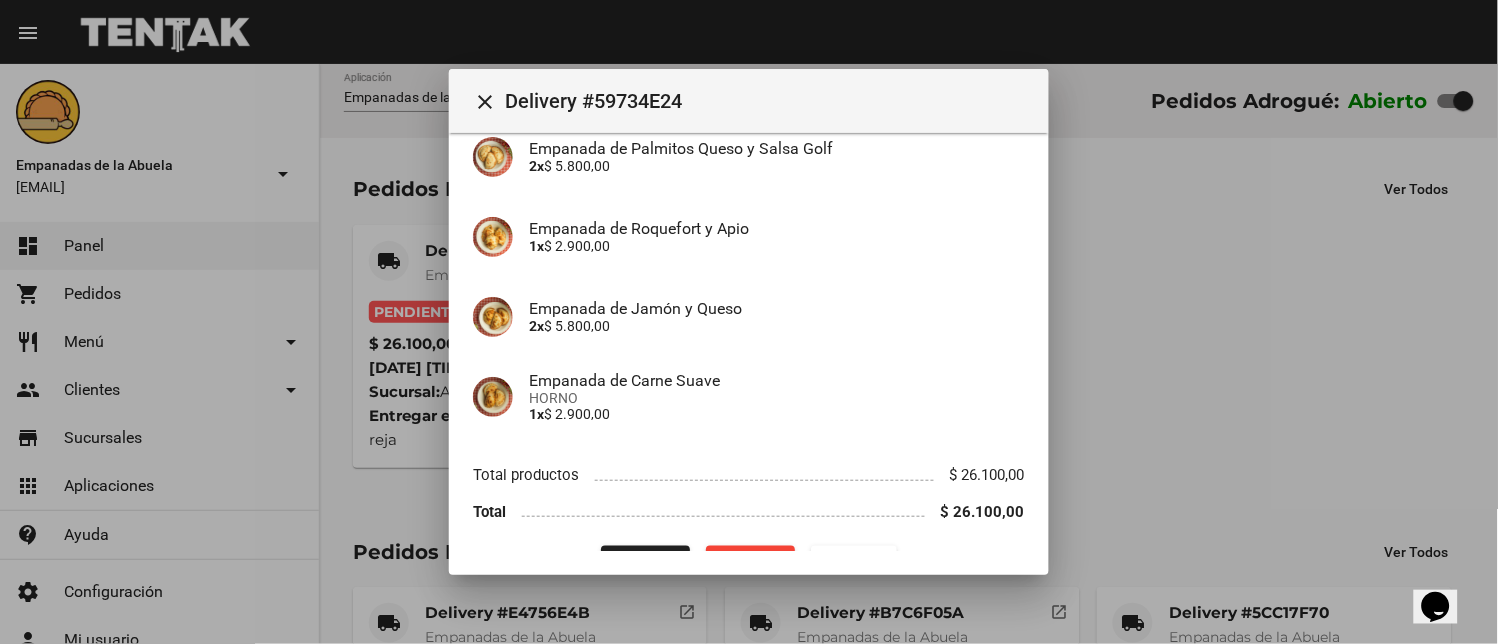 scroll, scrollTop: 314, scrollLeft: 0, axis: vertical 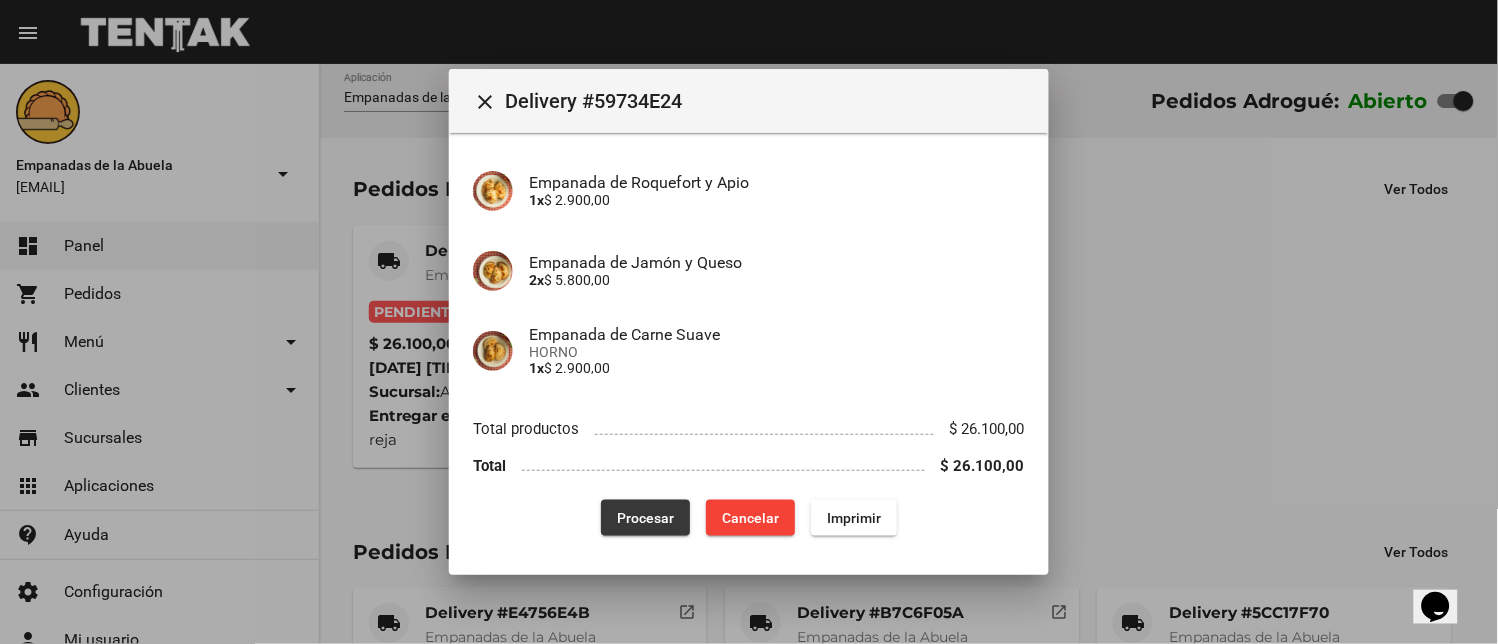 drag, startPoint x: 647, startPoint y: 525, endPoint x: 633, endPoint y: 525, distance: 14 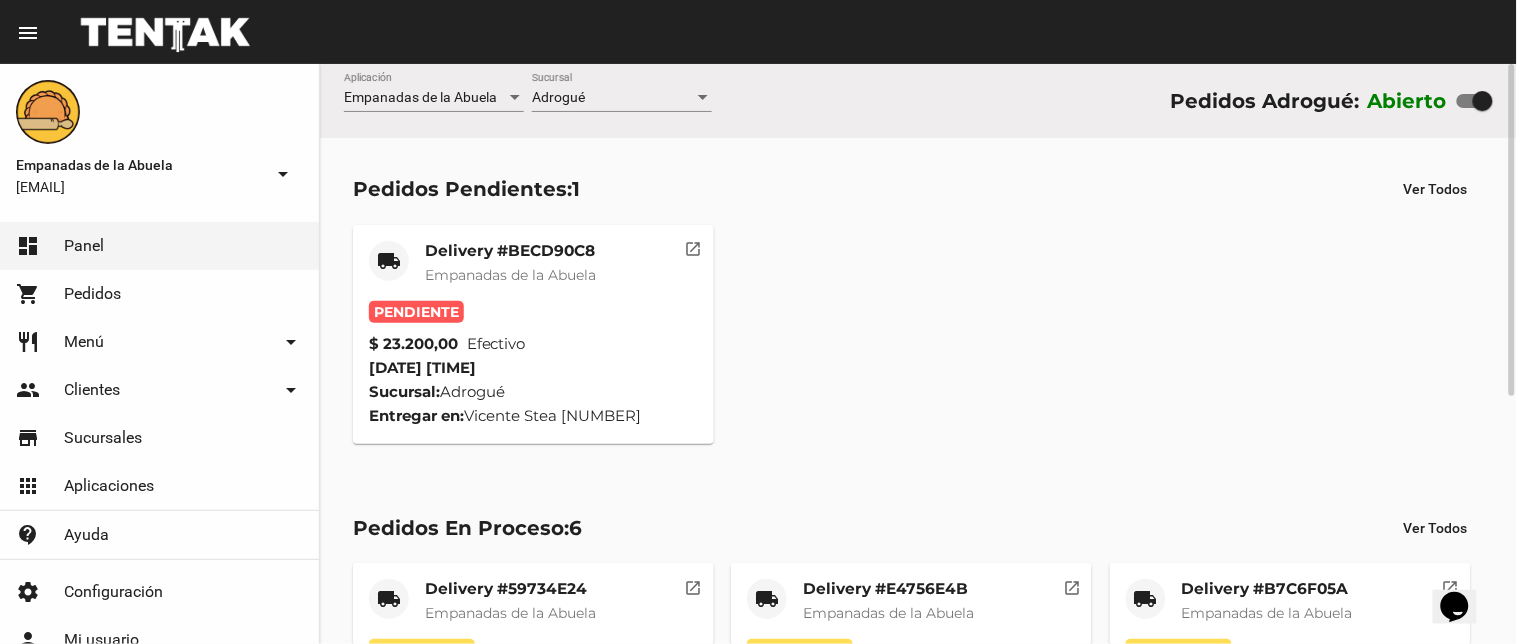 click on "Delivery #BECD90C8" 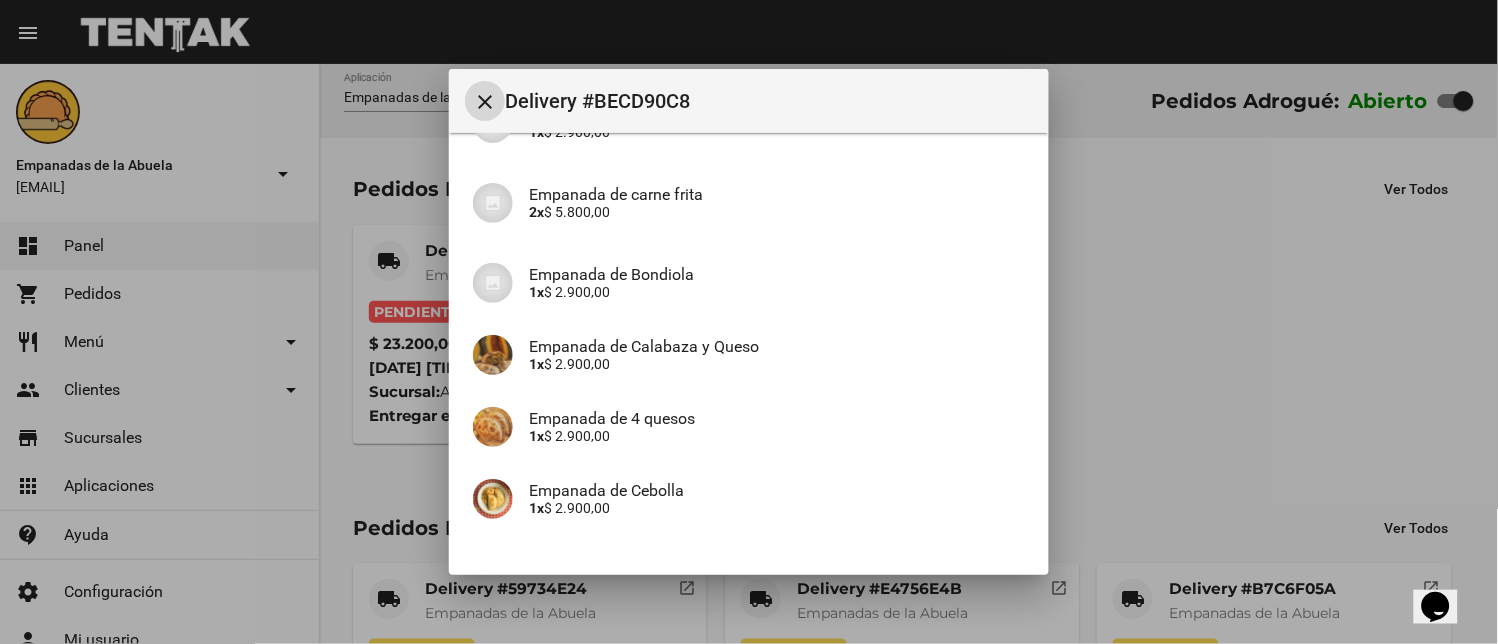 scroll, scrollTop: 465, scrollLeft: 0, axis: vertical 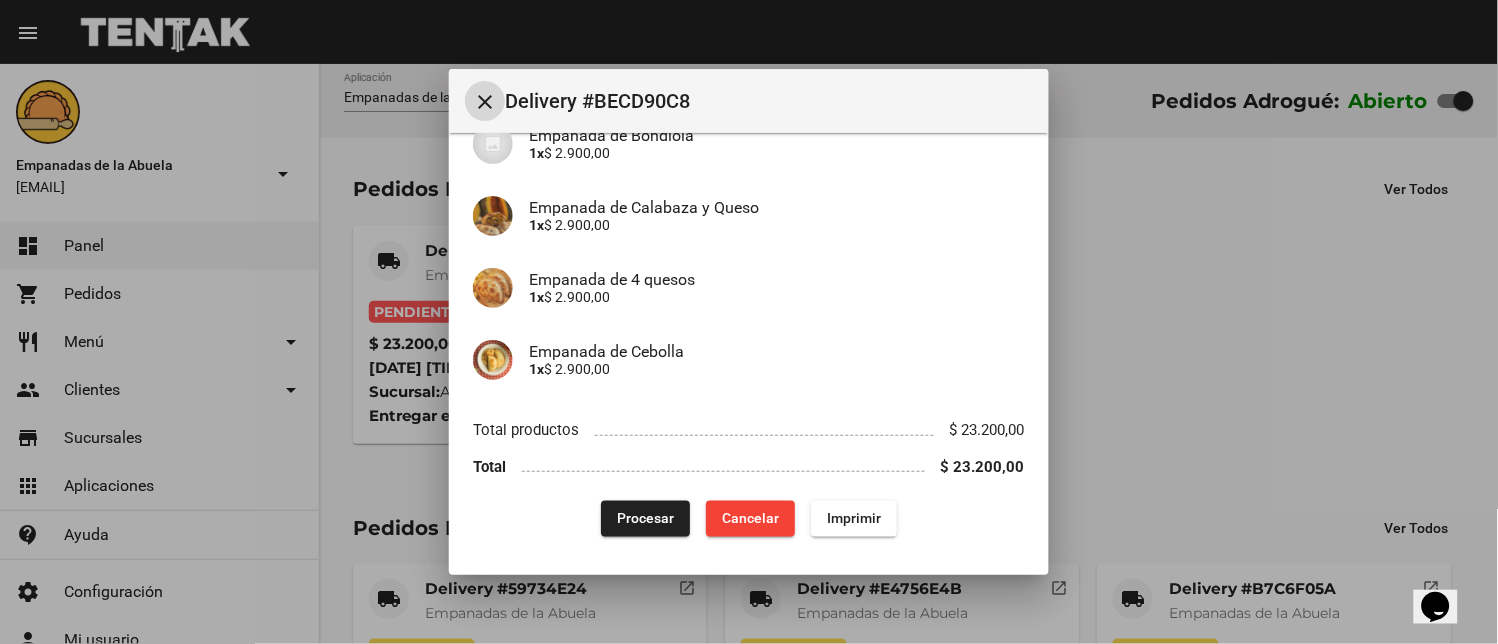 drag, startPoint x: 857, startPoint y: 511, endPoint x: 655, endPoint y: 410, distance: 225.84286 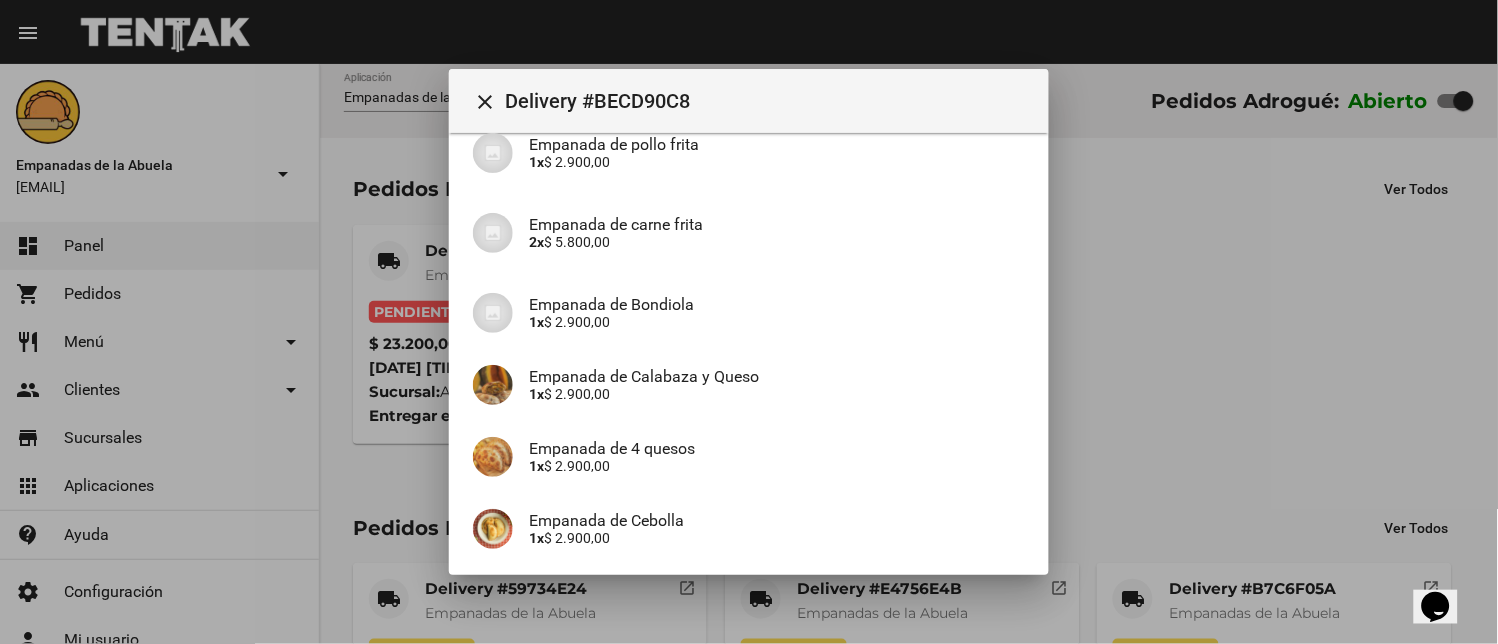 scroll, scrollTop: 465, scrollLeft: 0, axis: vertical 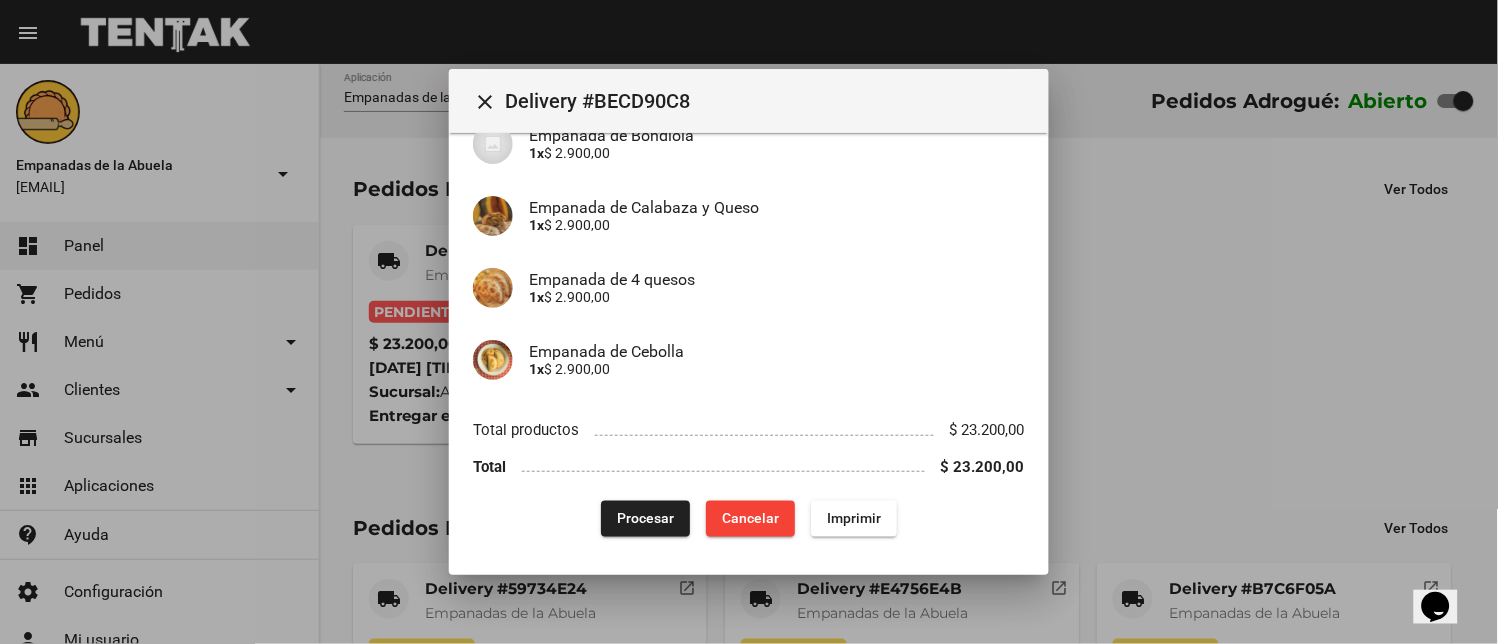 click on "App: Empanadas de la Abuela Sucursal: Adrogué Cuenta: Carolina Pecker ( +54 [PHONE] ) Fecha: [DATE] [TIME] Entregar en: Vicente Stea [NUMBER], Temperley Medio de Pago: Efectivo (Paga con $ 24.000,00) Observaciones: Por favor, entregar el pedido a las 22 hs en el domicilio. Muchas gracias. Empanada de Champiñon 1x $ 2.900,00 Empanada de pollo frita 1x $ 2.900,00 Empanada de carne frita 2x $ 5.800,00 Empanada de Bondiola 1x $ 2.900,00 Empanada de Calabaza y Queso 1x $ 2.900,00 Empanada de 4 quesos 1x $ 2.900,00 Empanada de Cebolla 1x $ 2.900,00 Total productos $ 23.200,00 Total $ 23.200,00 Procesar Cancelar Imprimir" 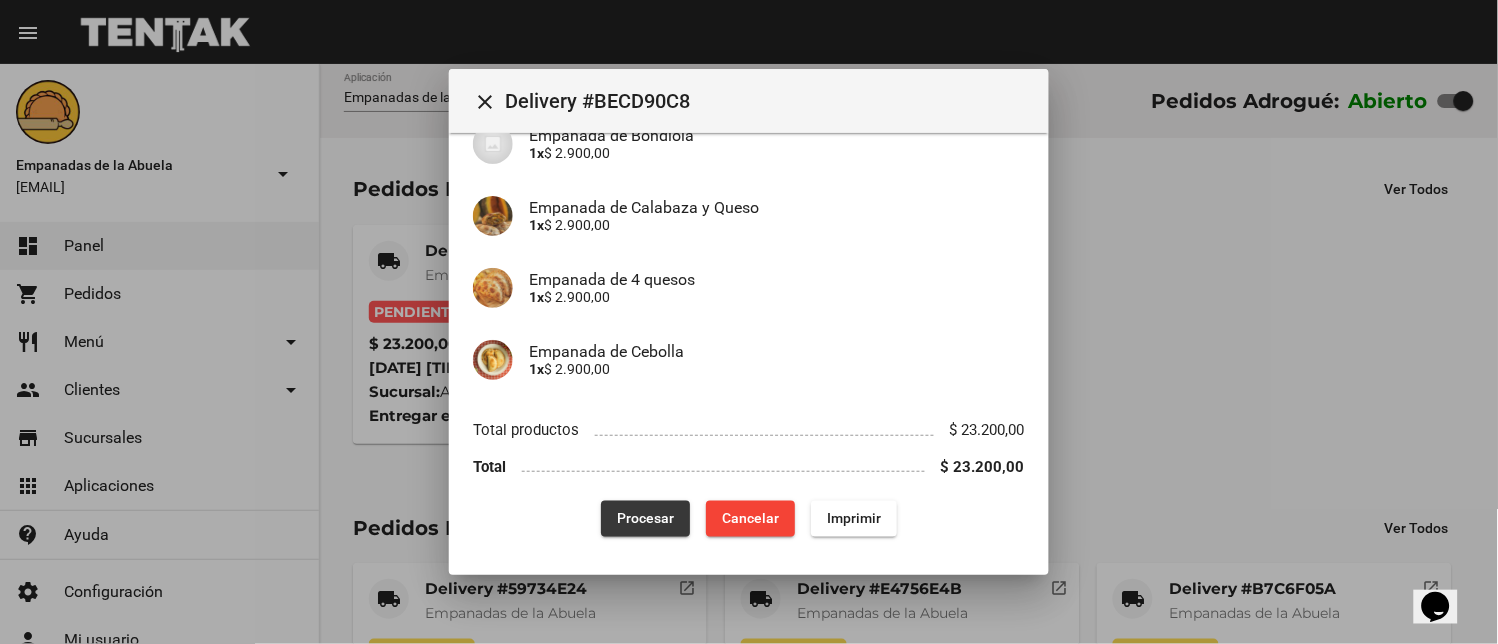 click on "Procesar" 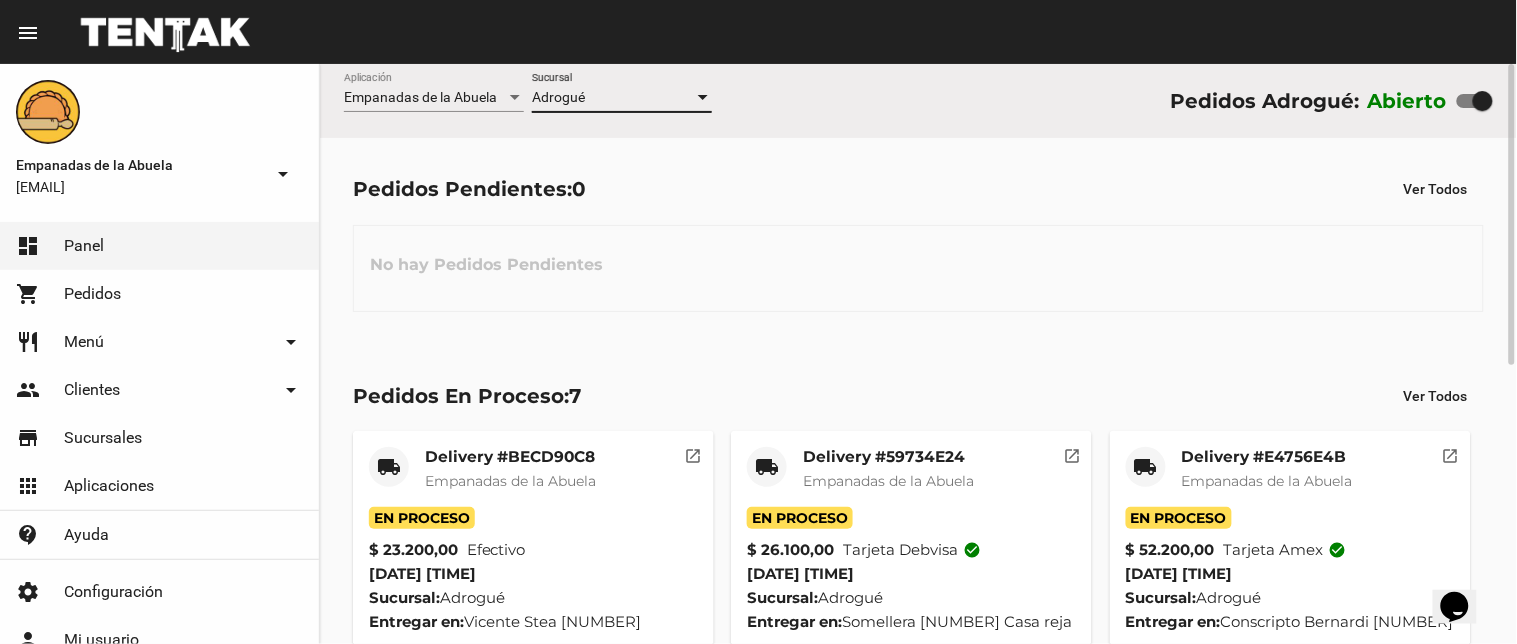 click on "Adrogué" at bounding box center (613, 98) 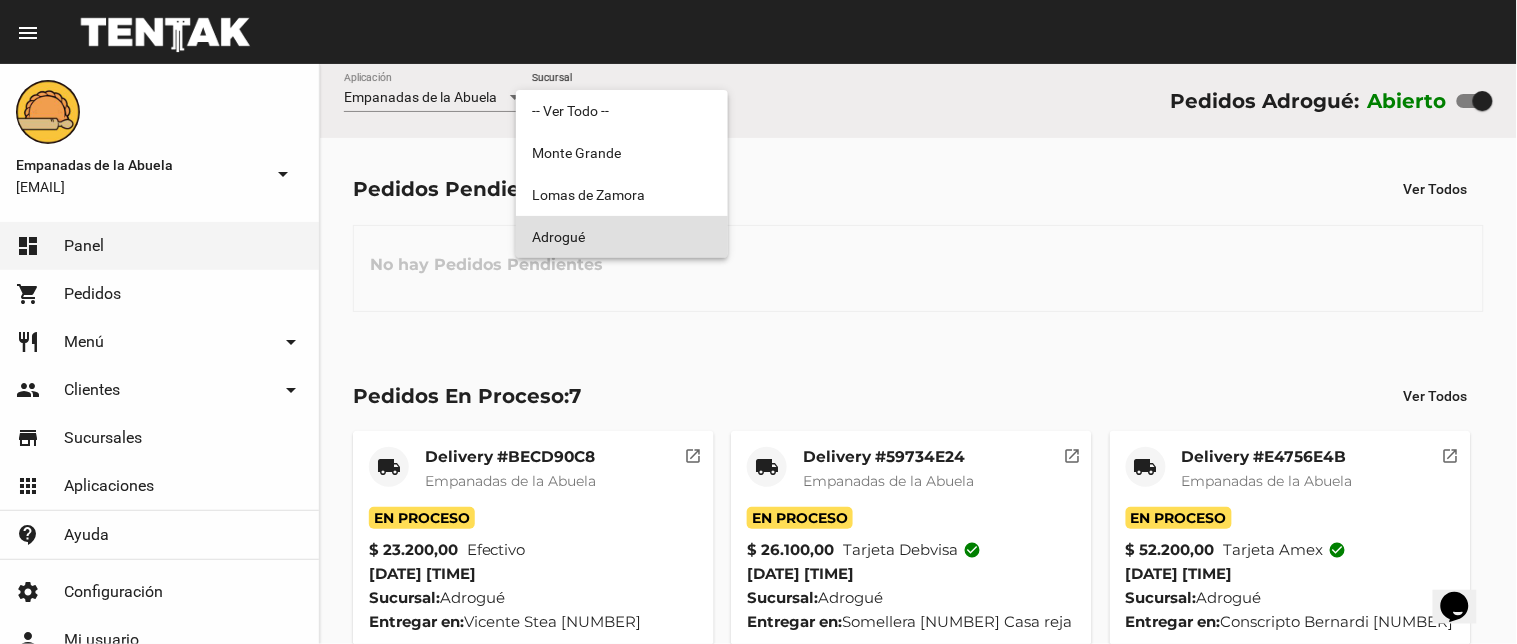 click on "Adrogué" at bounding box center (622, 237) 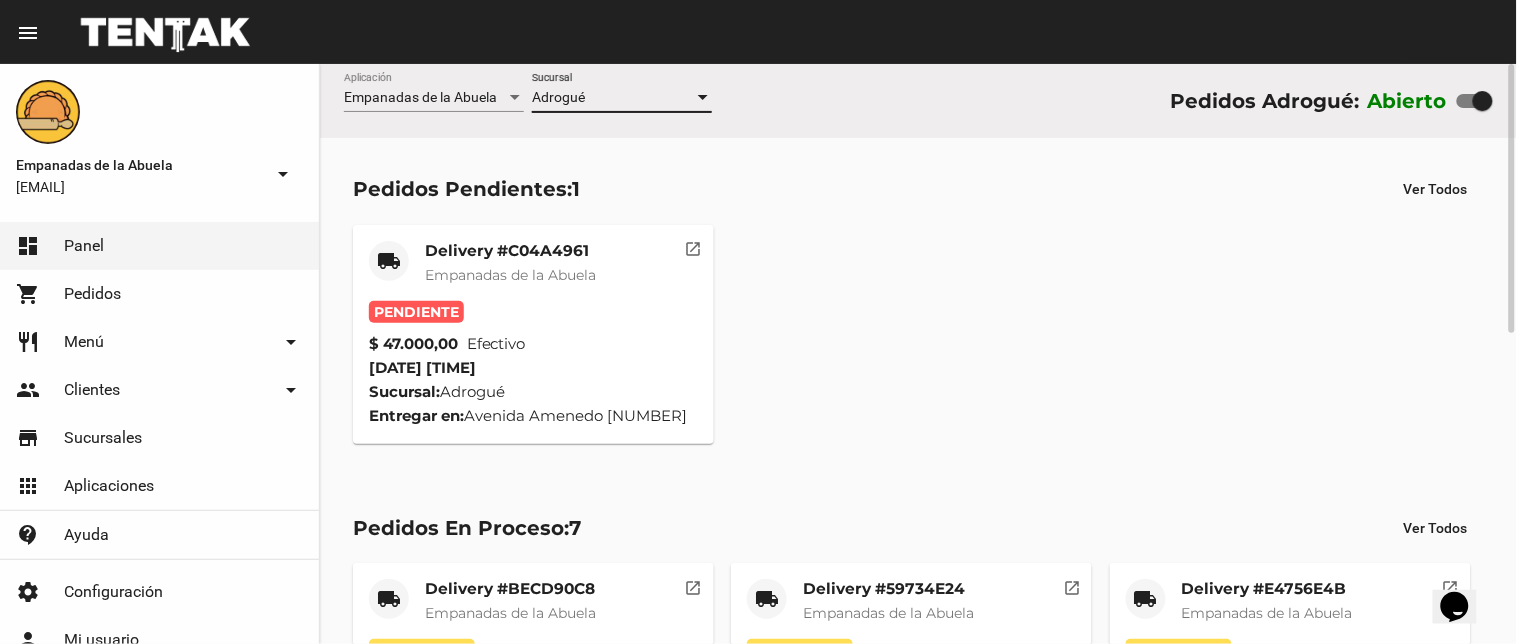 click on "Empanadas de la Abuela" 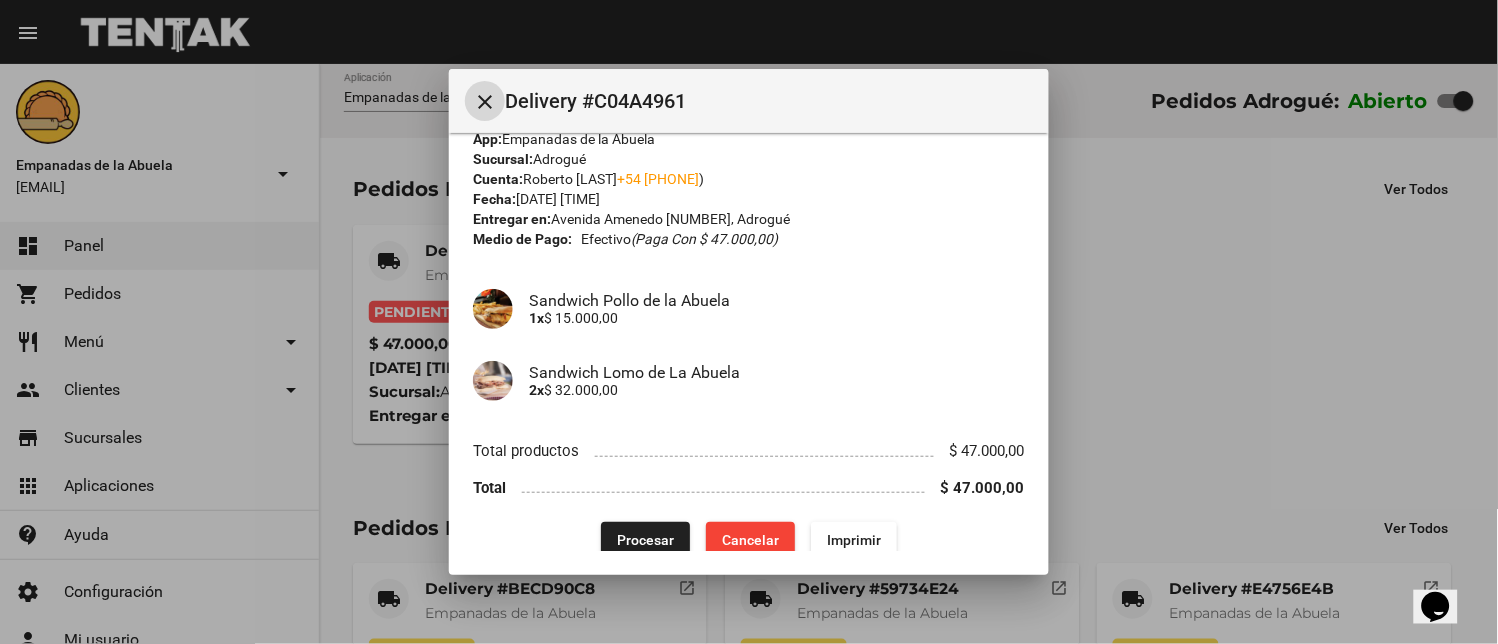 scroll, scrollTop: 50, scrollLeft: 0, axis: vertical 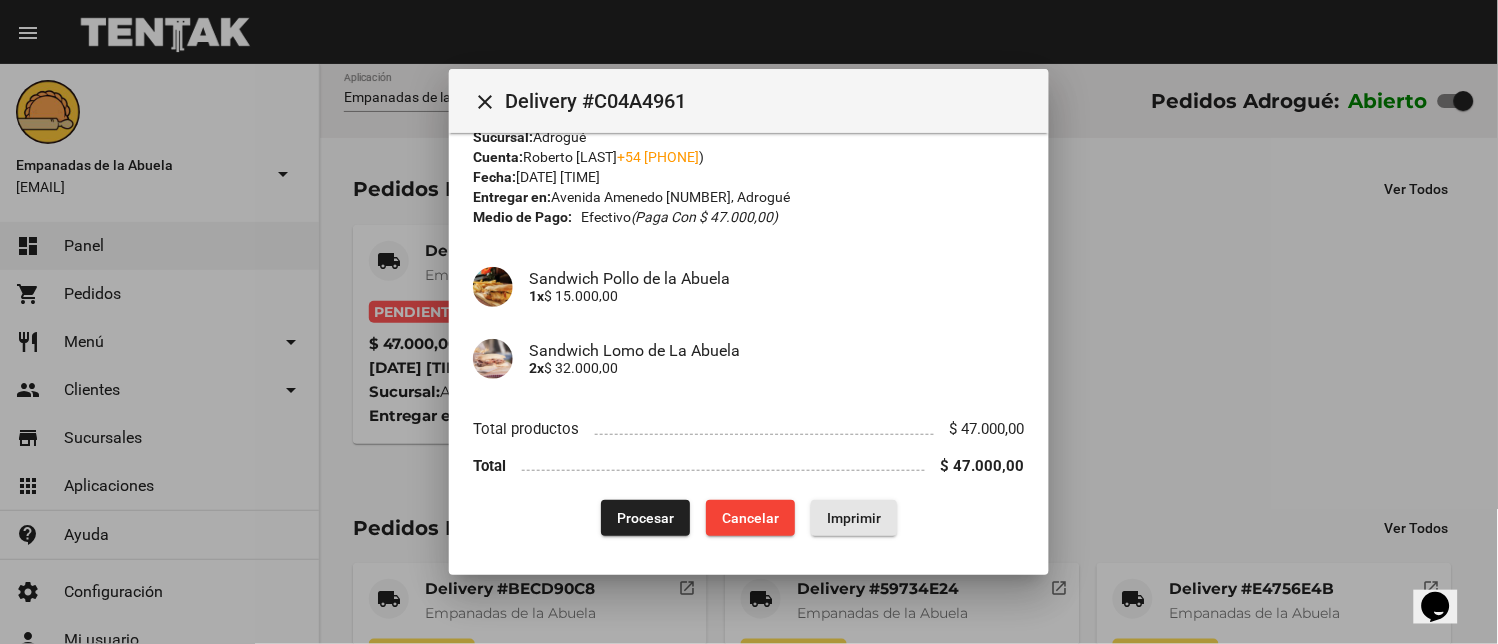 click on "Imprimir" 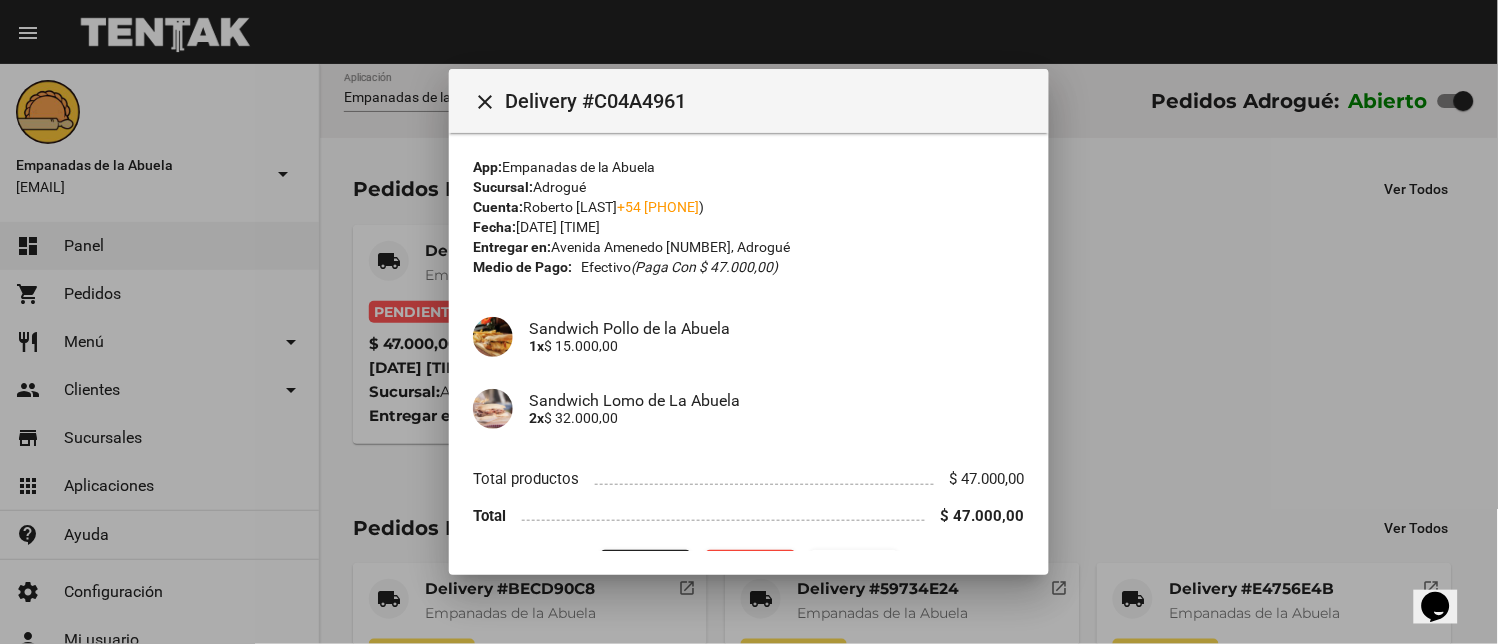 scroll, scrollTop: 50, scrollLeft: 0, axis: vertical 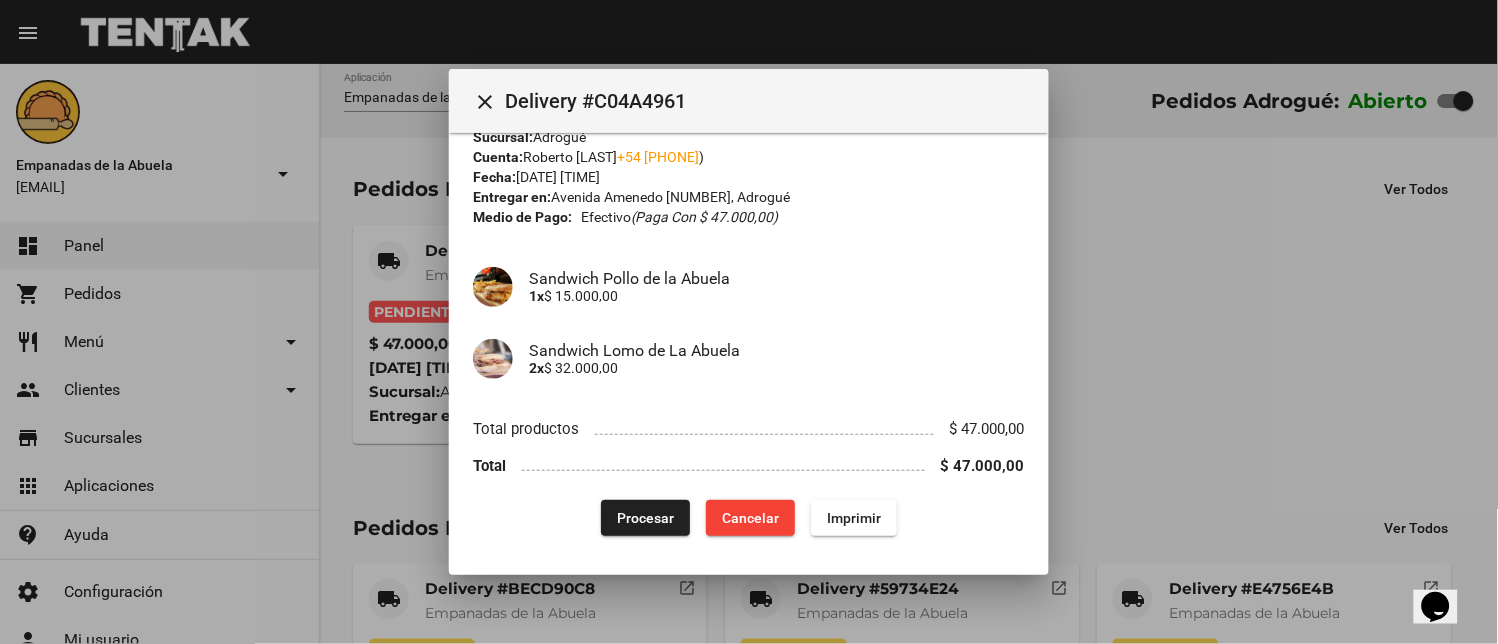 click on "App: Empanadas de la Abuela Sucursal: Adrogué Cuenta: Roberto Correa ( +54 [PHONE] ) Fecha: [DATE] [TIME] Entregar en: Avenida Amenedo [NUMBER], Adrogué Medio de Pago: Efectivo (Paga con $ 47.000,00) Sandwich Pollo de la Abuela 1x $ 15.000,00 Sandwich Lomo de La Abuela 2x $ 32.000,00 Total productos $ 47.000,00 Total $ 47.000,00 Procesar Cancelar Imprimir" 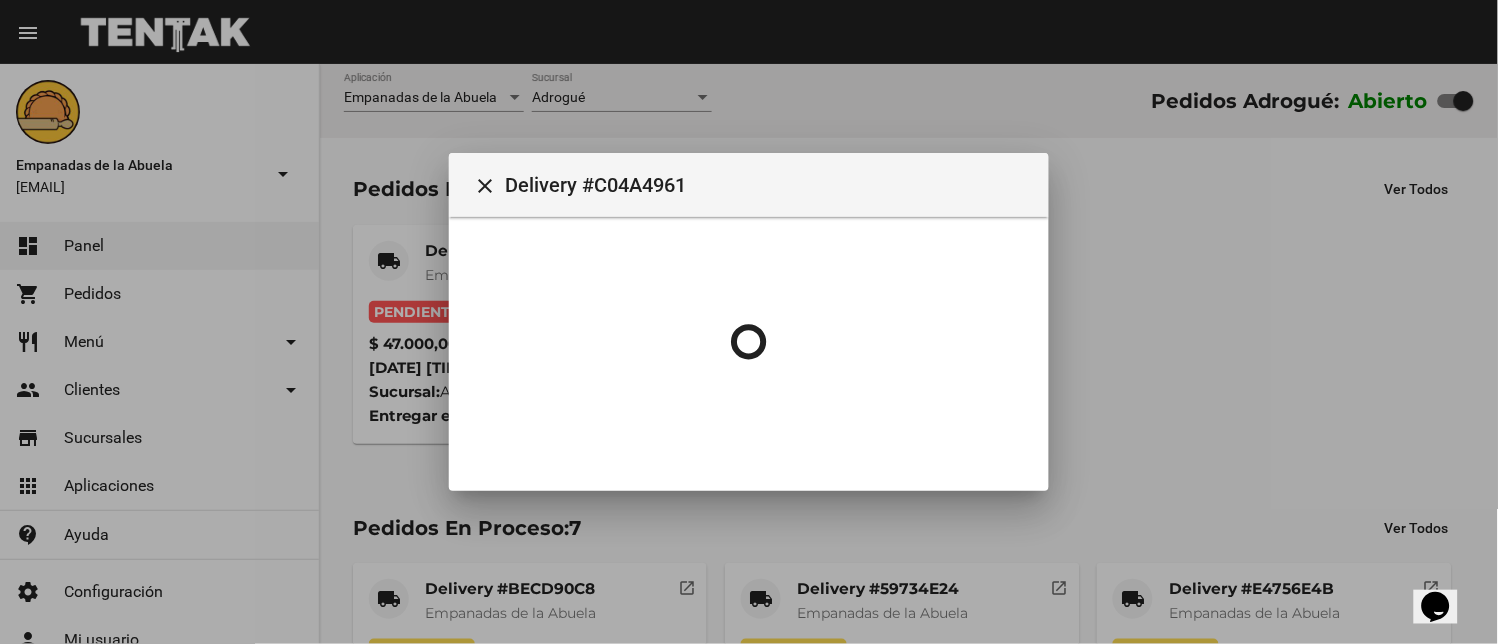 scroll, scrollTop: 0, scrollLeft: 0, axis: both 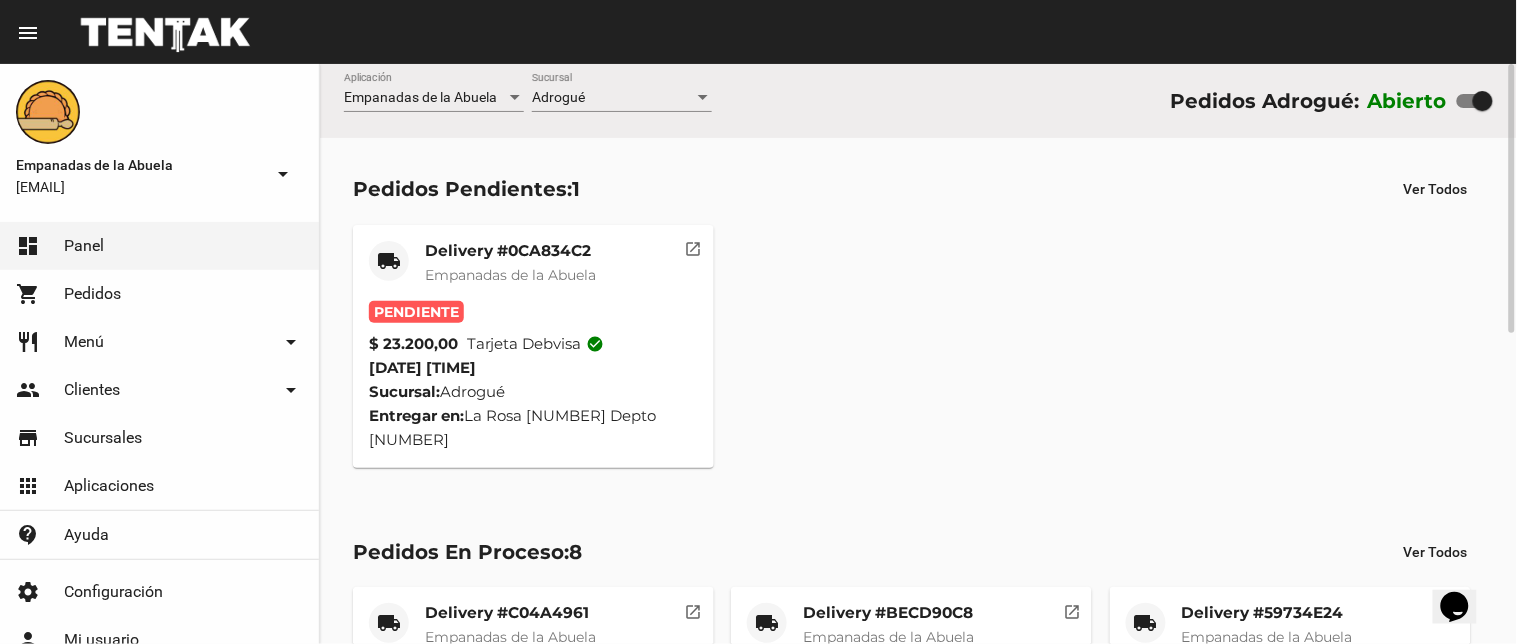 click on "Delivery #0CA834C2" 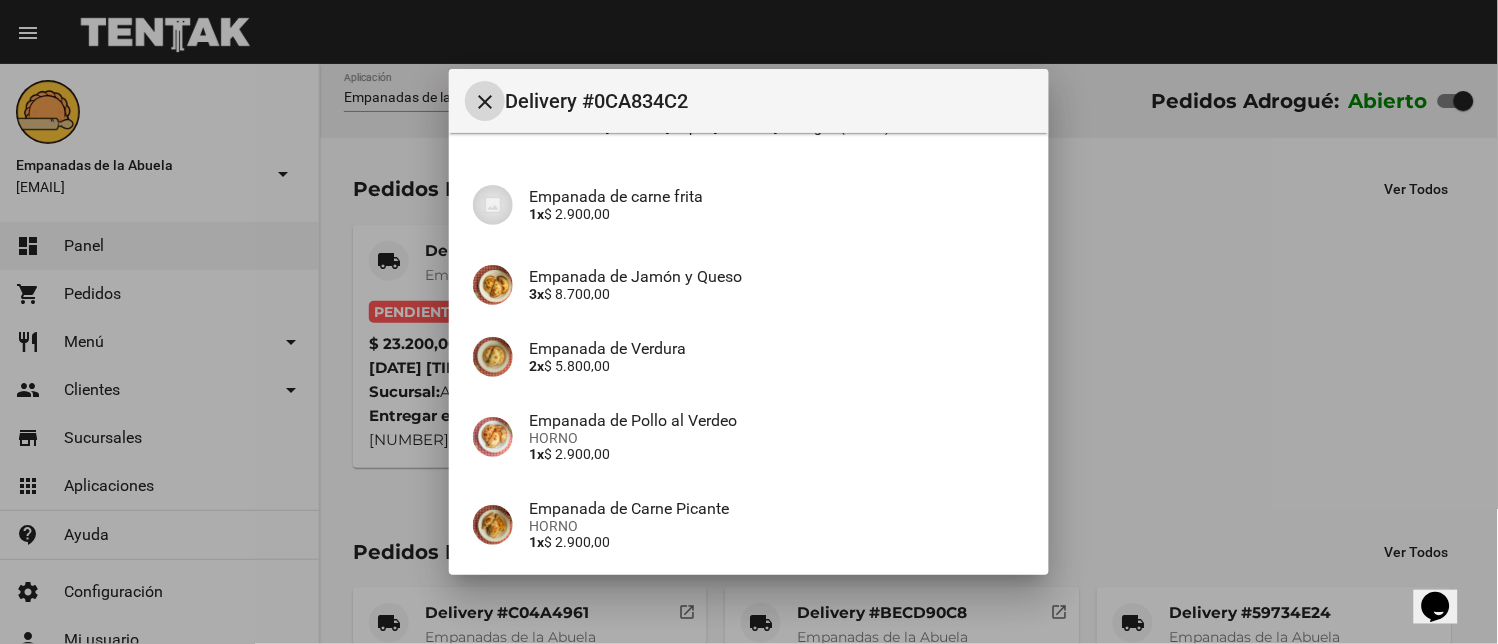 scroll, scrollTop: 354, scrollLeft: 0, axis: vertical 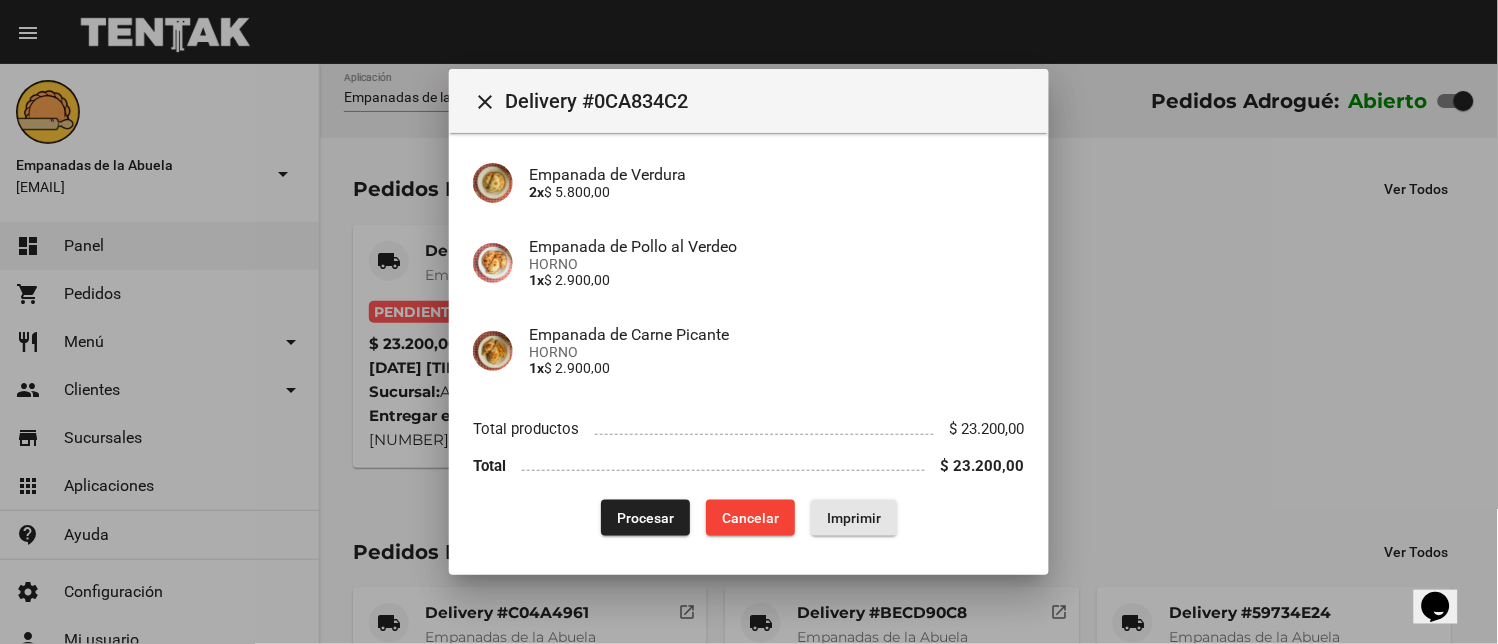 click on "Imprimir" 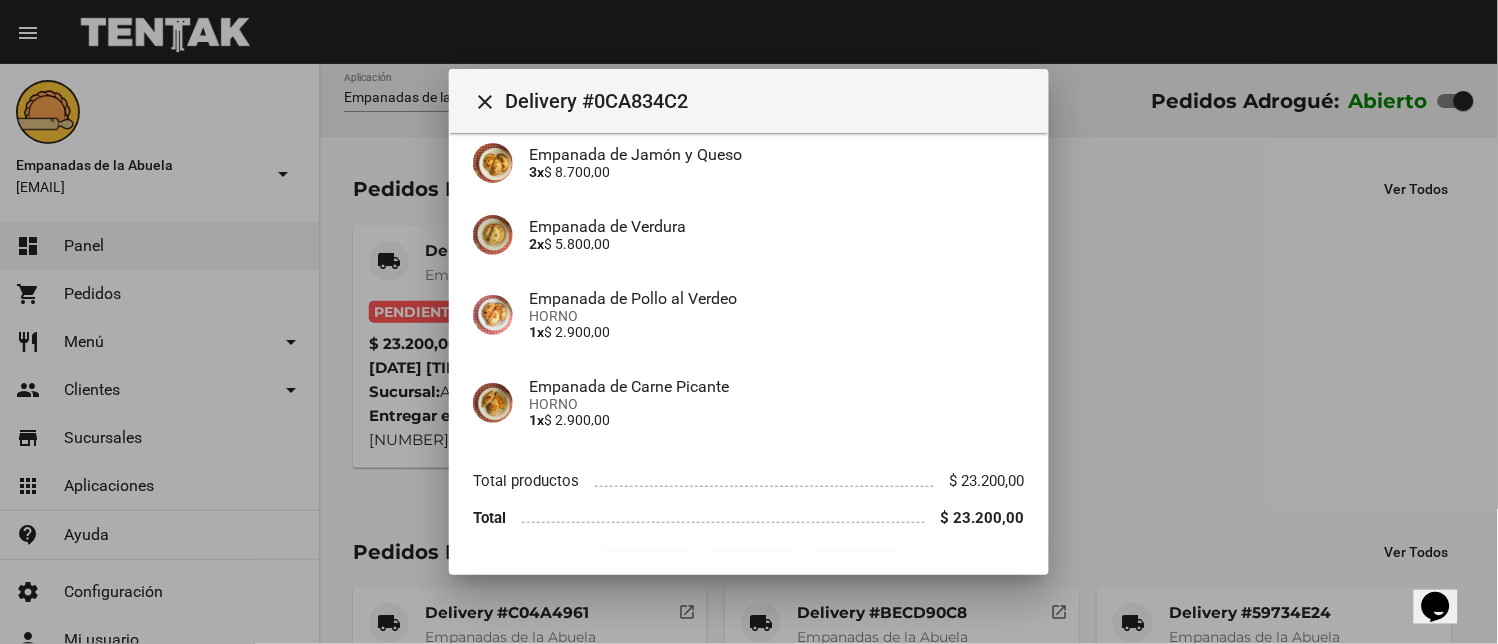 scroll, scrollTop: 354, scrollLeft: 0, axis: vertical 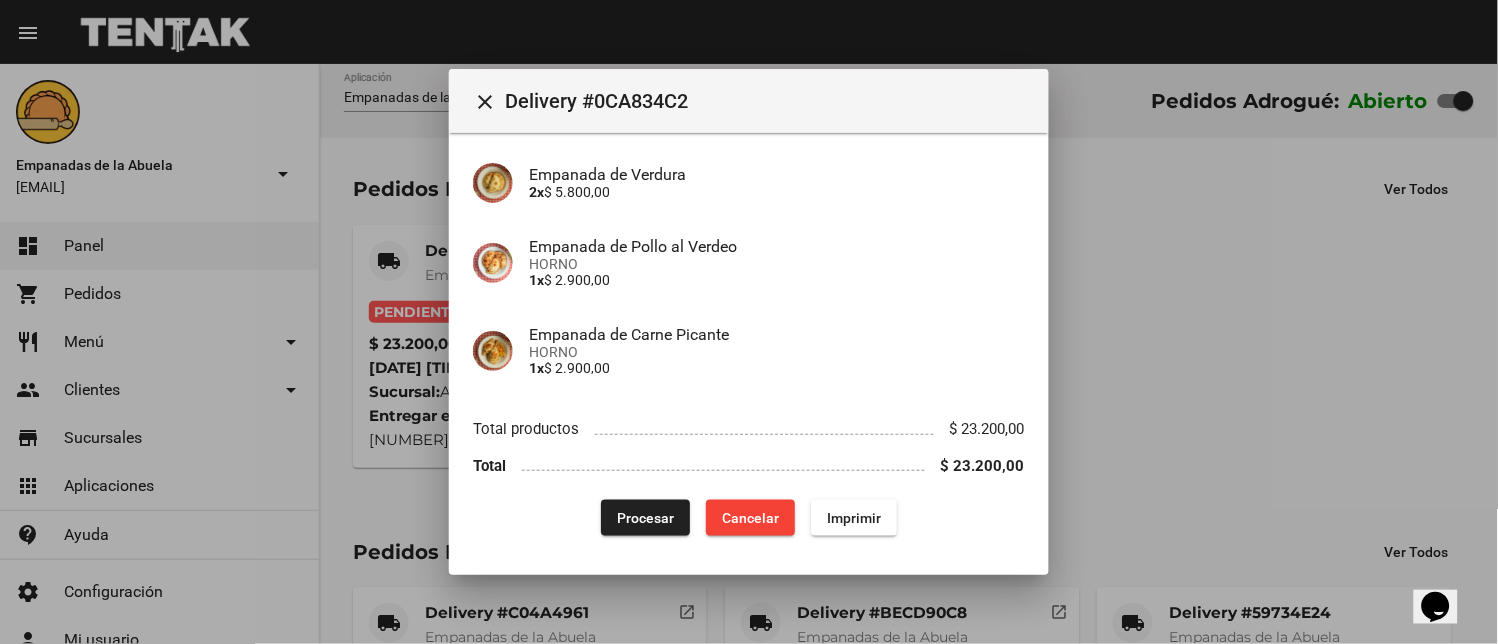 click on "Procesar" 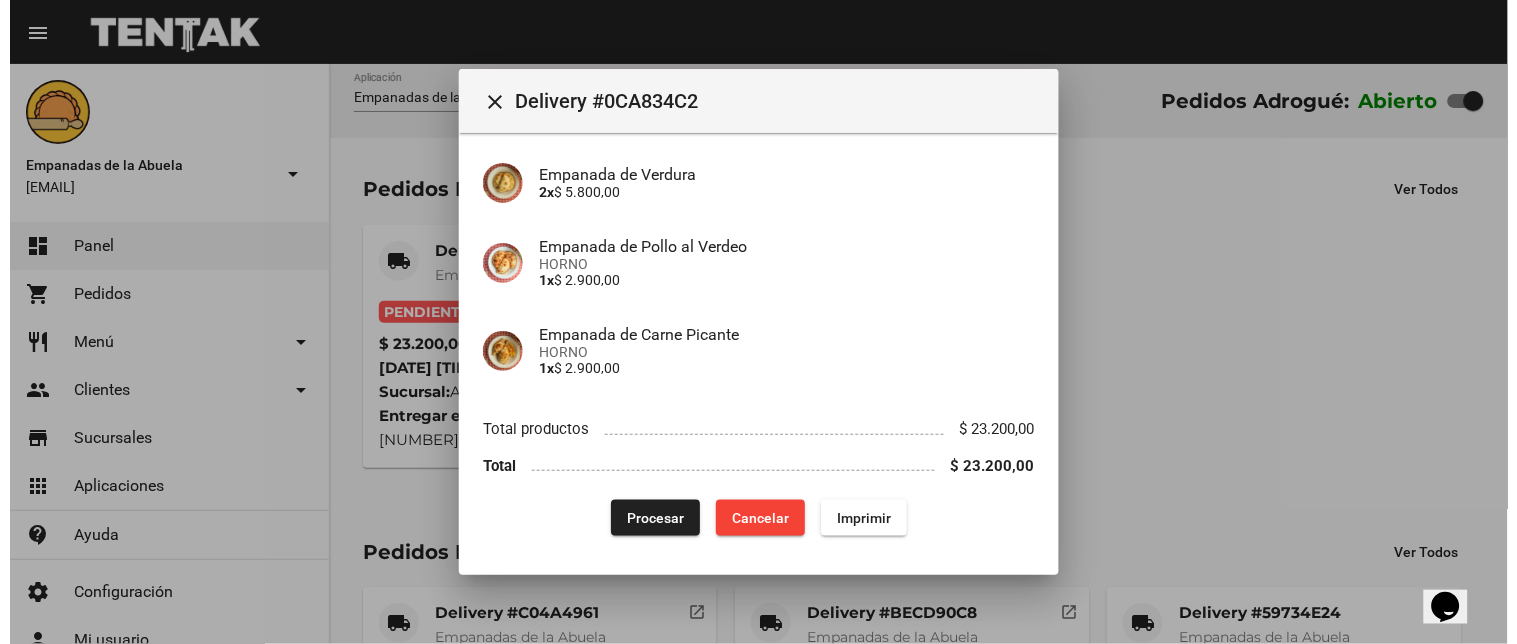 scroll, scrollTop: 0, scrollLeft: 0, axis: both 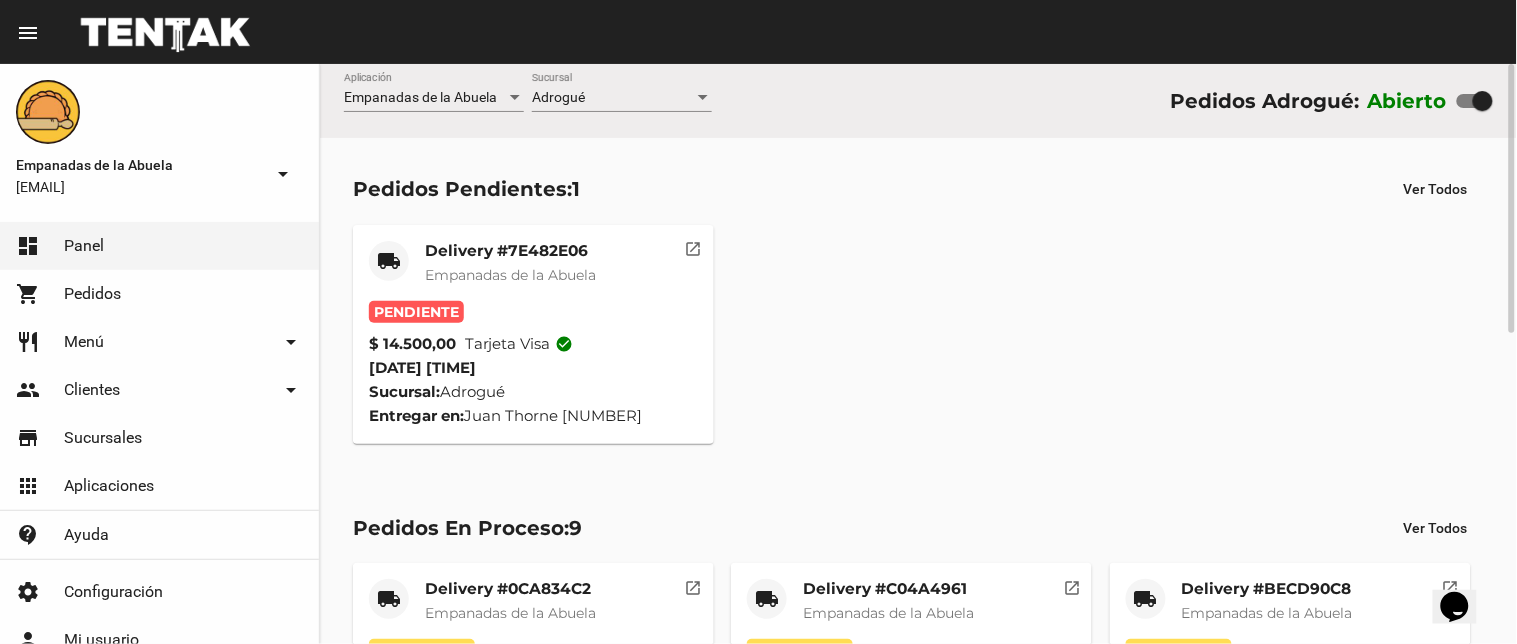 click on "Empanadas de la Abuela" 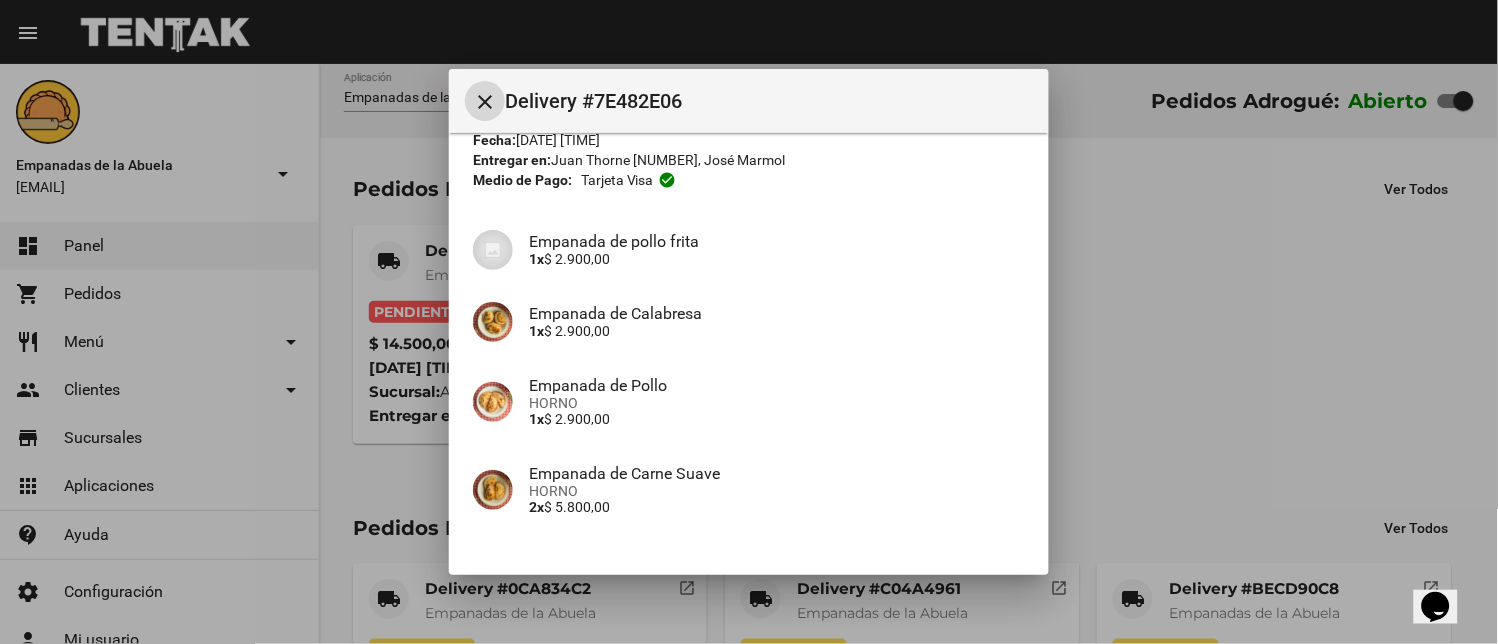 scroll, scrollTop: 225, scrollLeft: 0, axis: vertical 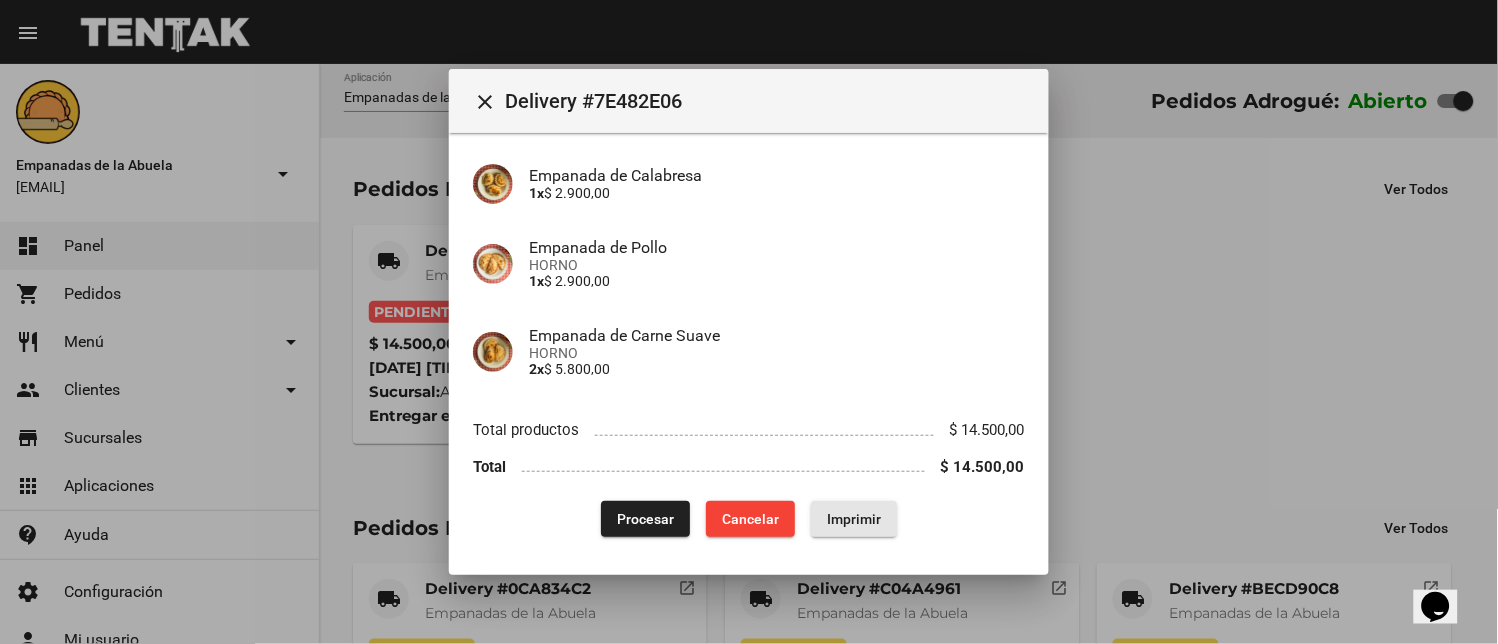 click on "Imprimir" 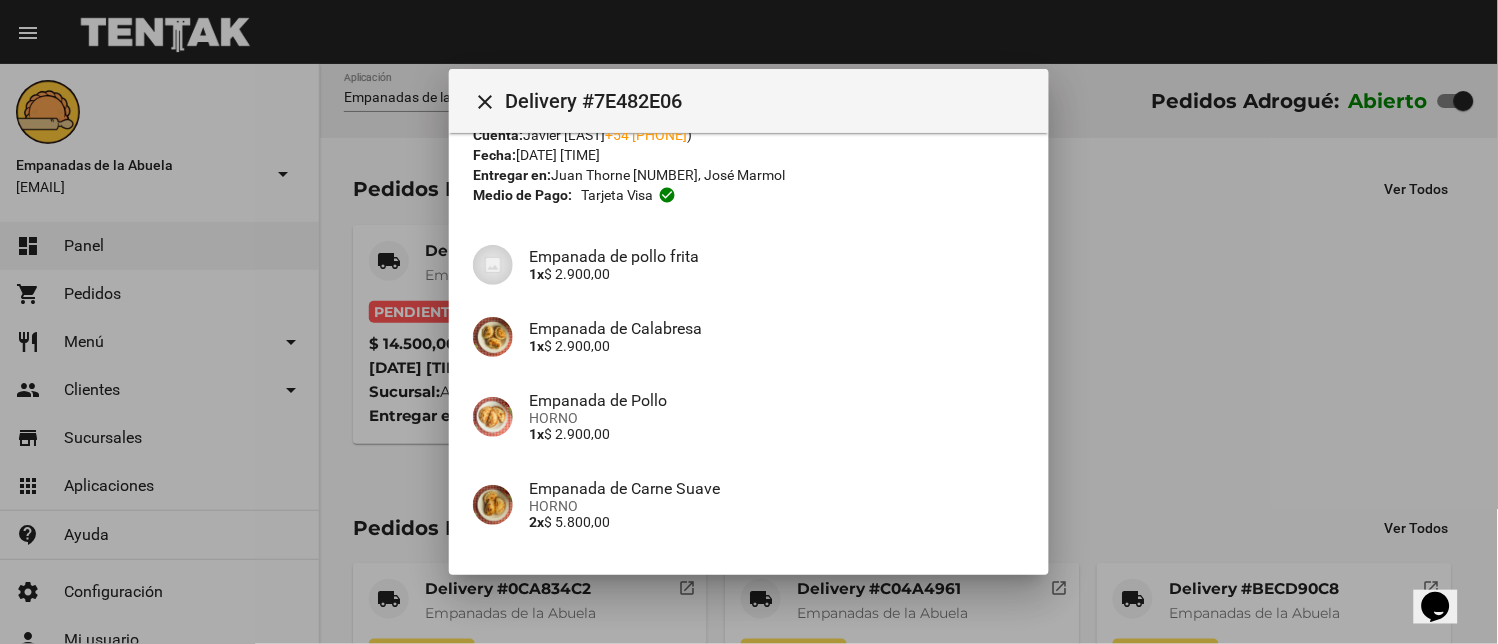 scroll, scrollTop: 225, scrollLeft: 0, axis: vertical 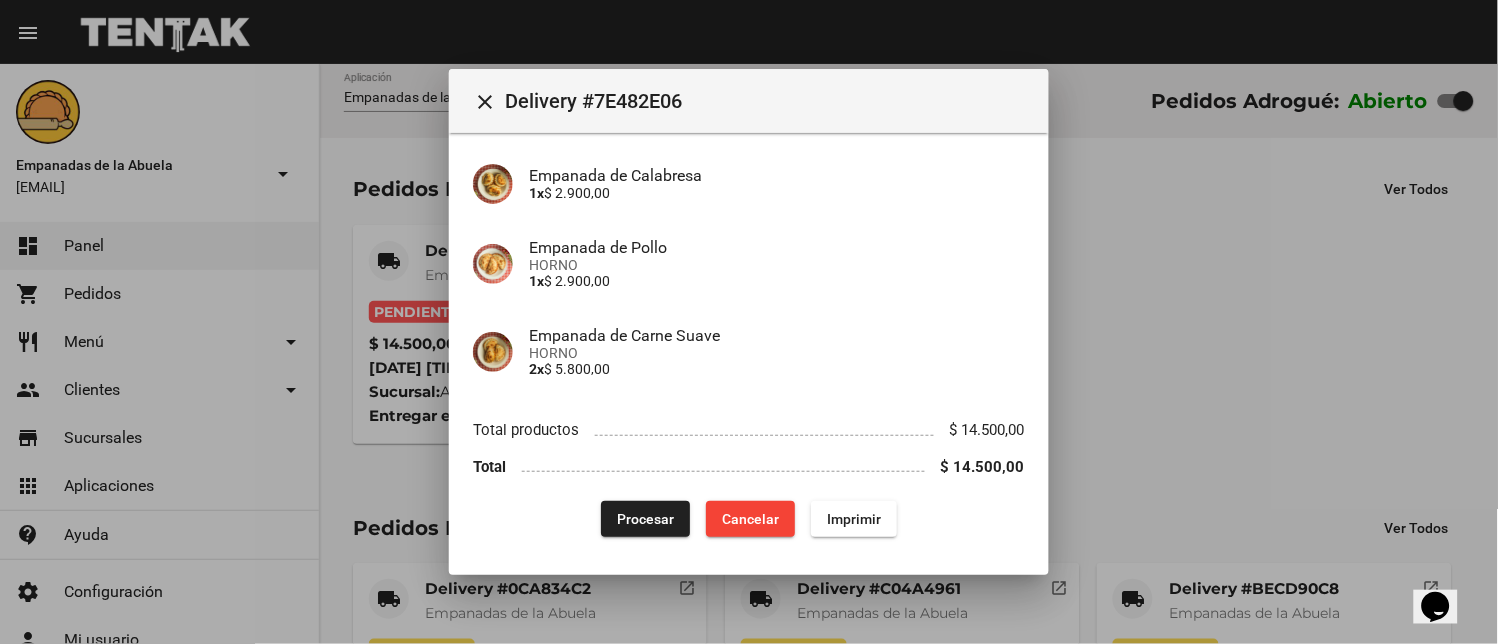 drag, startPoint x: 650, startPoint y: 513, endPoint x: 643, endPoint y: 504, distance: 11.401754 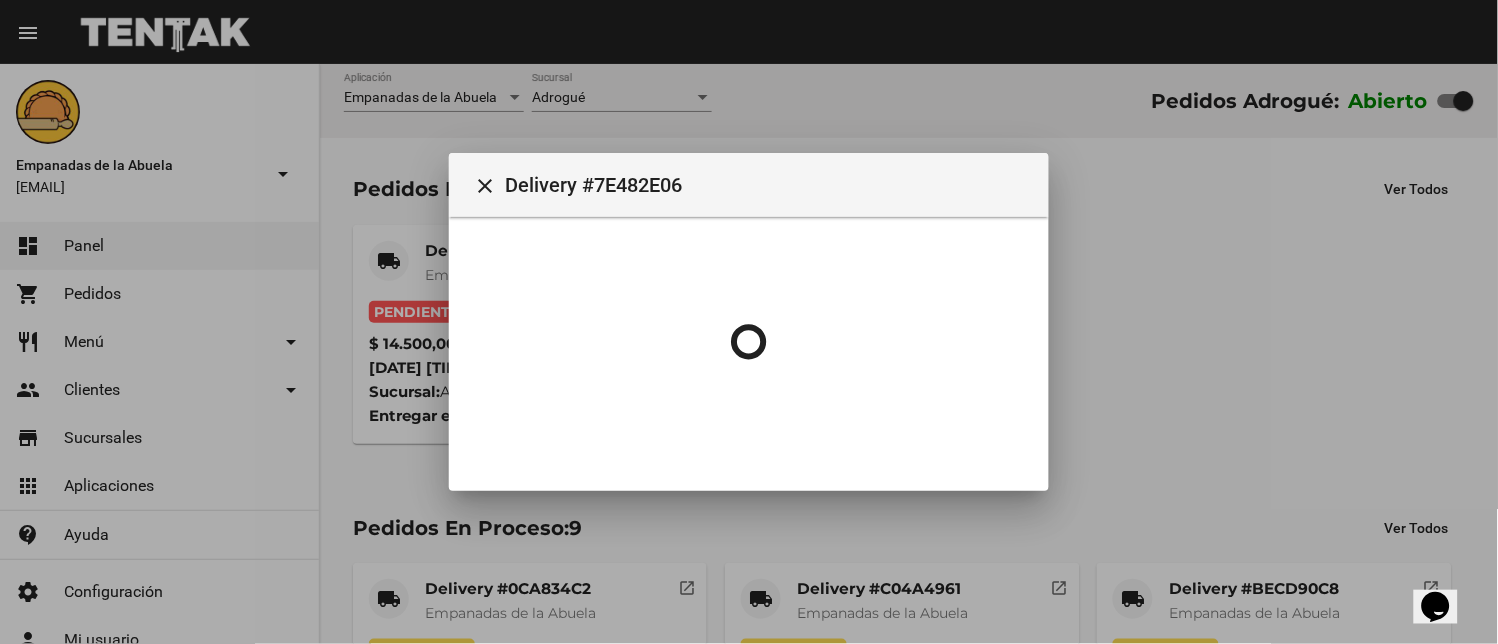 scroll, scrollTop: 0, scrollLeft: 0, axis: both 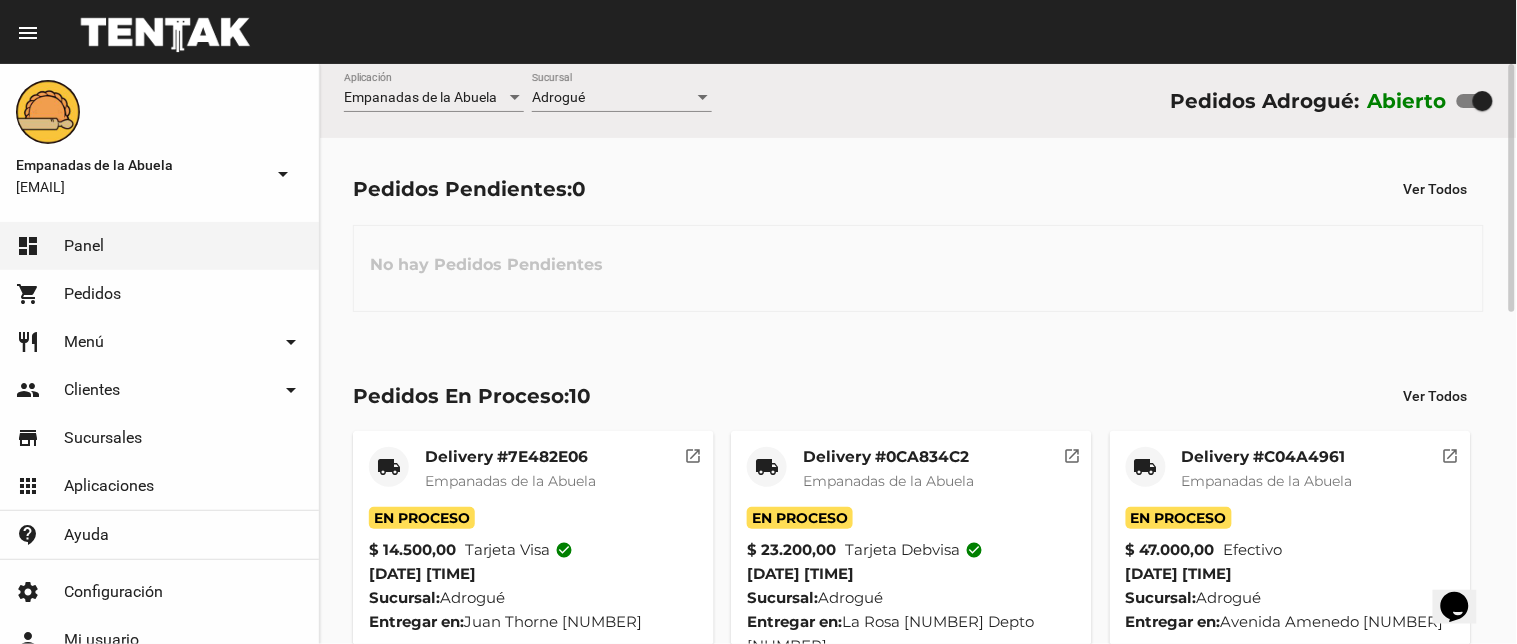 click on "local_shipping Delivery #7E482E06 Empanadas de la Abuela En Proceso $ 14.500,00 Tarjeta visa check_circle [DATE] [TIME] Sucursal: Adrogué Entregar en: Juan Thorne [NUMBER] open_in_new" 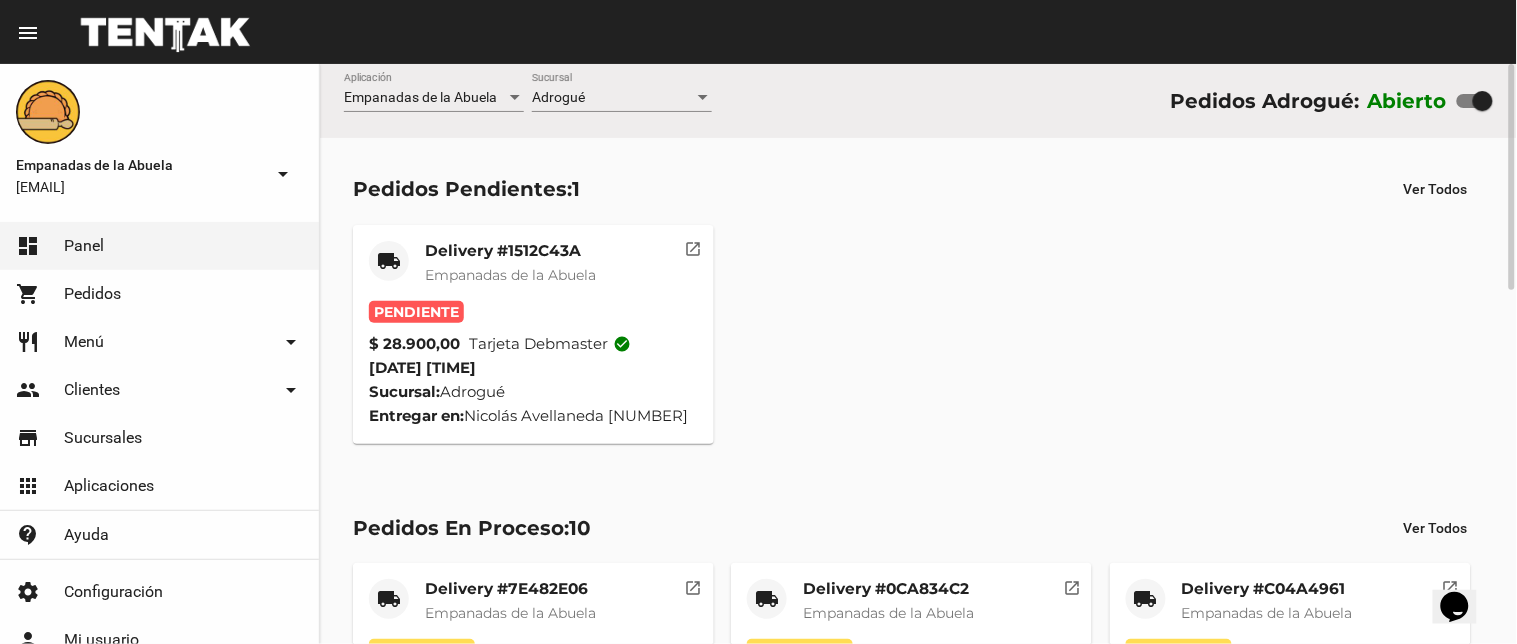 click on "Delivery #1512C43A" 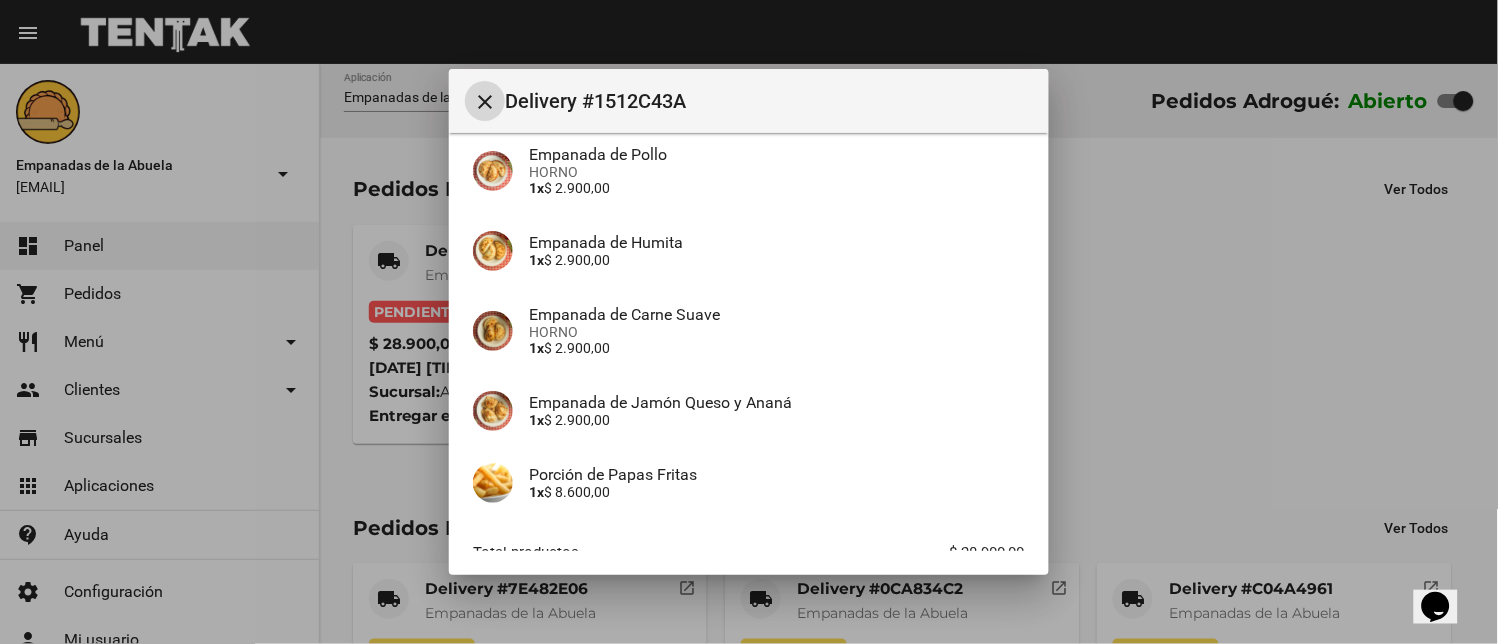 scroll, scrollTop: 457, scrollLeft: 0, axis: vertical 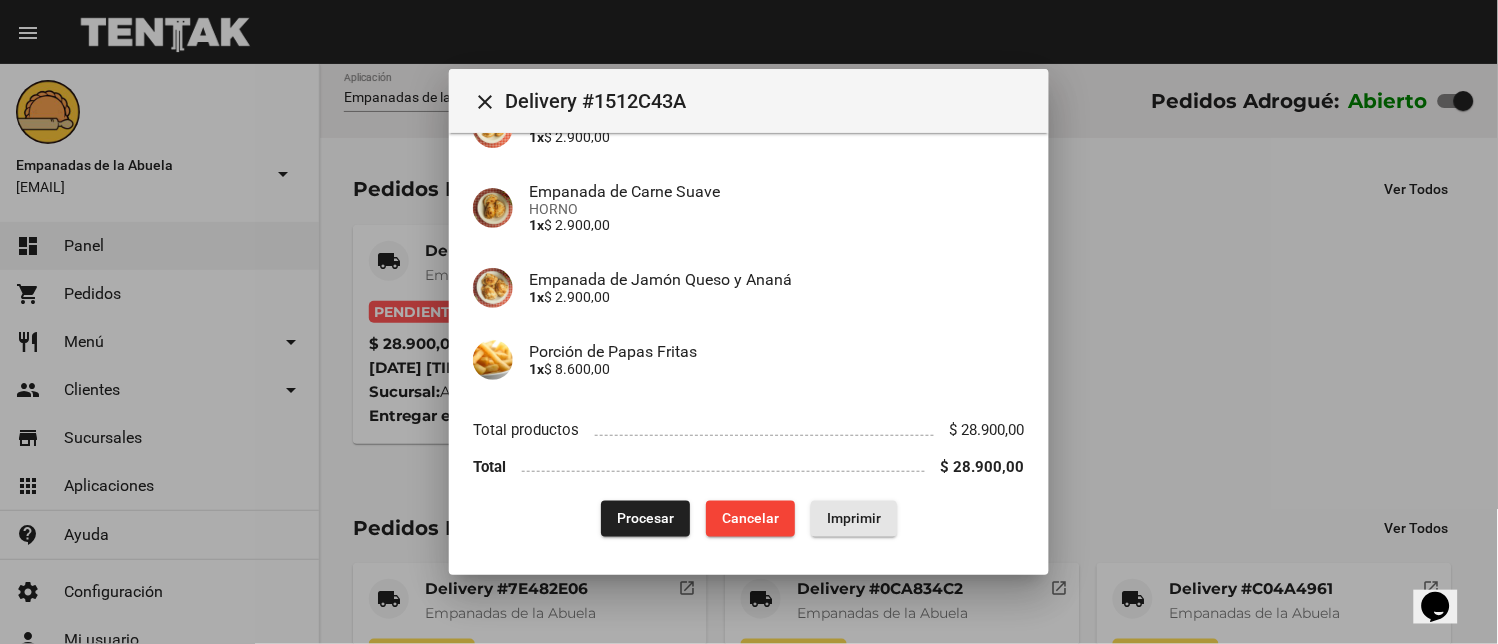 click on "Imprimir" 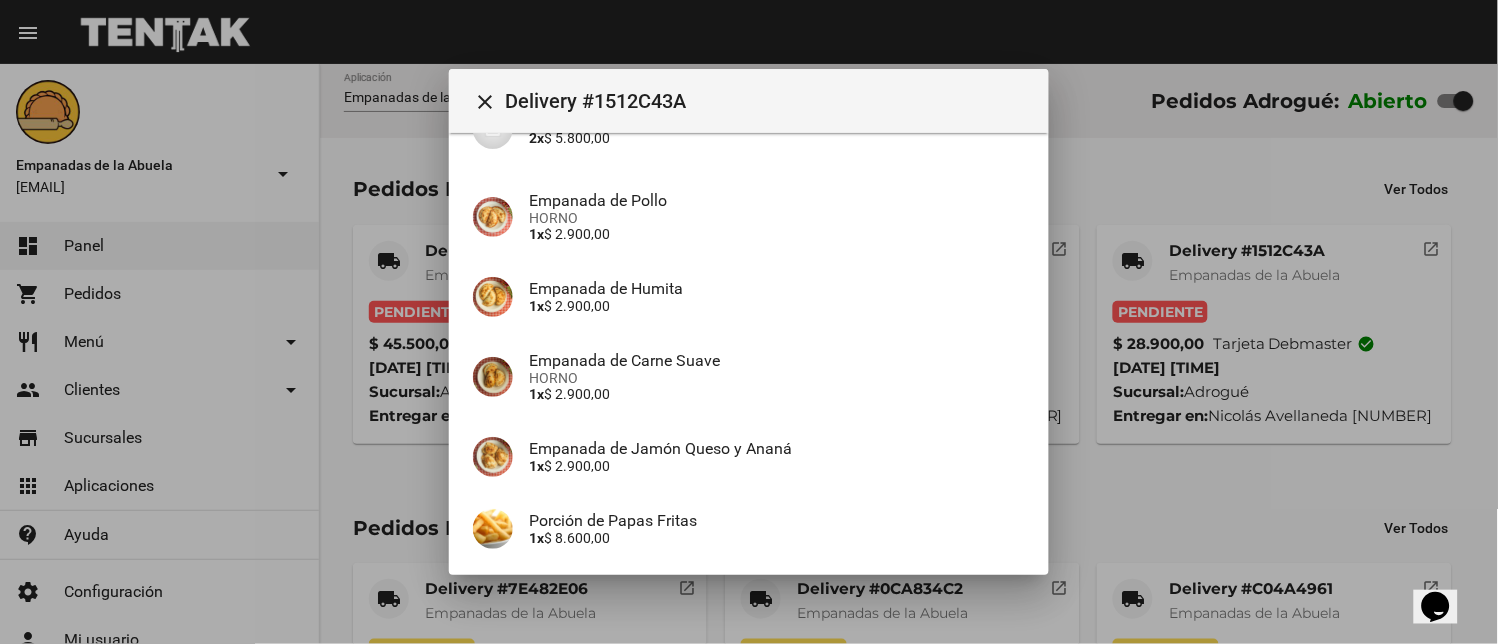 drag, startPoint x: 486, startPoint y: 113, endPoint x: 500, endPoint y: 114, distance: 14.035668 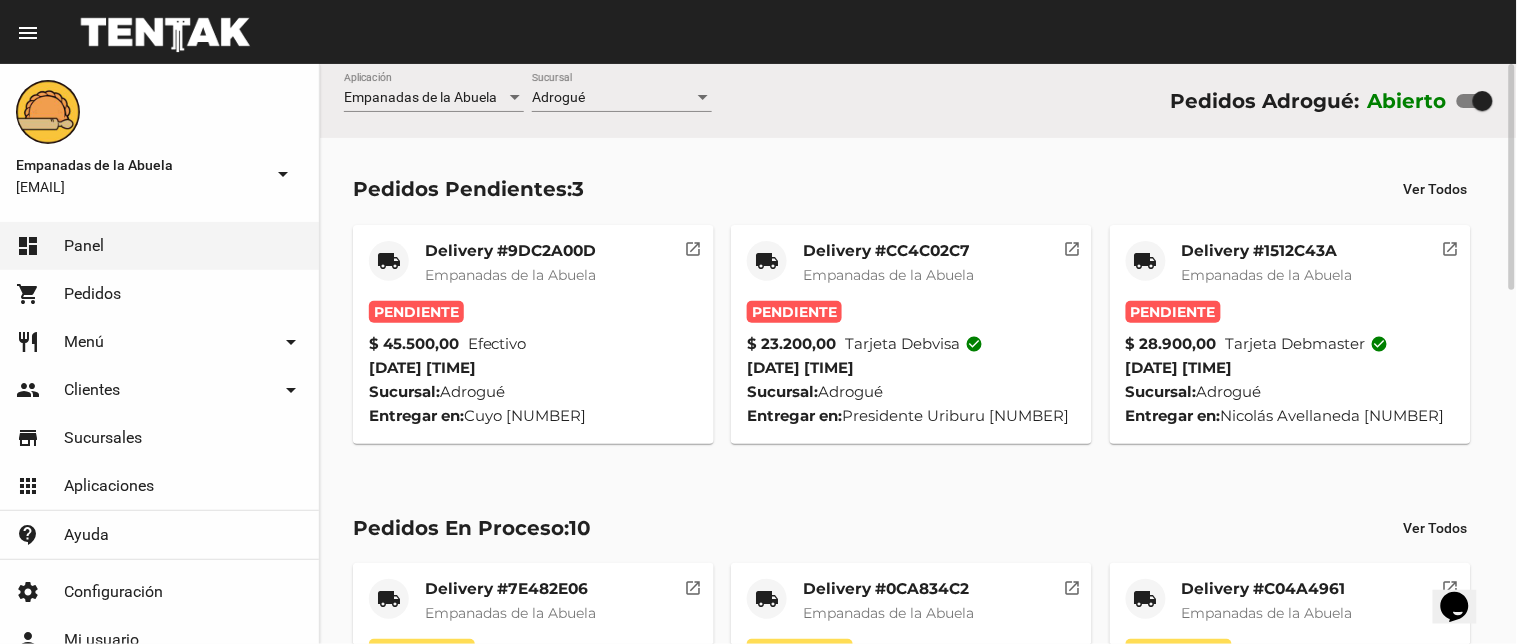 click on "Empanadas de la Abuela" 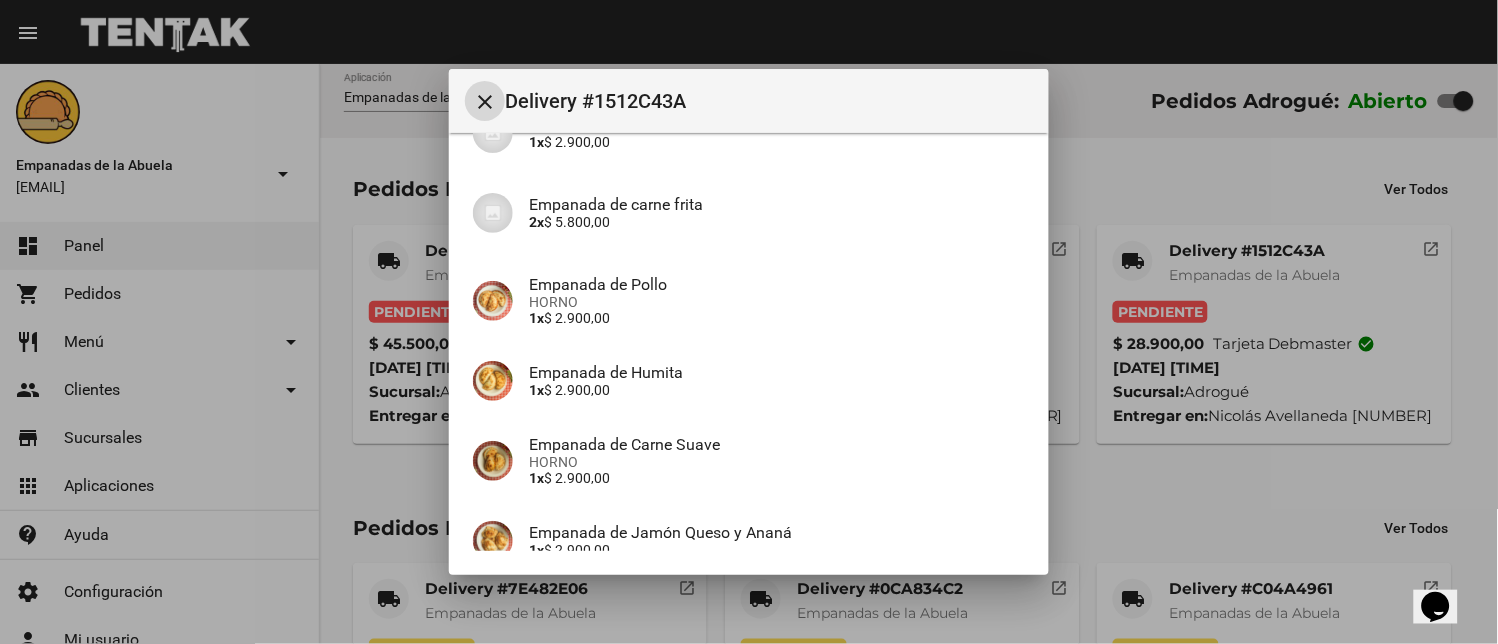 scroll, scrollTop: 457, scrollLeft: 0, axis: vertical 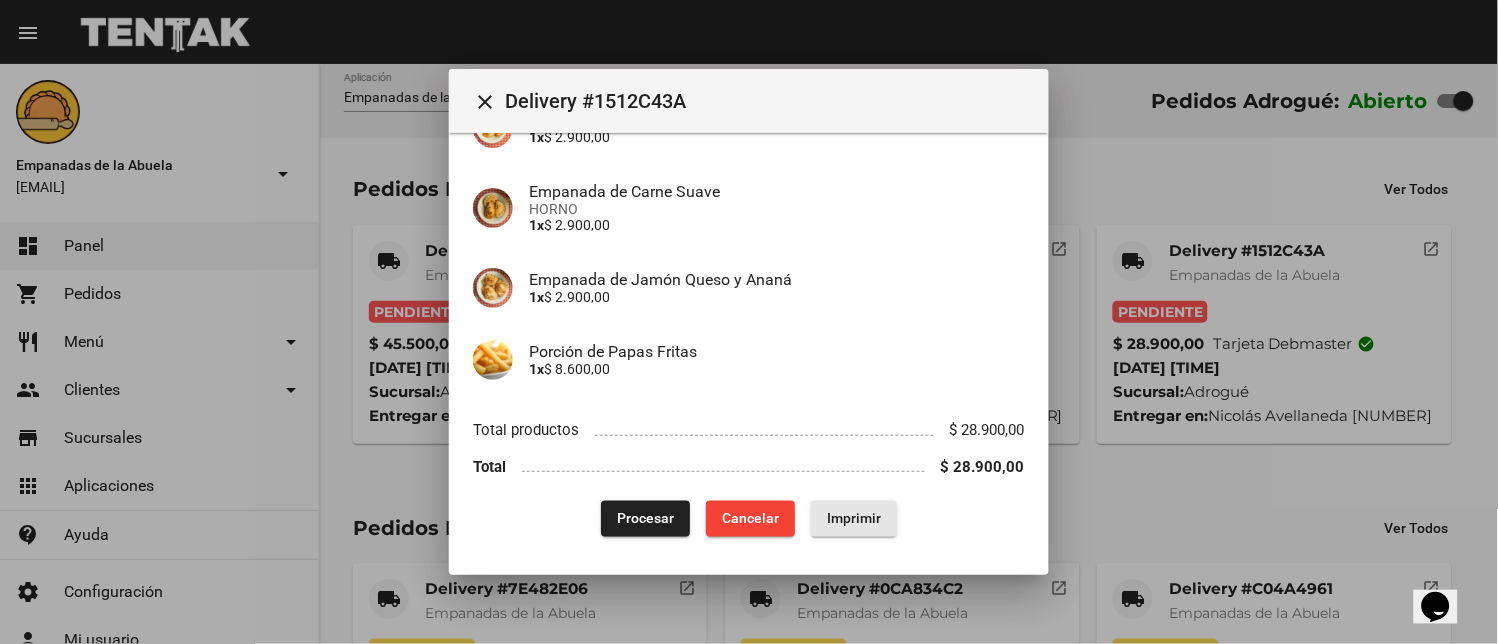 drag, startPoint x: 825, startPoint y: 518, endPoint x: 681, endPoint y: 565, distance: 151.47607 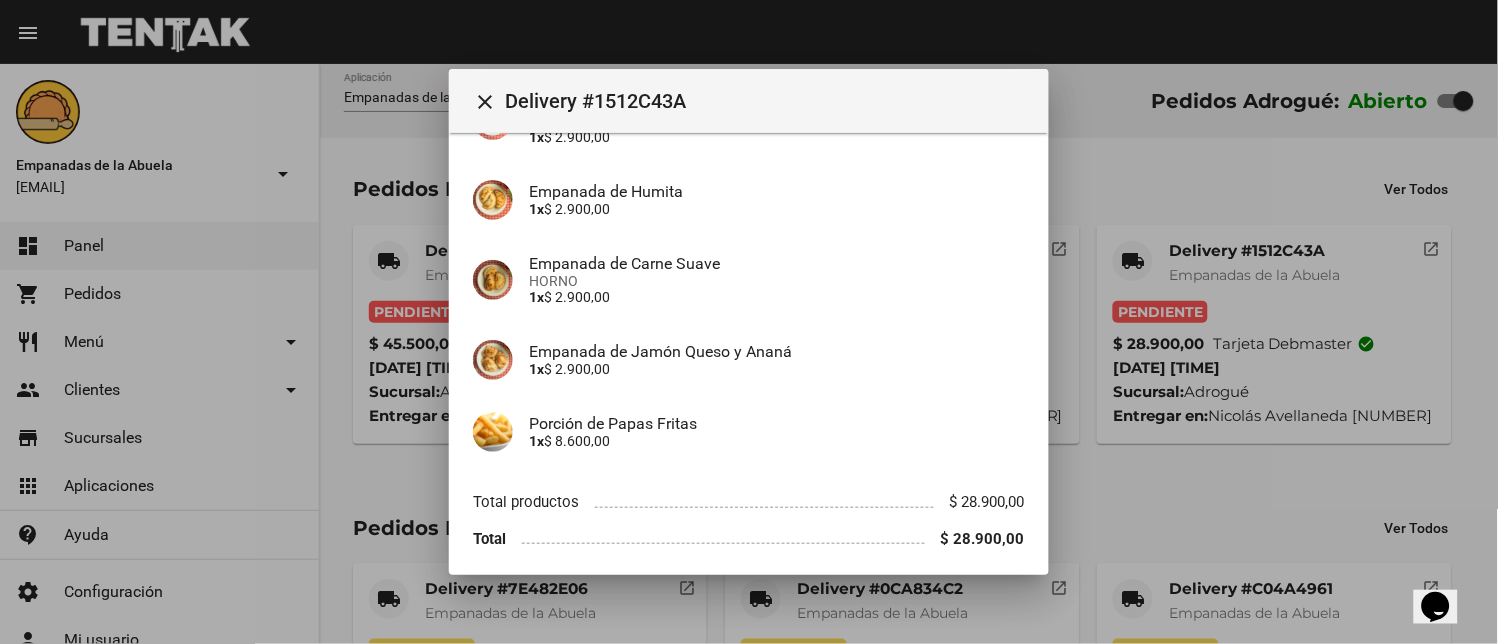 scroll, scrollTop: 457, scrollLeft: 0, axis: vertical 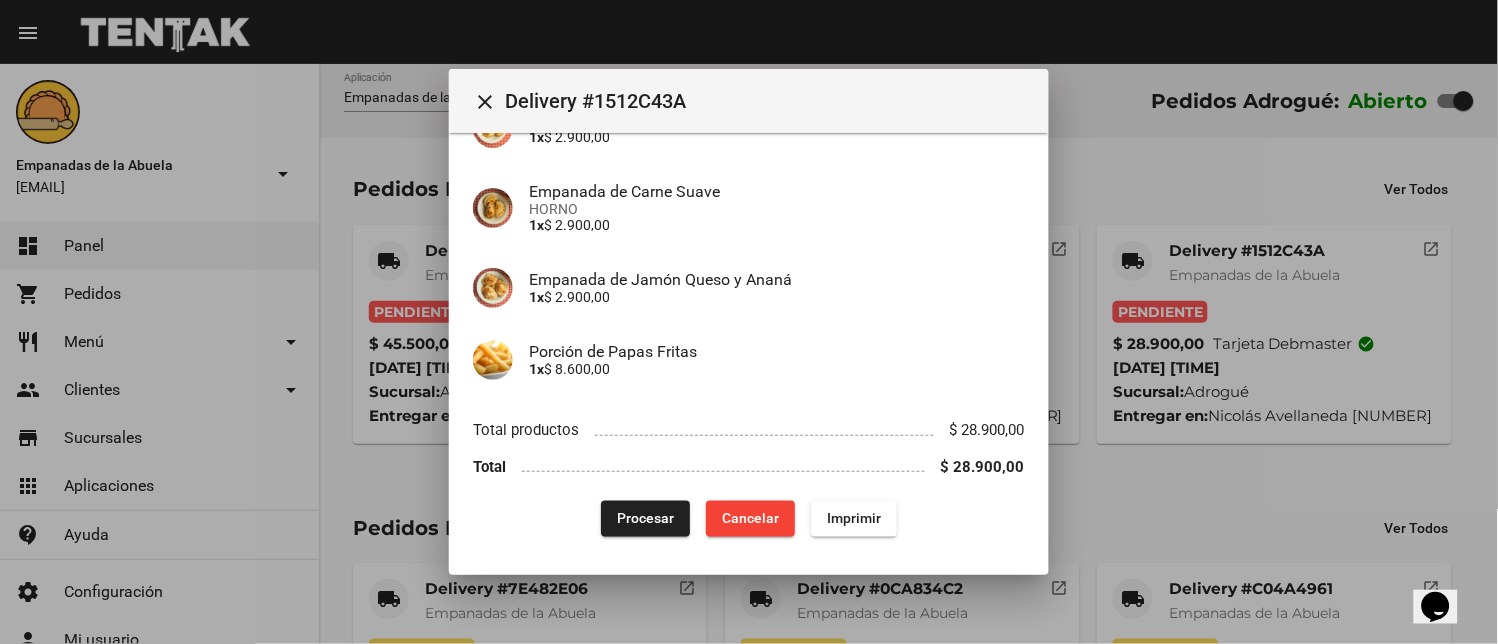 click on "Procesar" 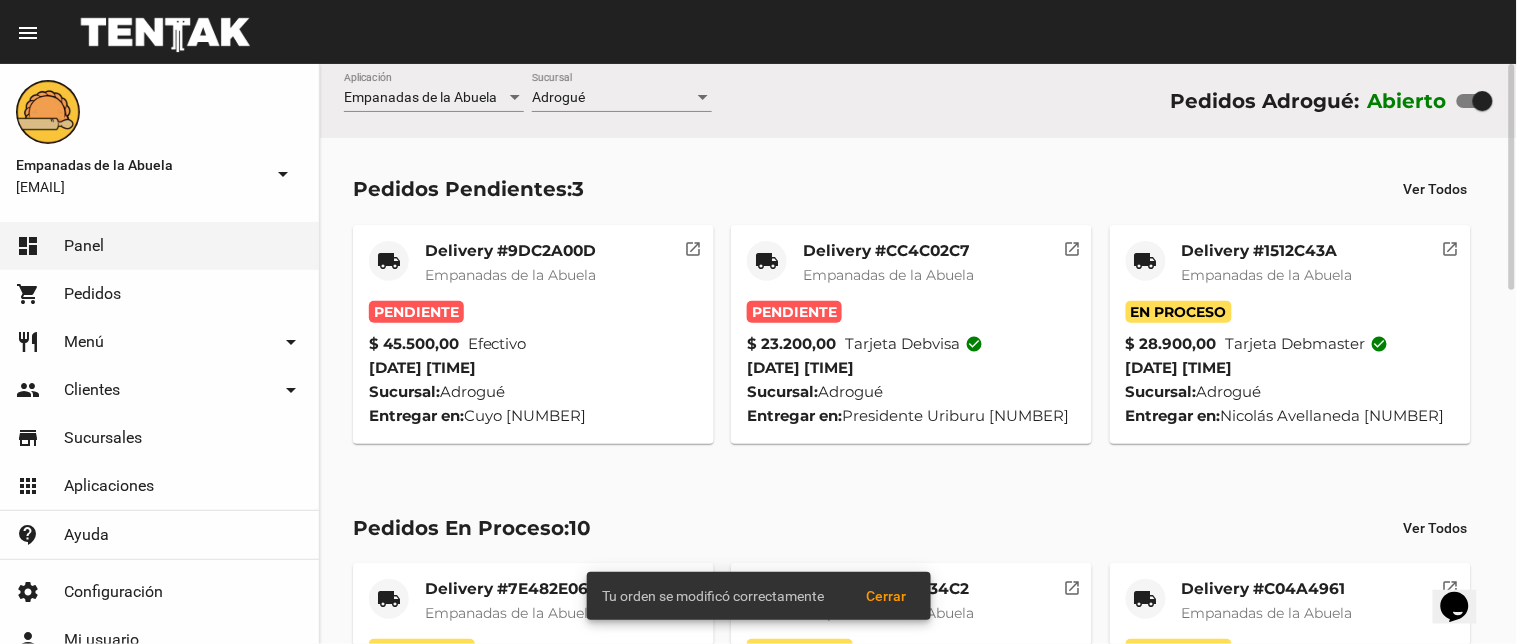 click on "Delivery #CC4C02C7" 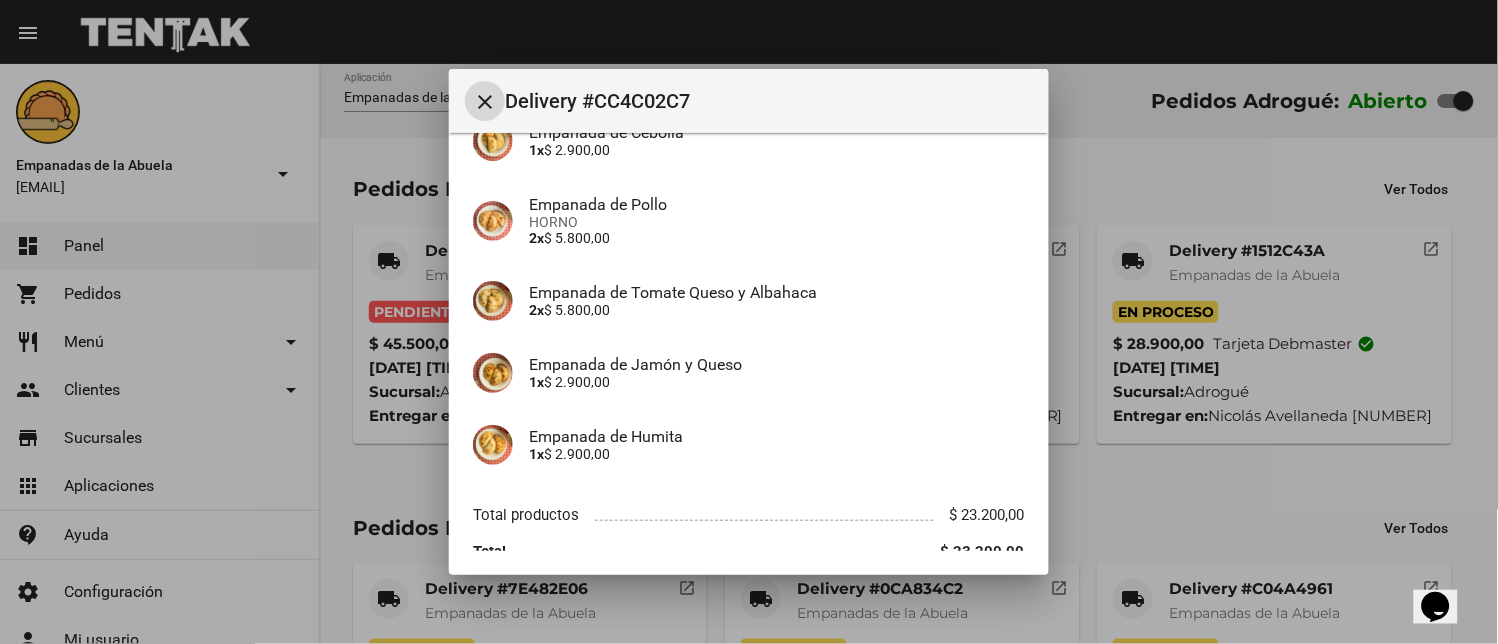 scroll, scrollTop: 354, scrollLeft: 0, axis: vertical 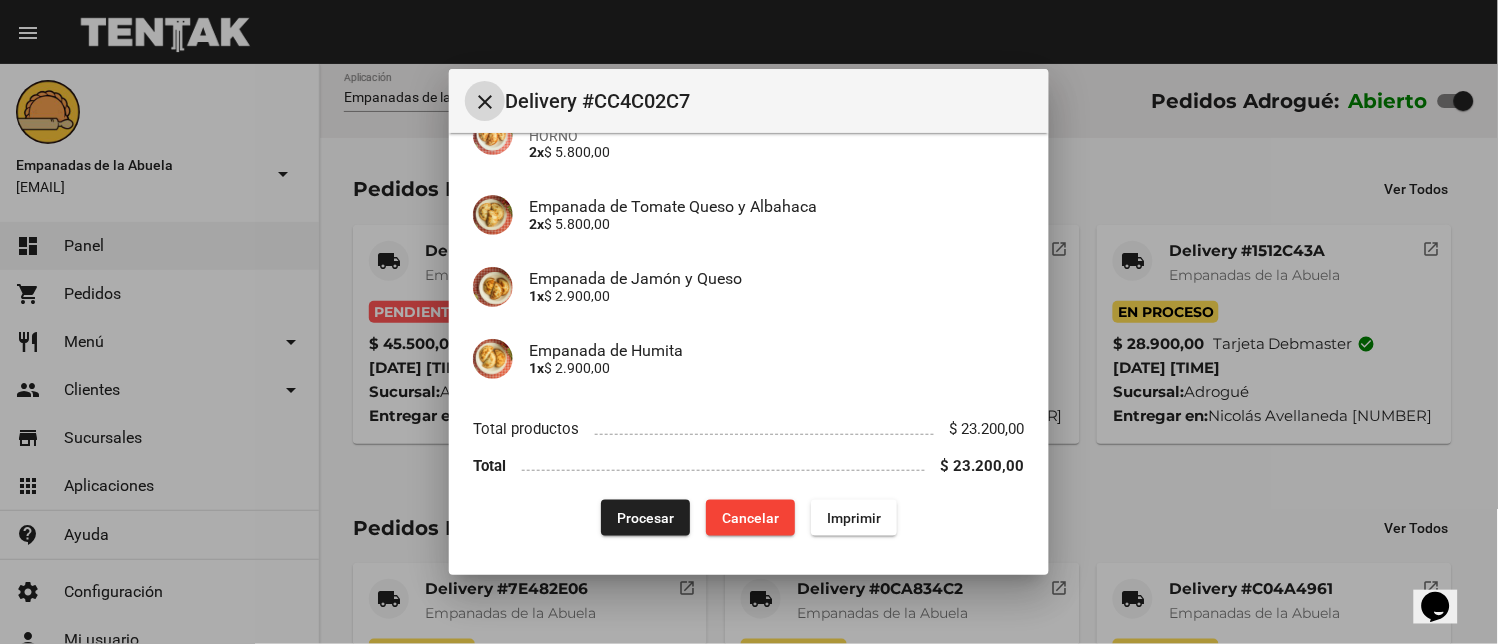 click on "Imprimir" 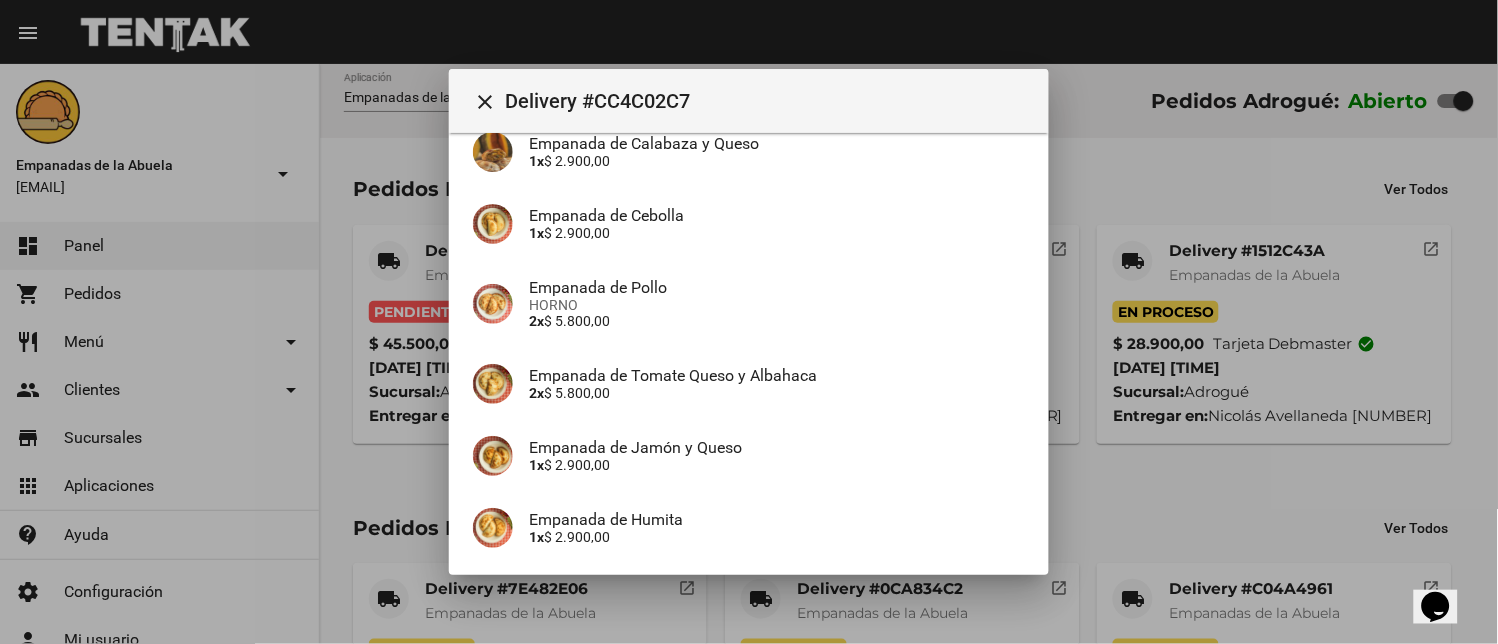 scroll, scrollTop: 354, scrollLeft: 0, axis: vertical 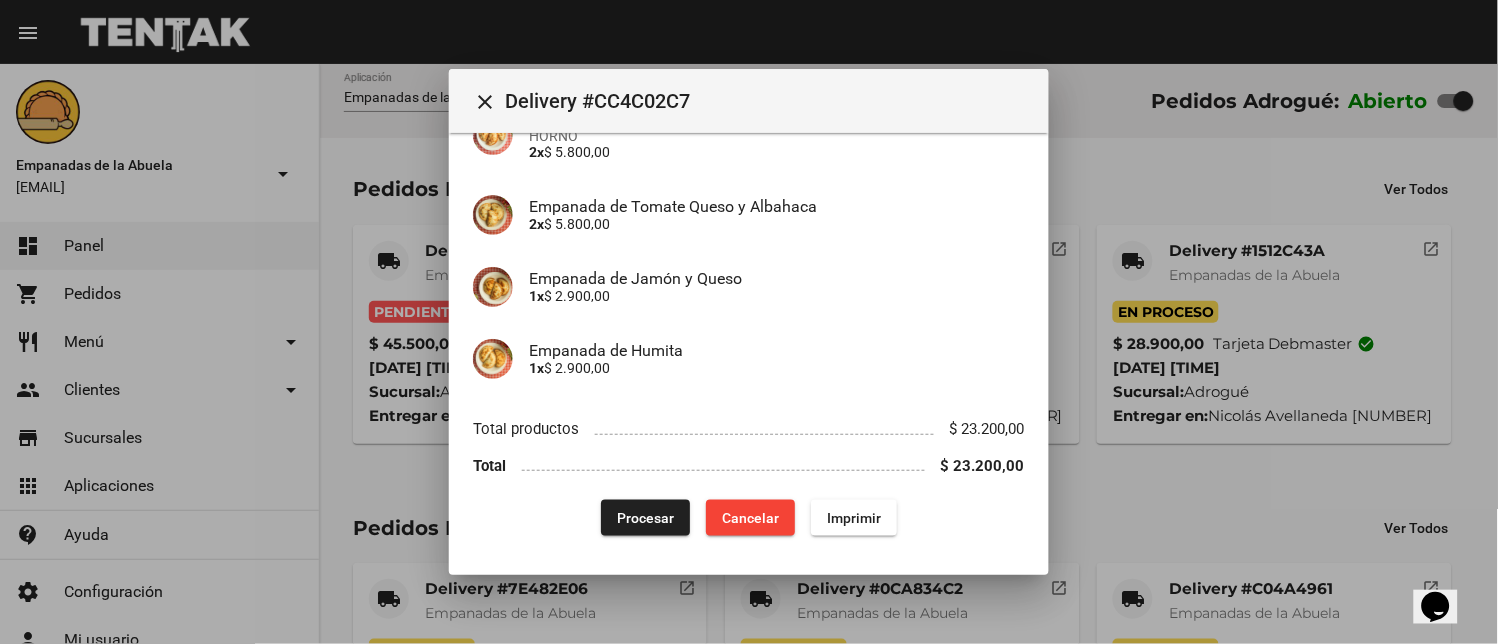 click on "Procesar" 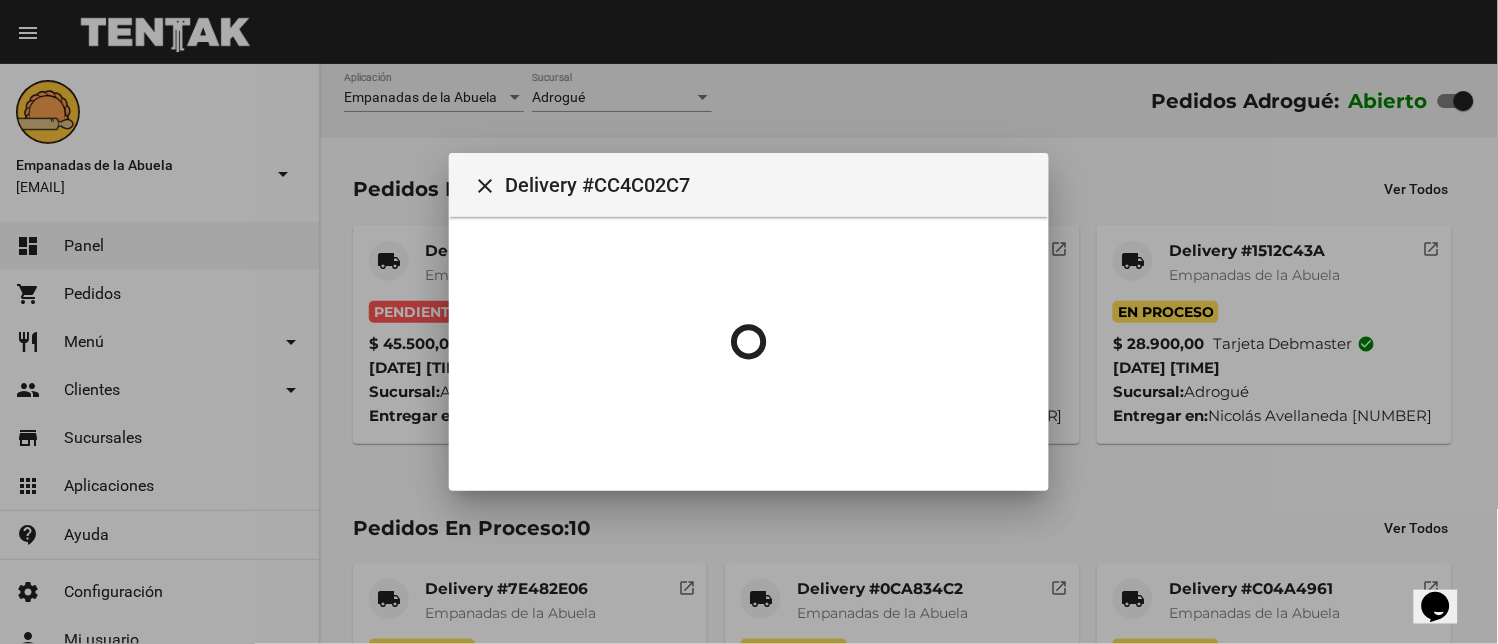 scroll, scrollTop: 0, scrollLeft: 0, axis: both 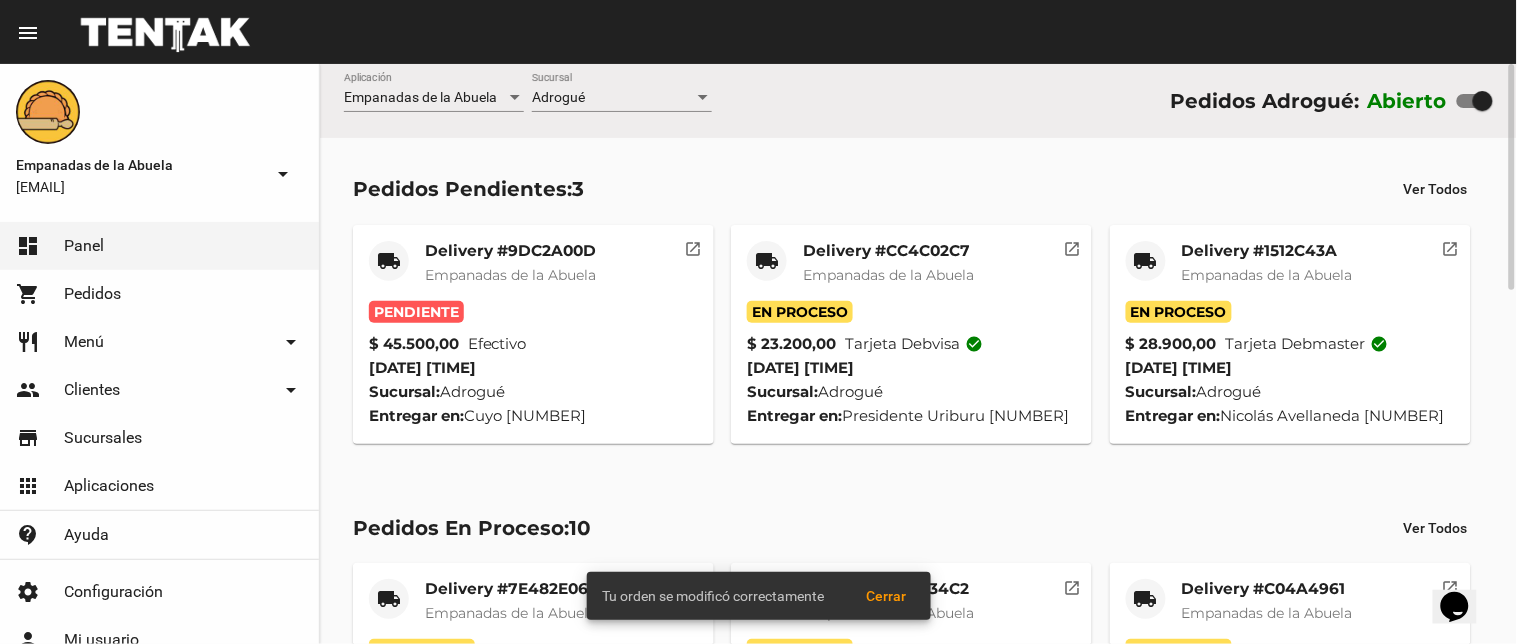 click on "Delivery #9DC2A00D" 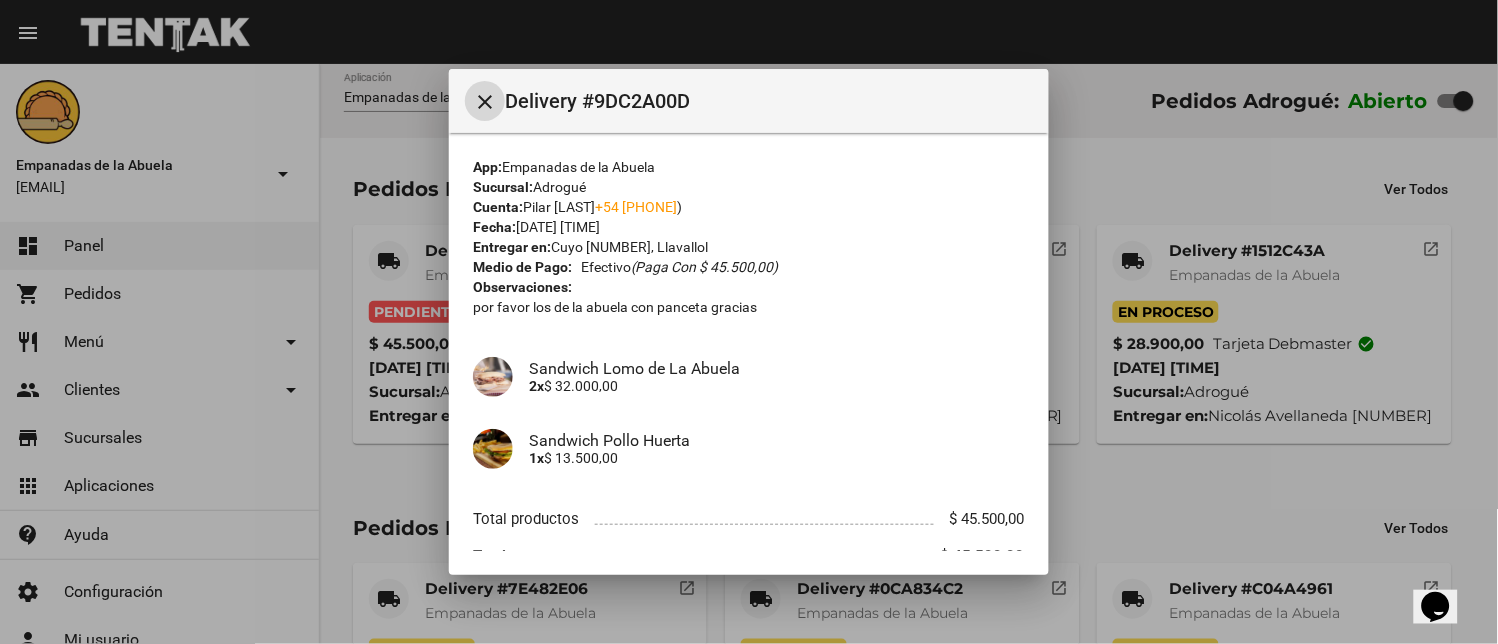 scroll, scrollTop: 90, scrollLeft: 0, axis: vertical 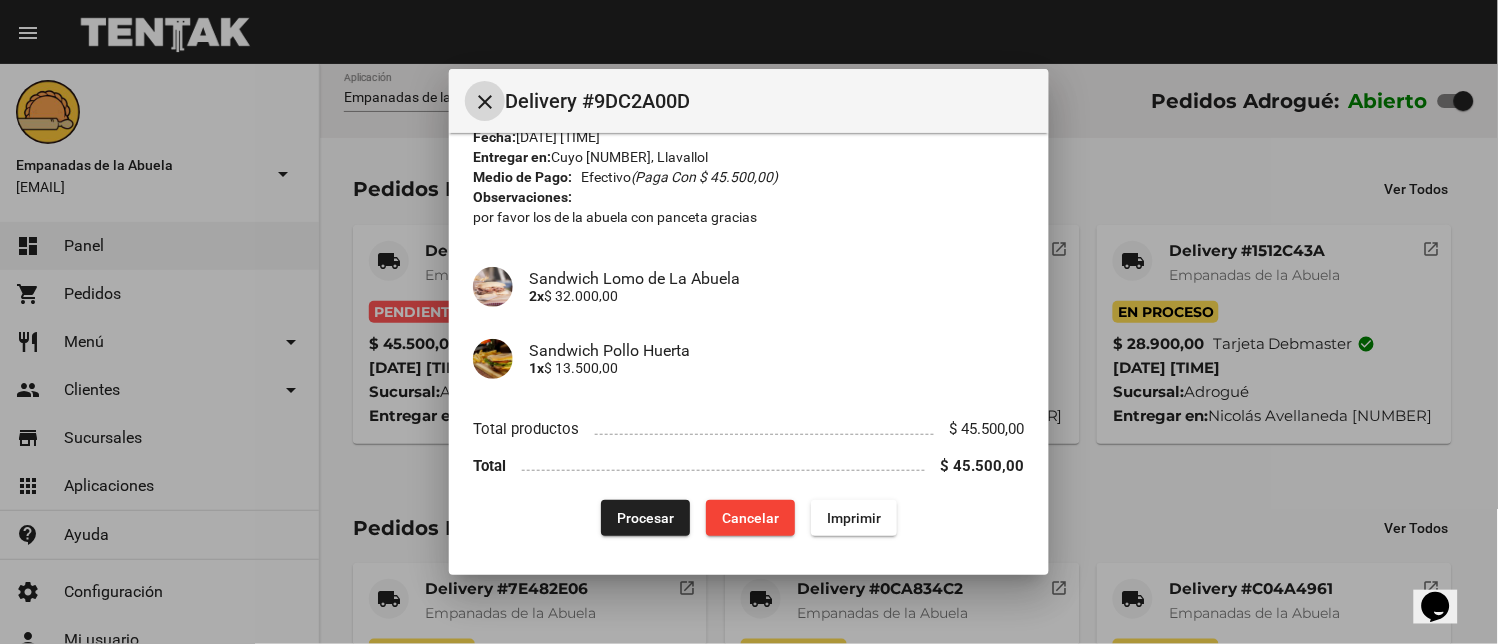 click on "Imprimir" 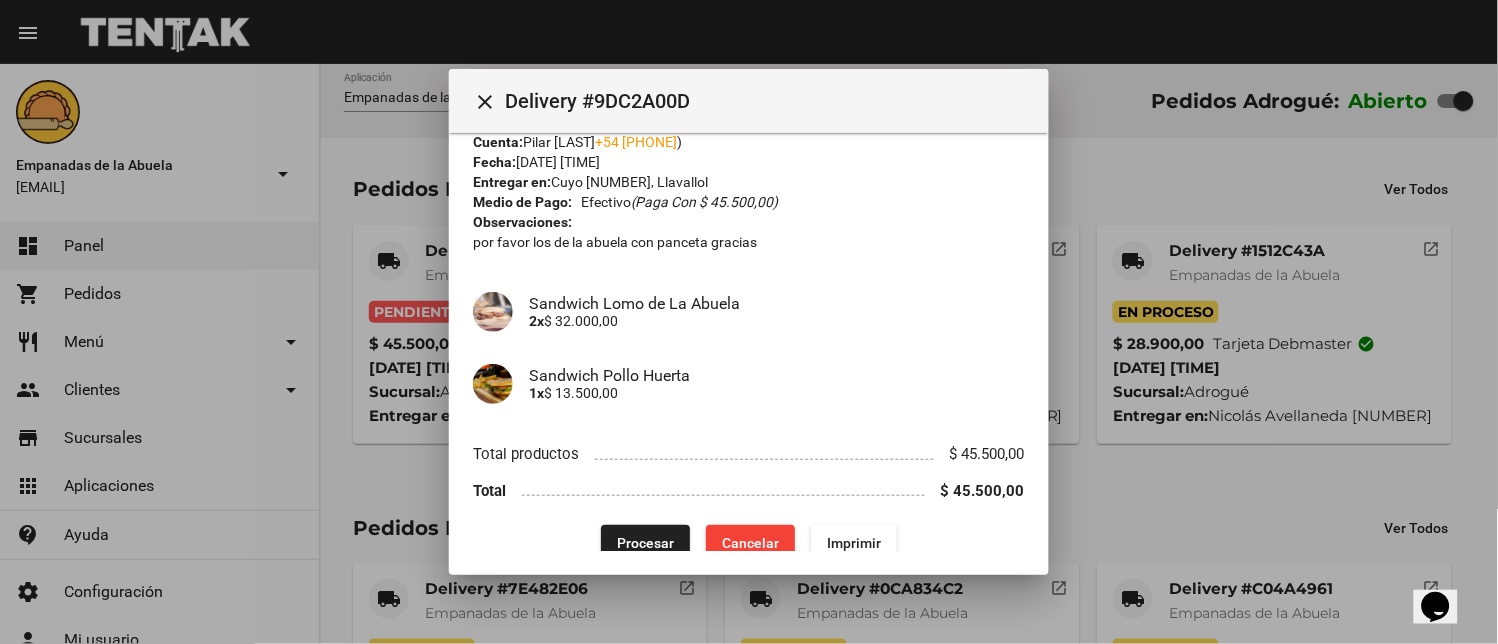 scroll, scrollTop: 90, scrollLeft: 0, axis: vertical 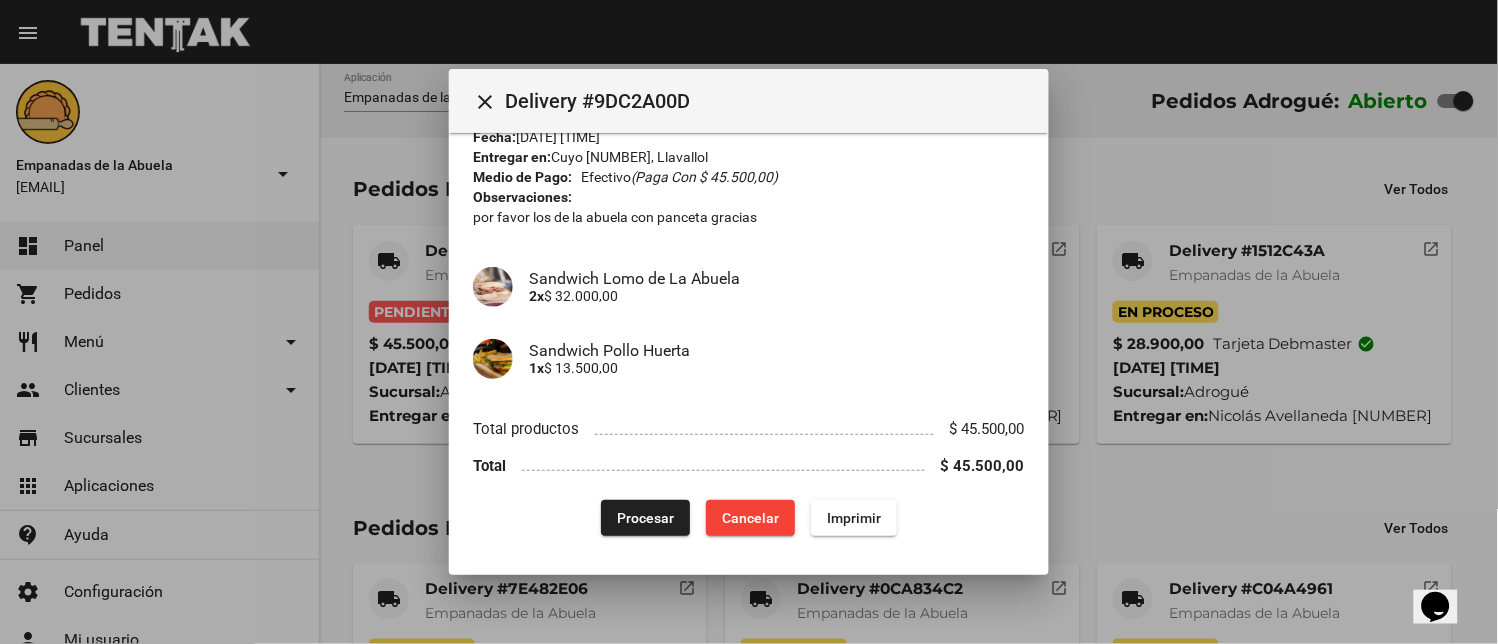 click on "Procesar" 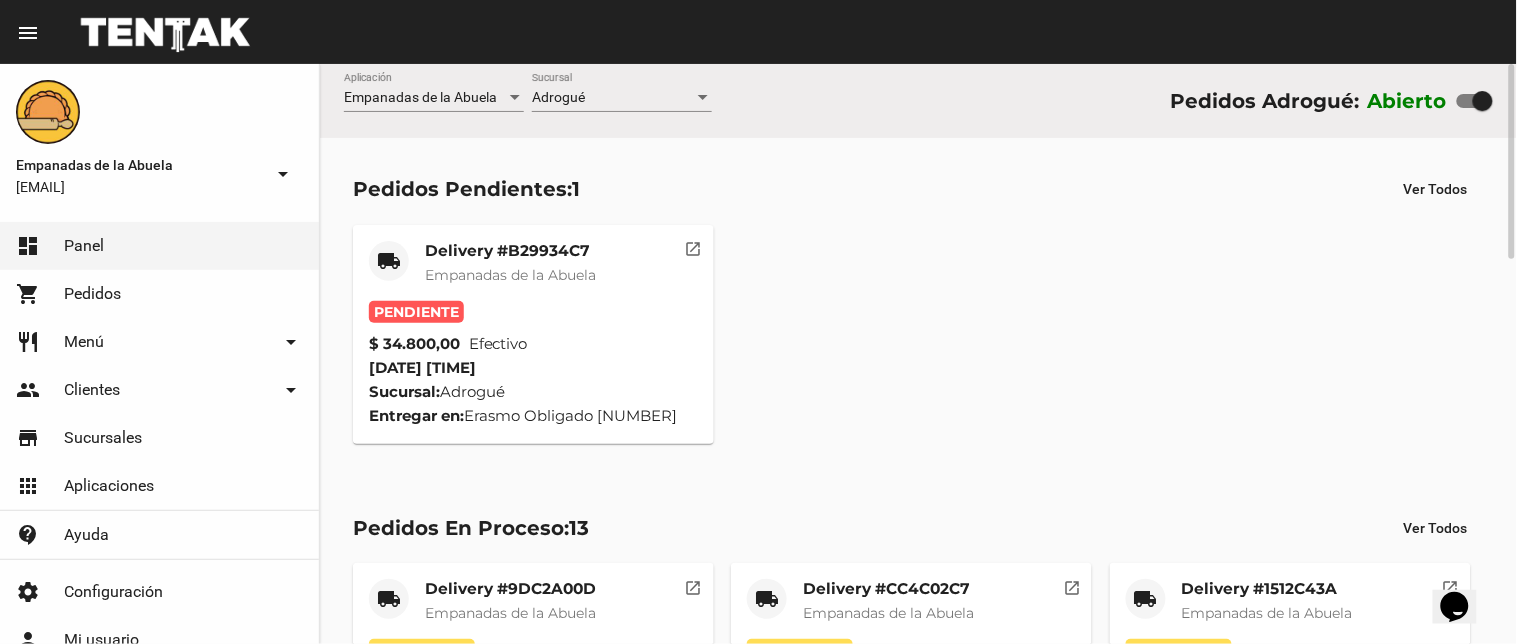 click on "Delivery #B29934C7" 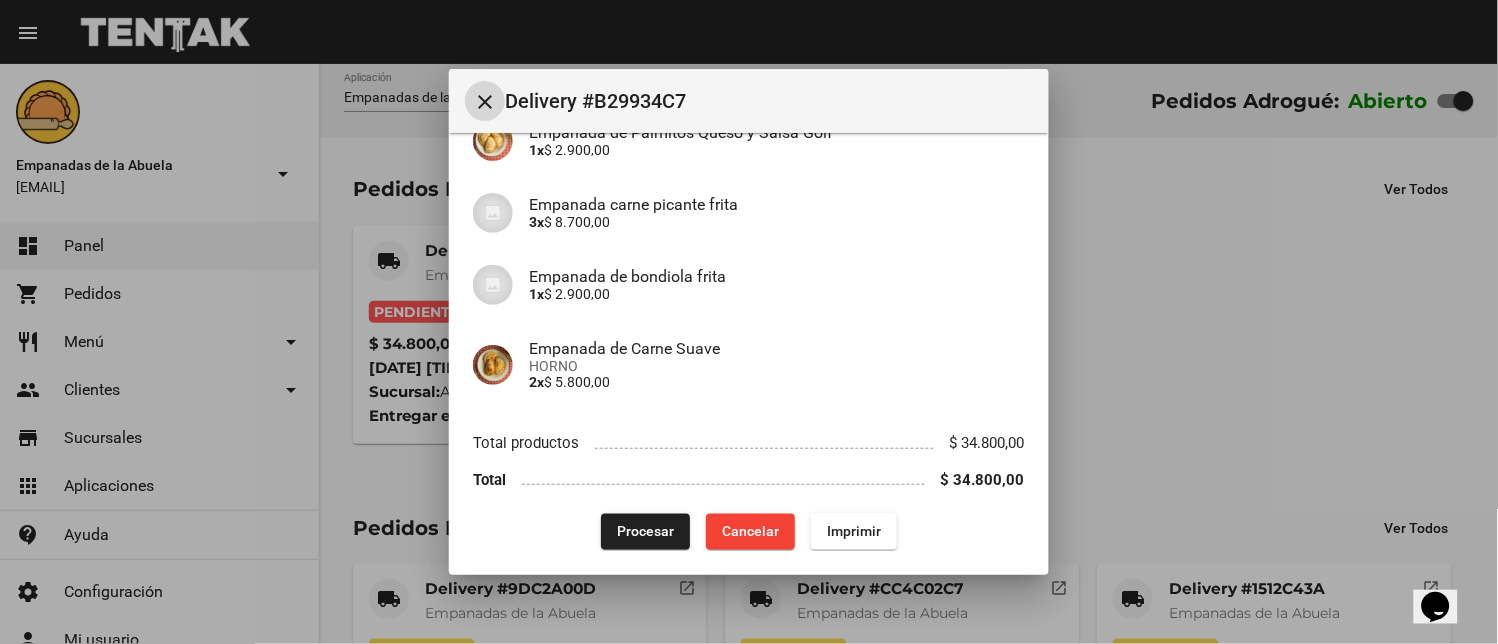 scroll, scrollTop: 585, scrollLeft: 0, axis: vertical 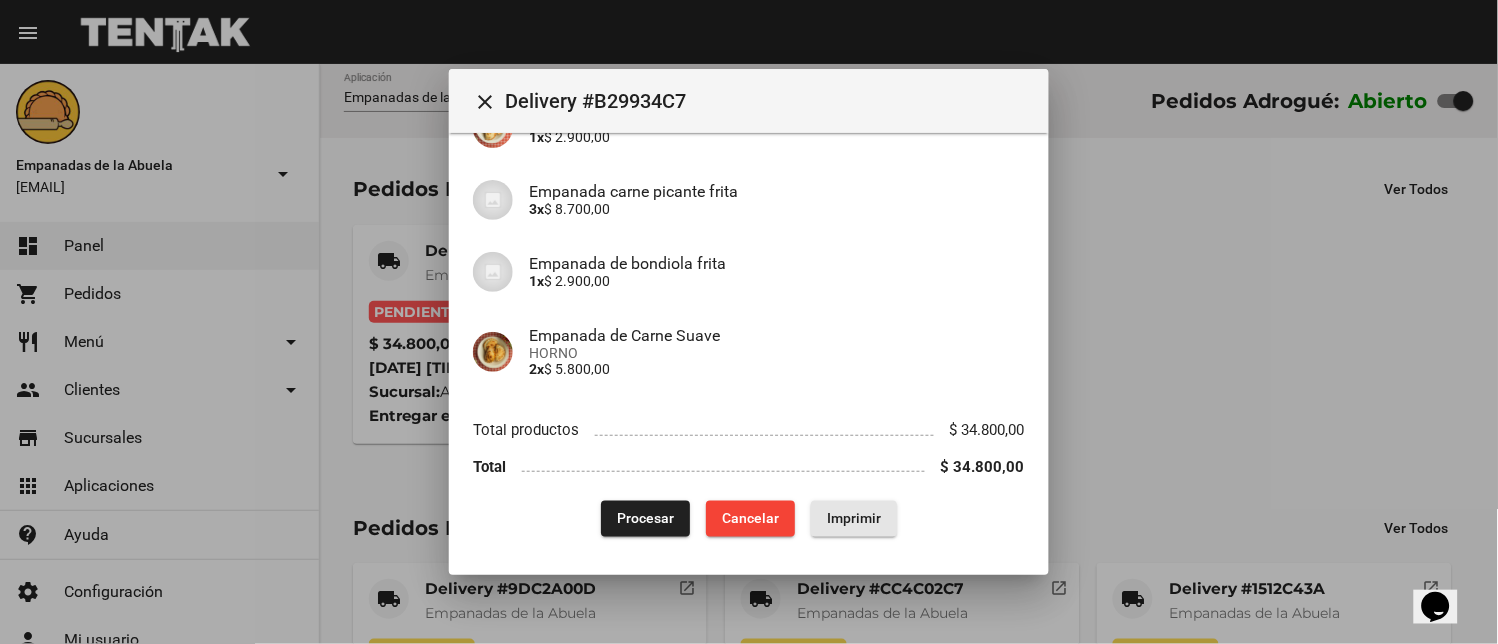 click on "Imprimir" 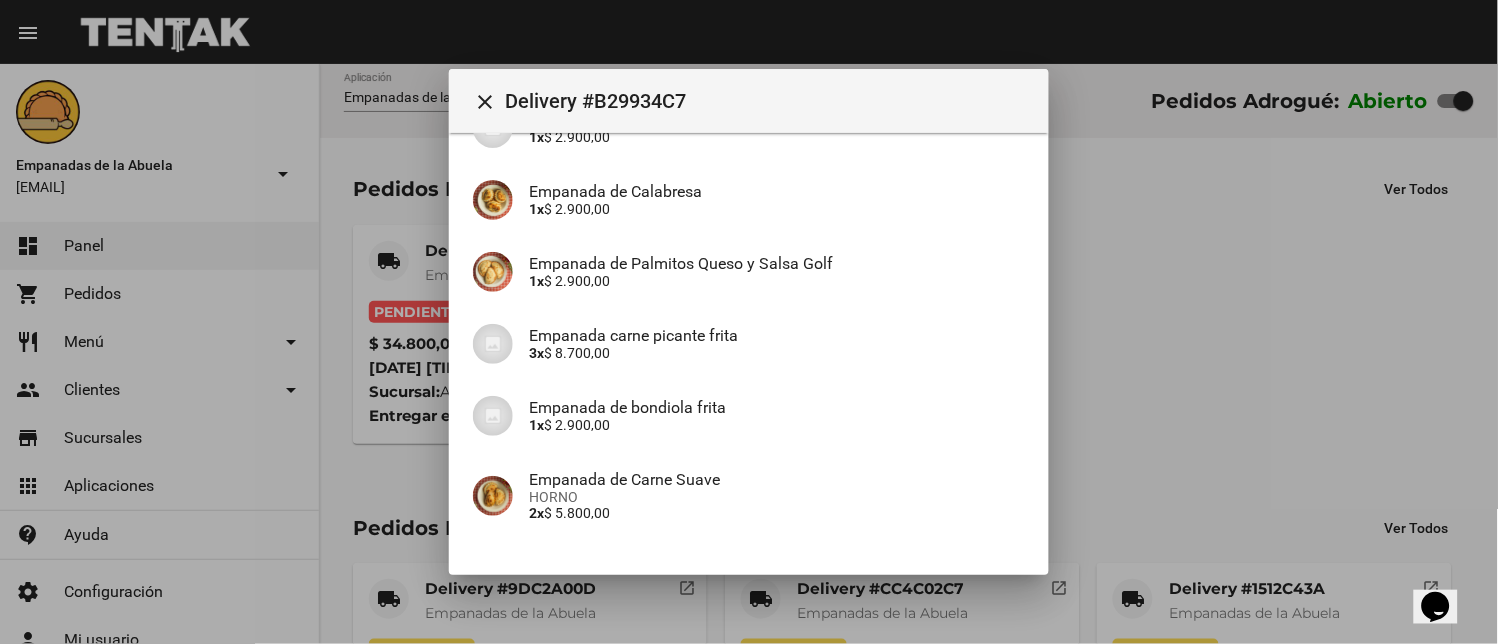 scroll, scrollTop: 585, scrollLeft: 0, axis: vertical 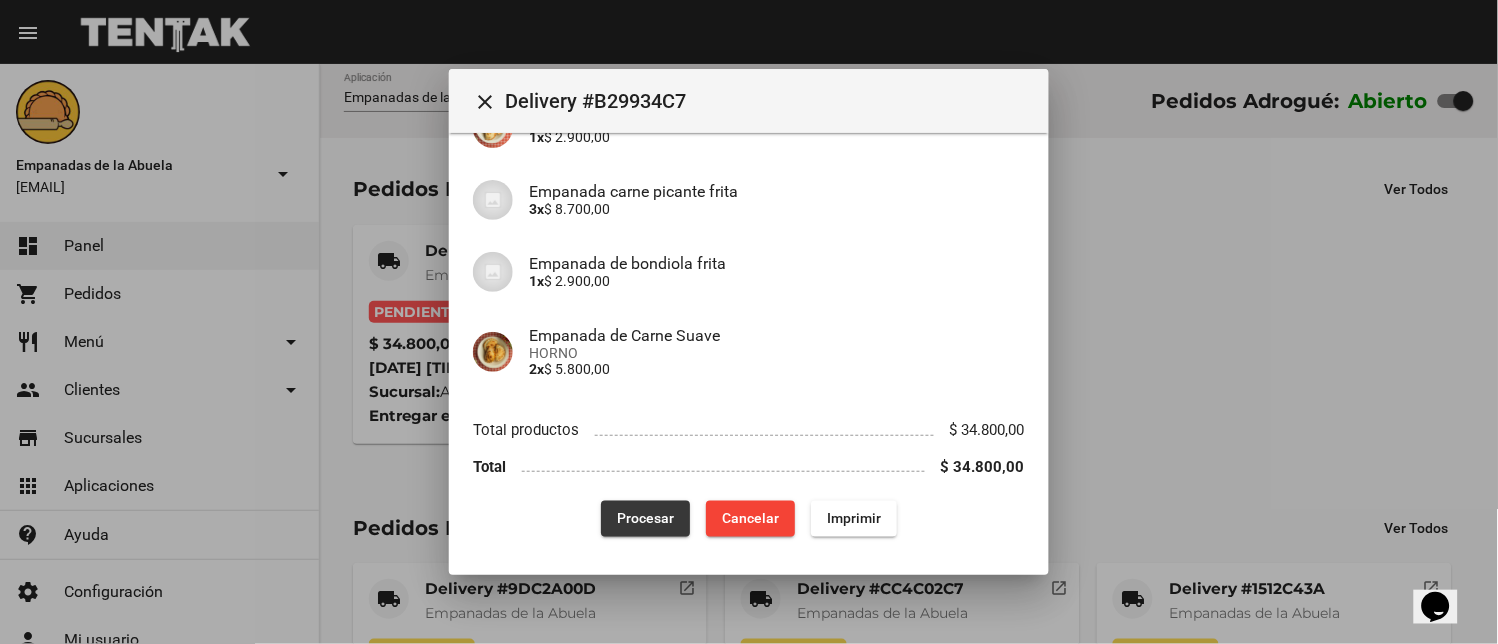 click on "Procesar" 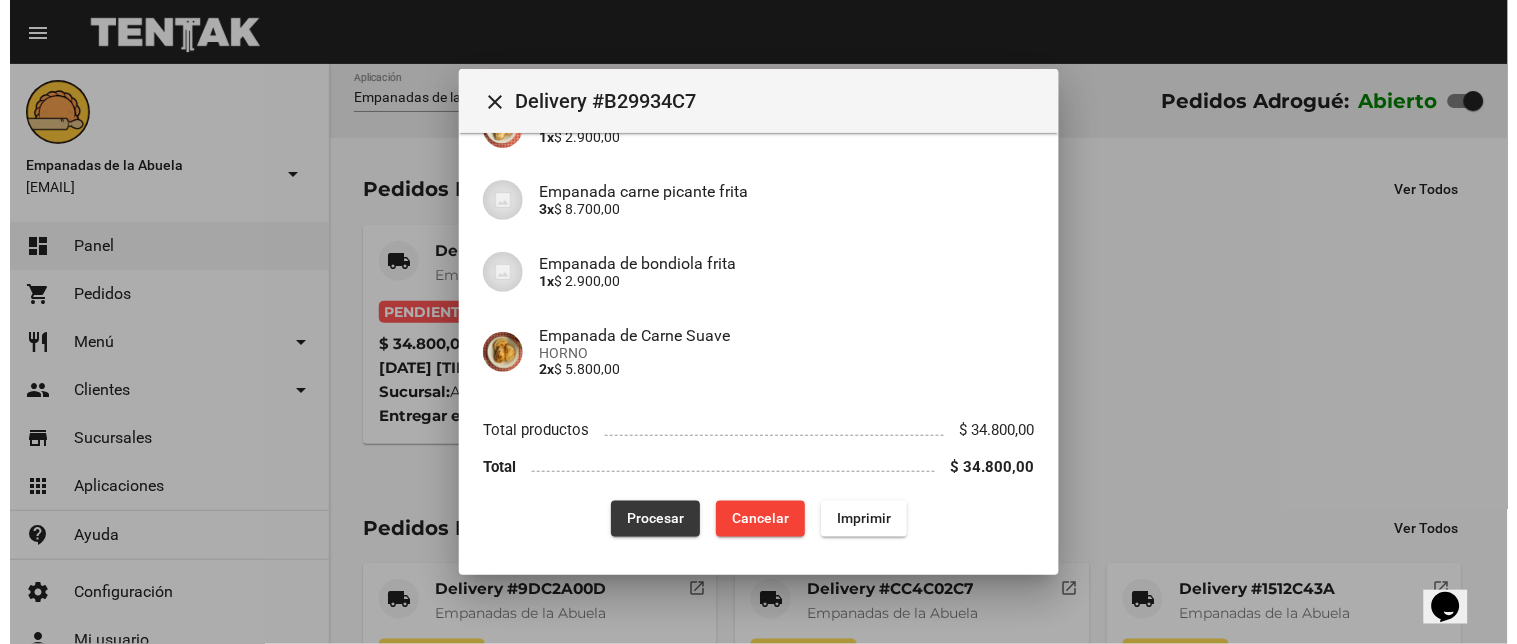 scroll, scrollTop: 0, scrollLeft: 0, axis: both 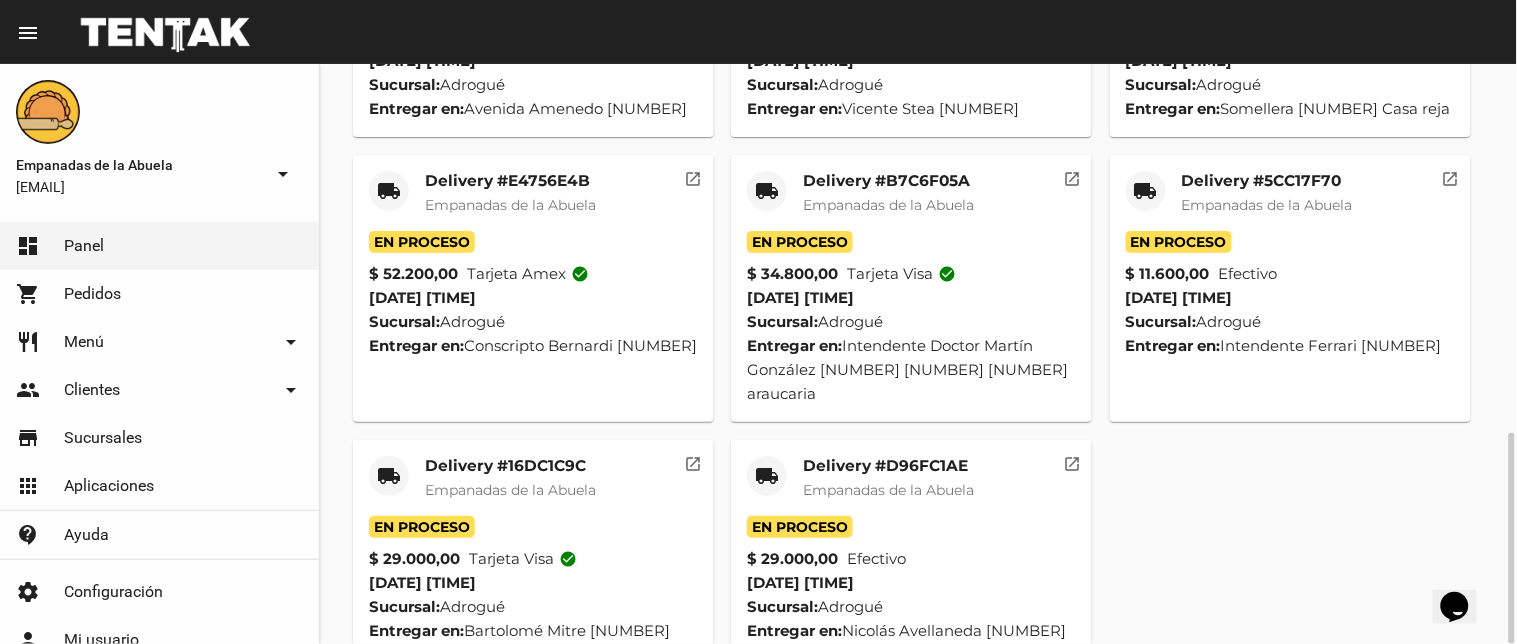 click on "local_shipping" 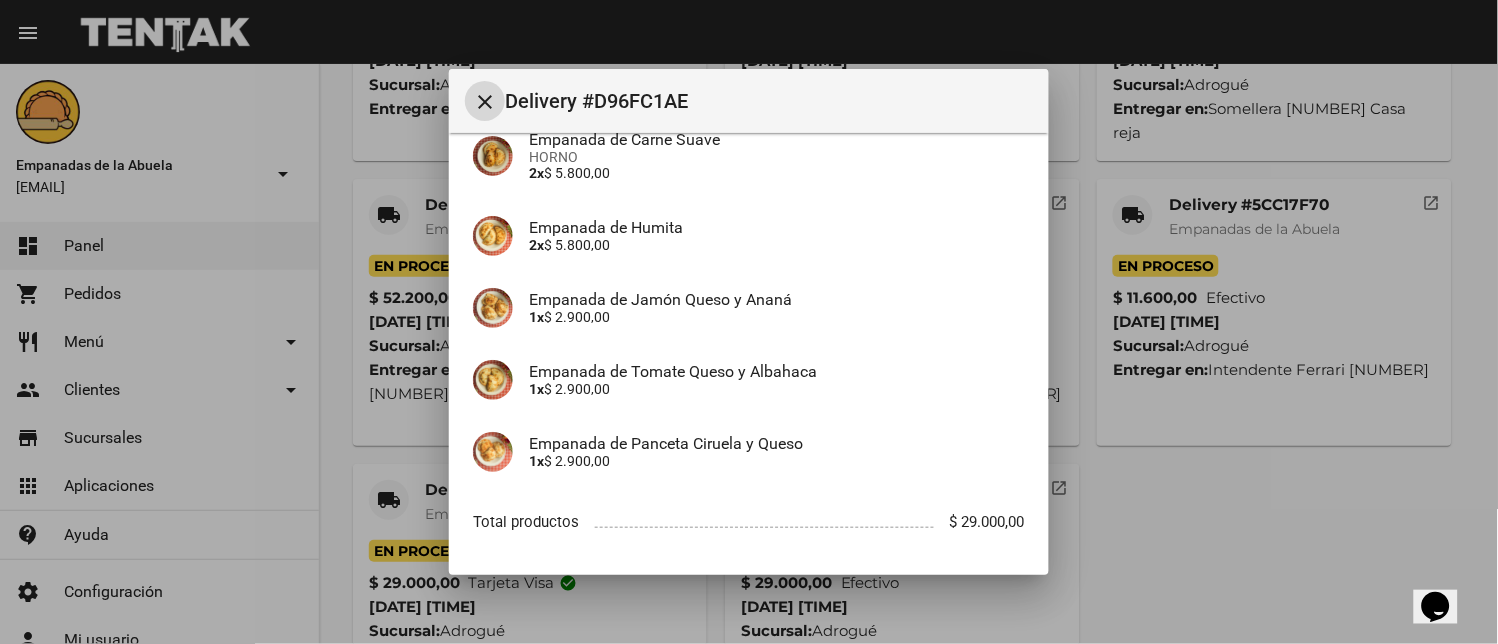 scroll, scrollTop: 425, scrollLeft: 0, axis: vertical 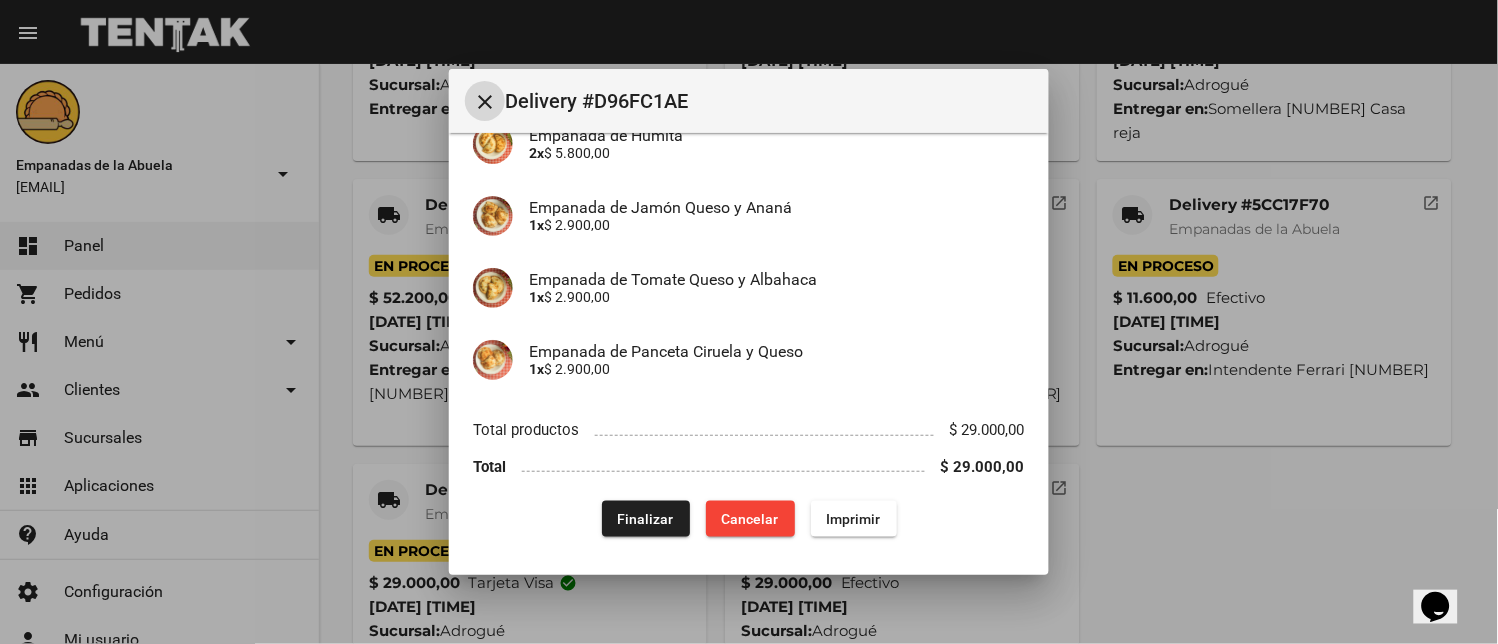 click on "Finalizar" 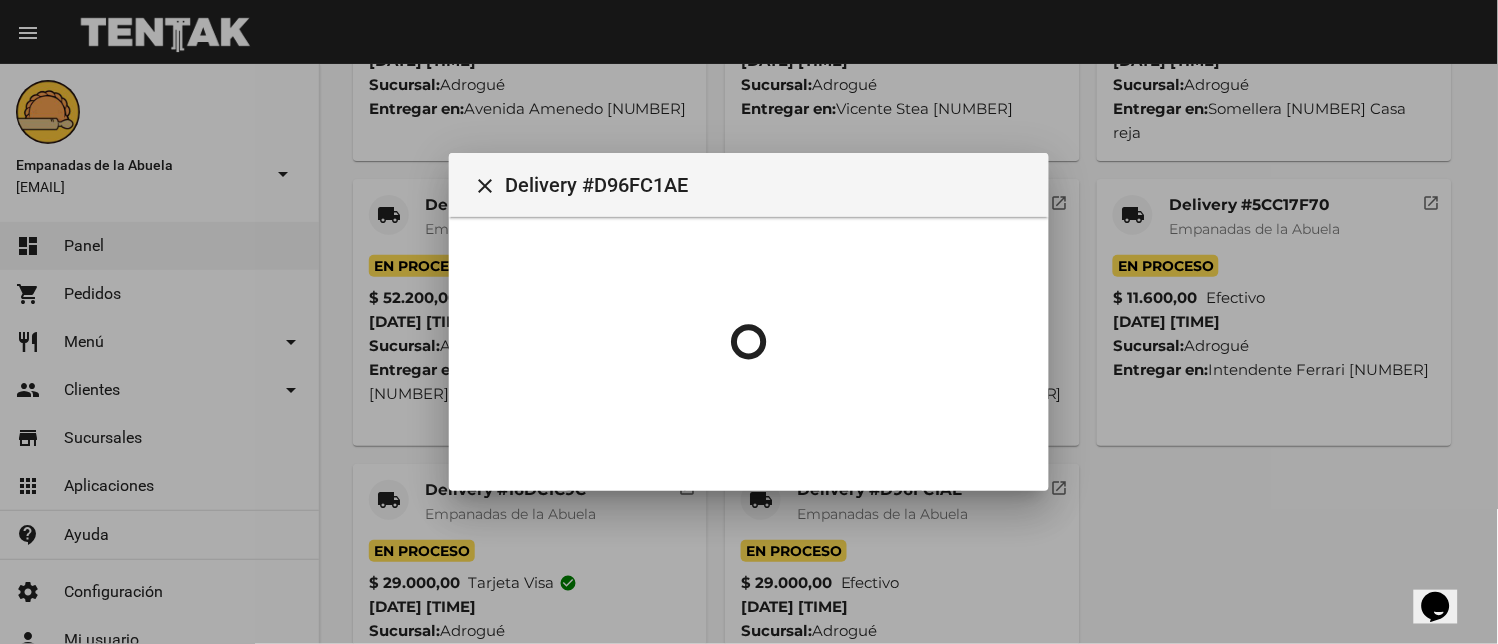 click at bounding box center [749, 322] 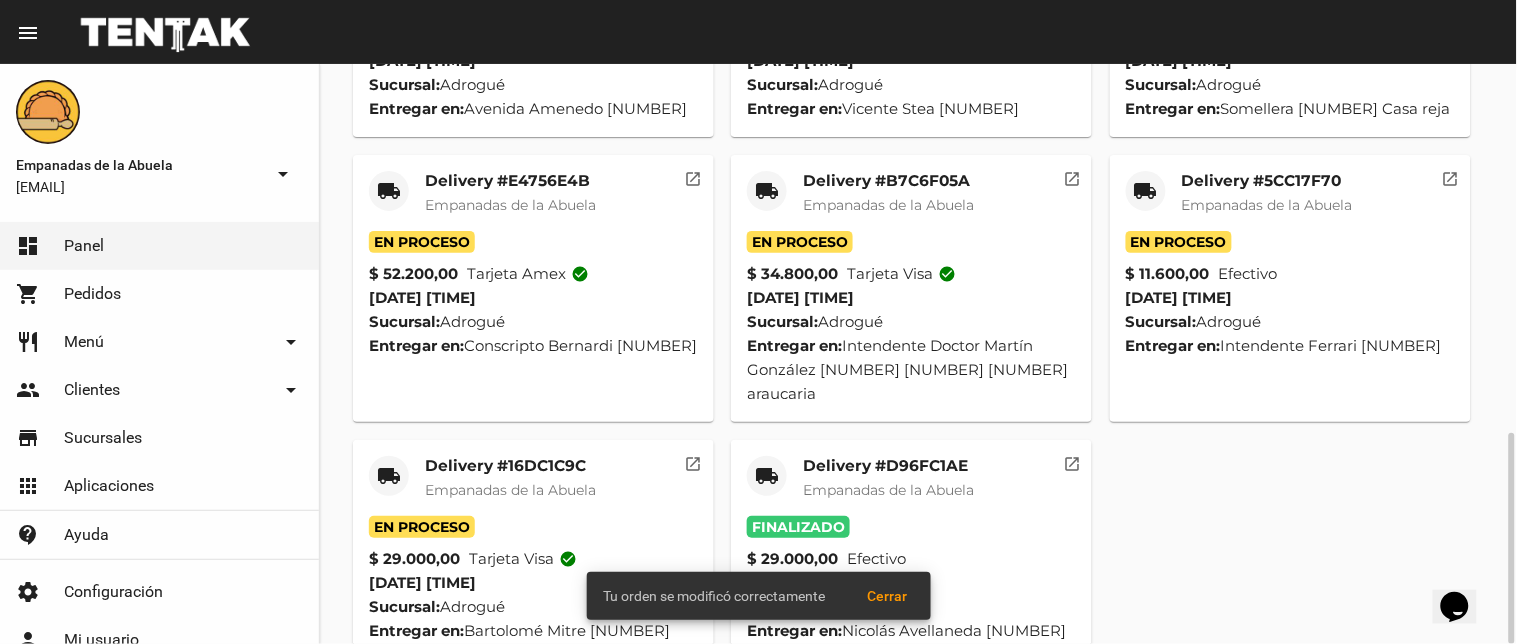 click on "local_shipping" 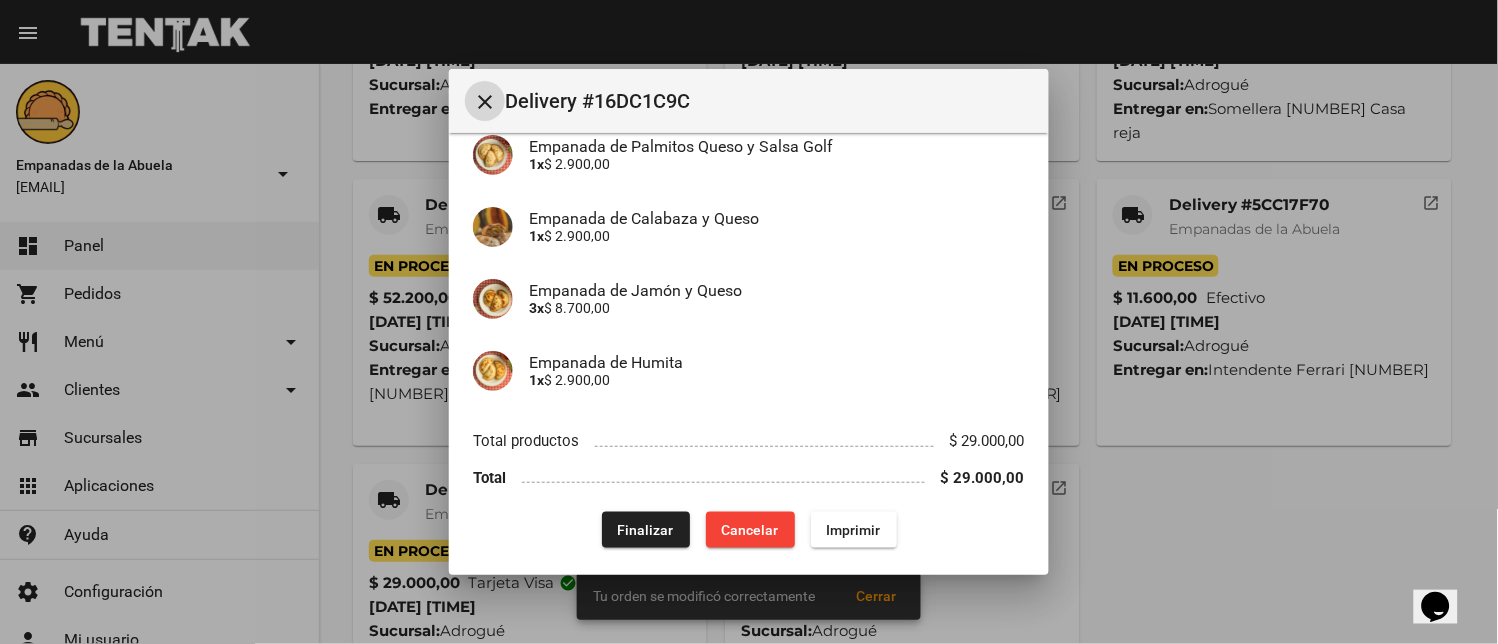 scroll, scrollTop: 282, scrollLeft: 0, axis: vertical 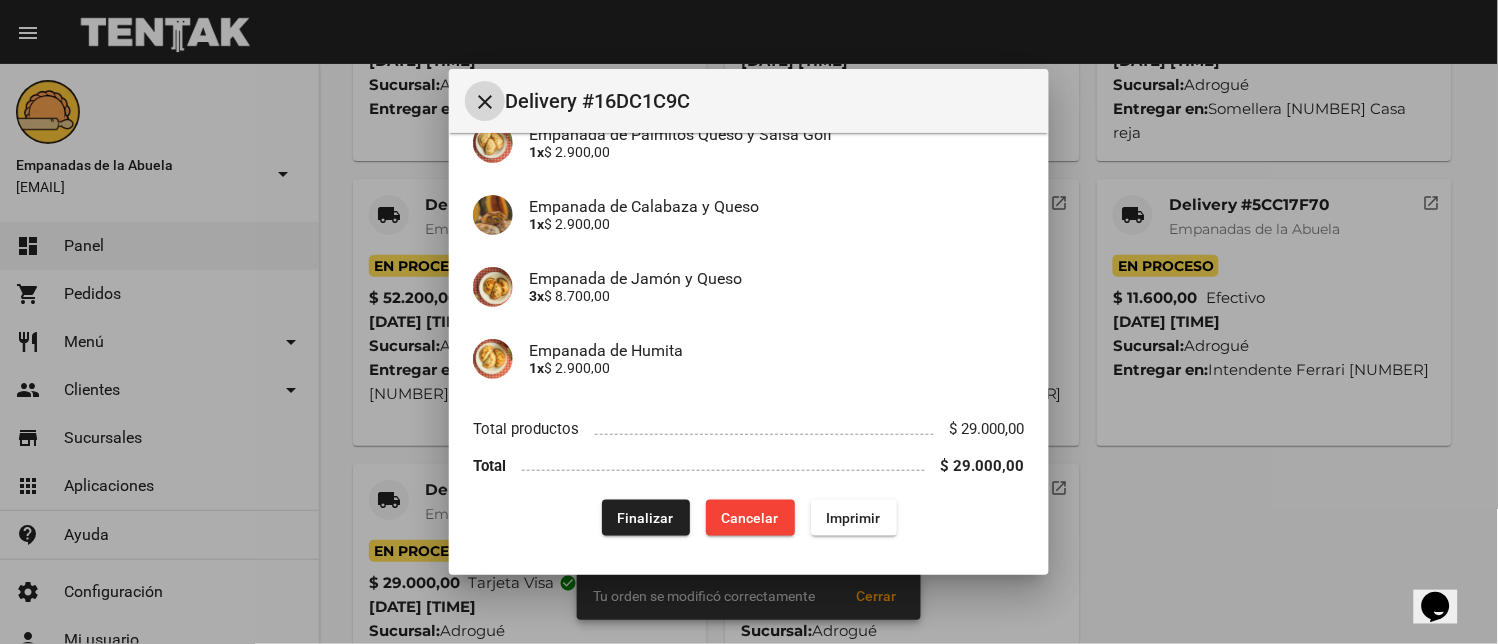 drag, startPoint x: 622, startPoint y: 512, endPoint x: 645, endPoint y: 493, distance: 29.832869 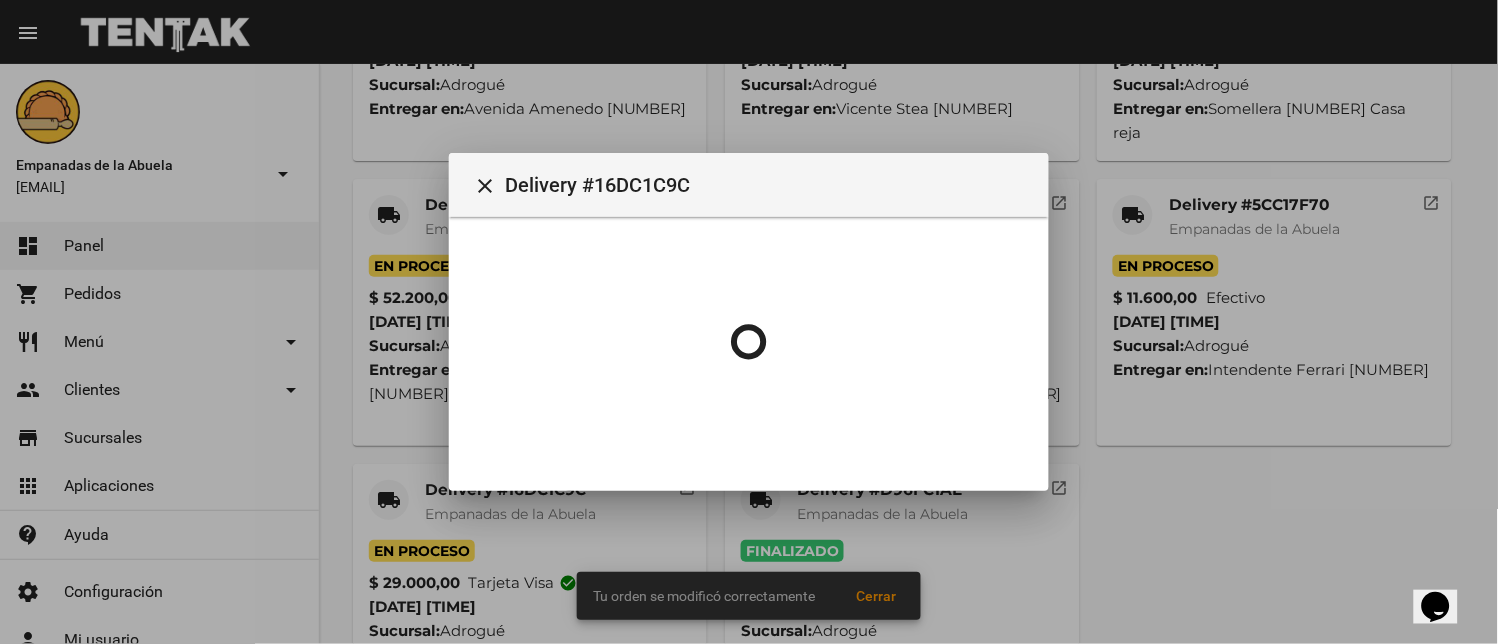 scroll, scrollTop: 0, scrollLeft: 0, axis: both 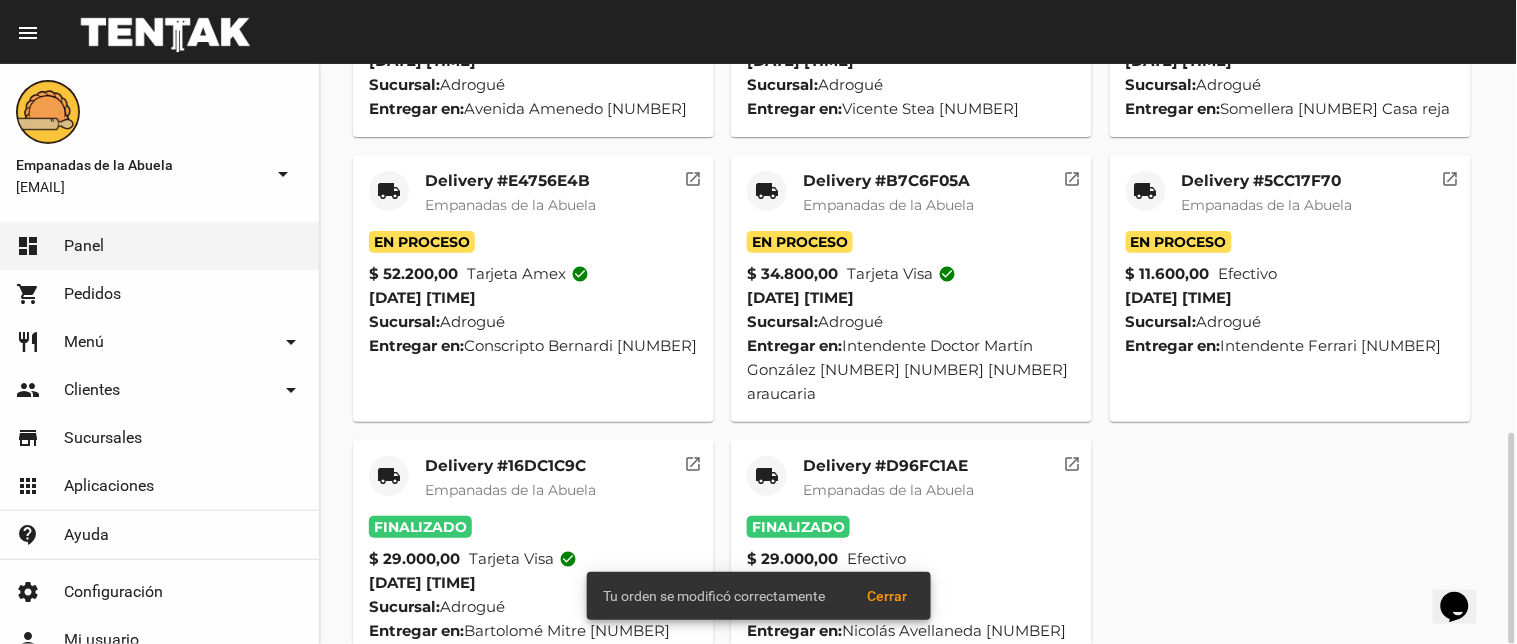 drag, startPoint x: 1127, startPoint y: 155, endPoint x: 1127, endPoint y: 168, distance: 13 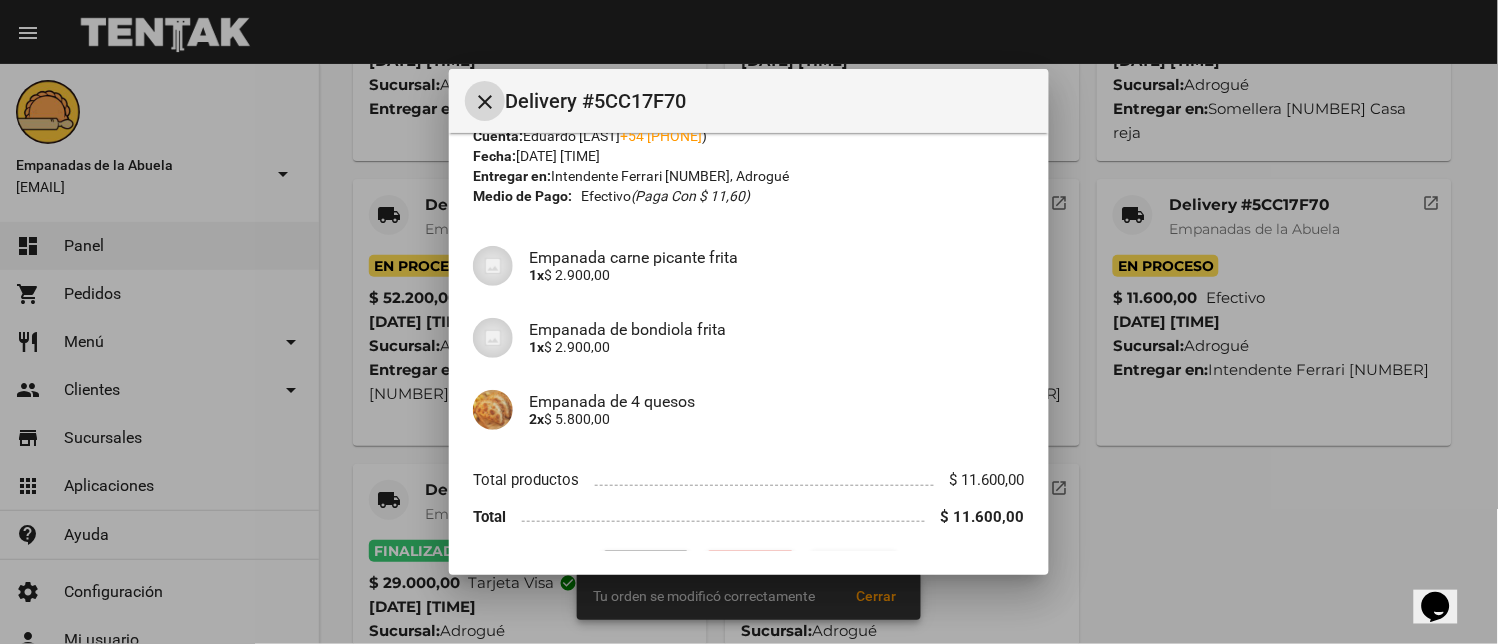 scroll, scrollTop: 122, scrollLeft: 0, axis: vertical 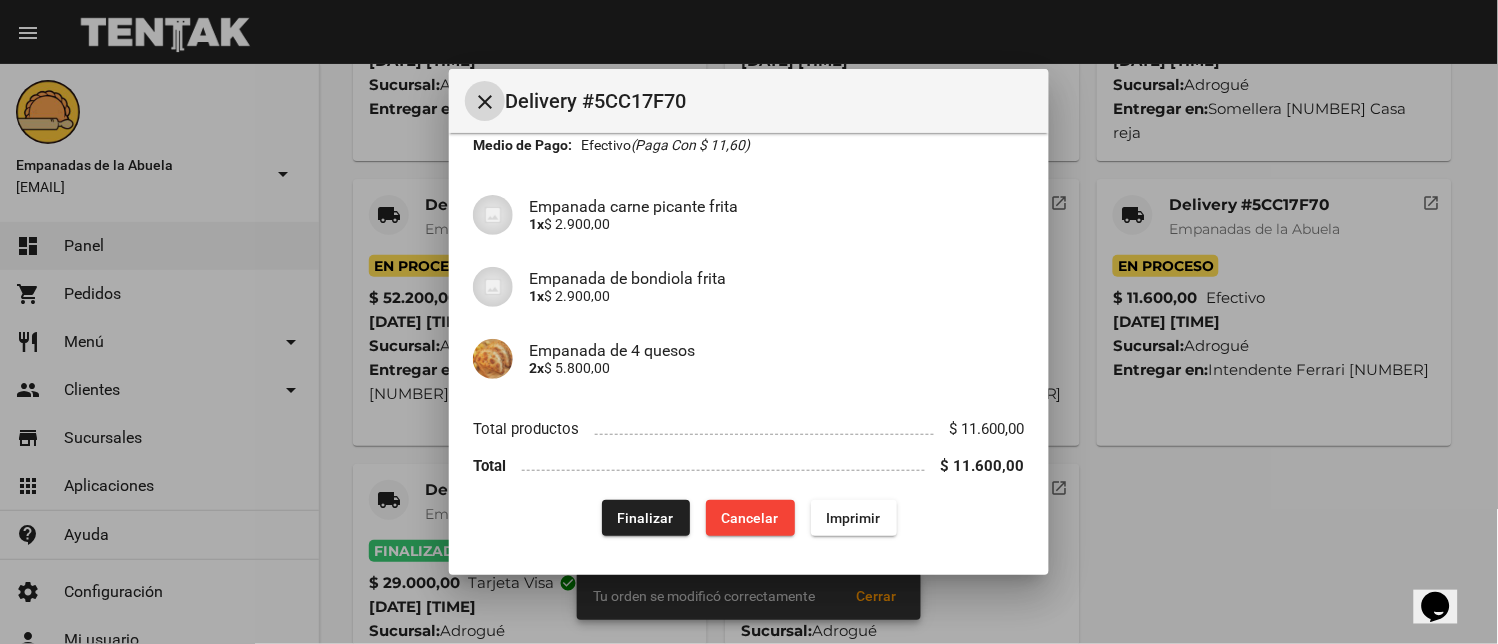 click on "Finalizar" 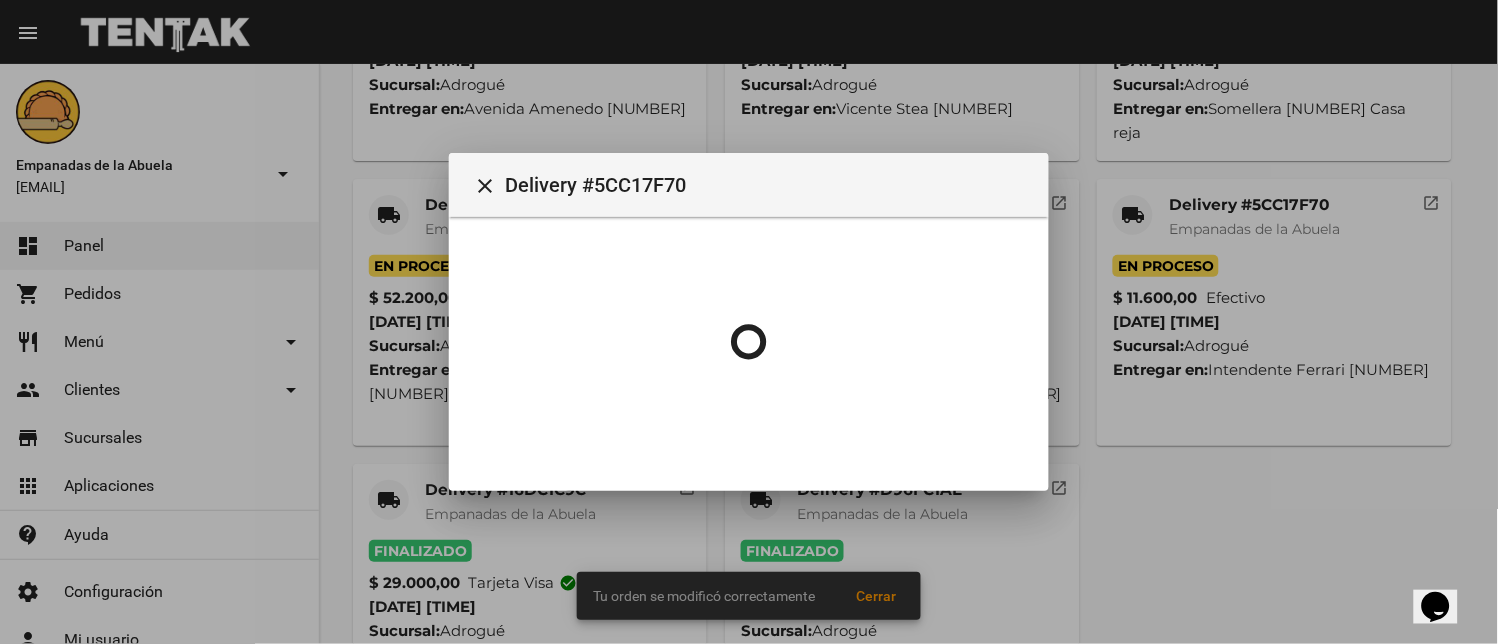scroll, scrollTop: 0, scrollLeft: 0, axis: both 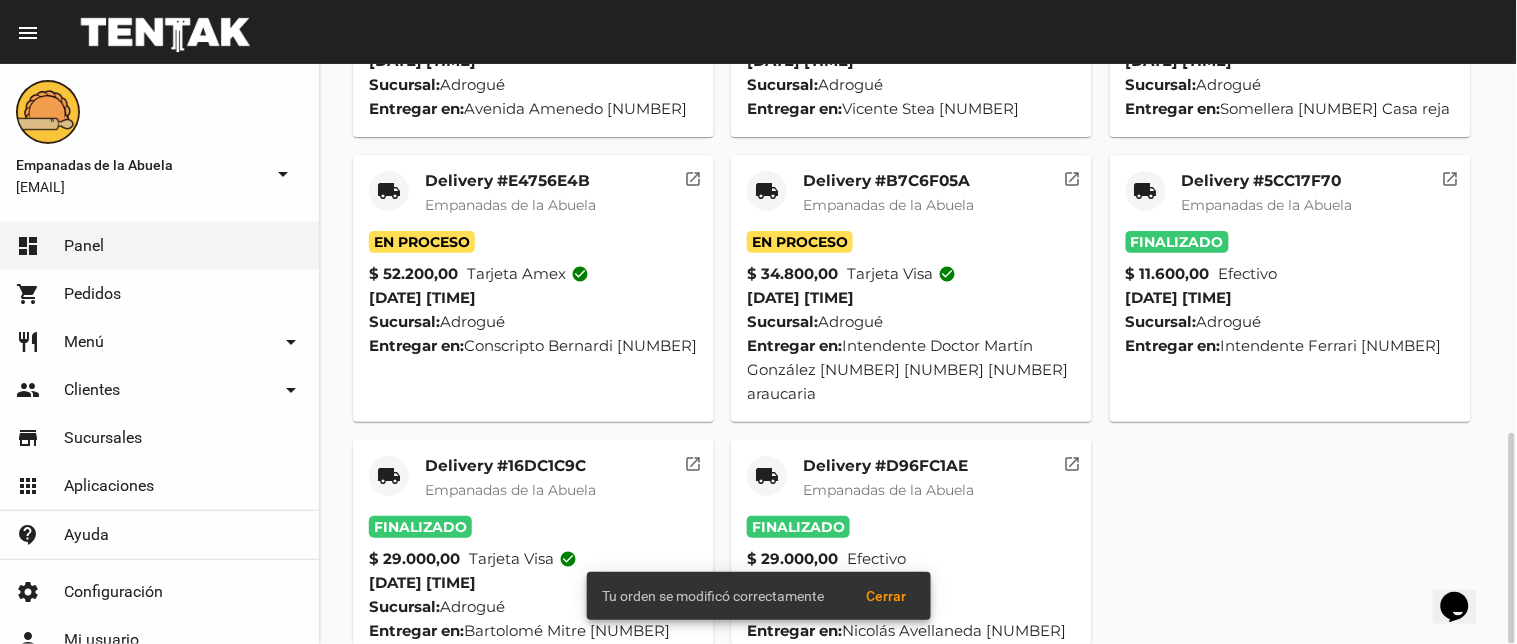 click on "local_shipping" 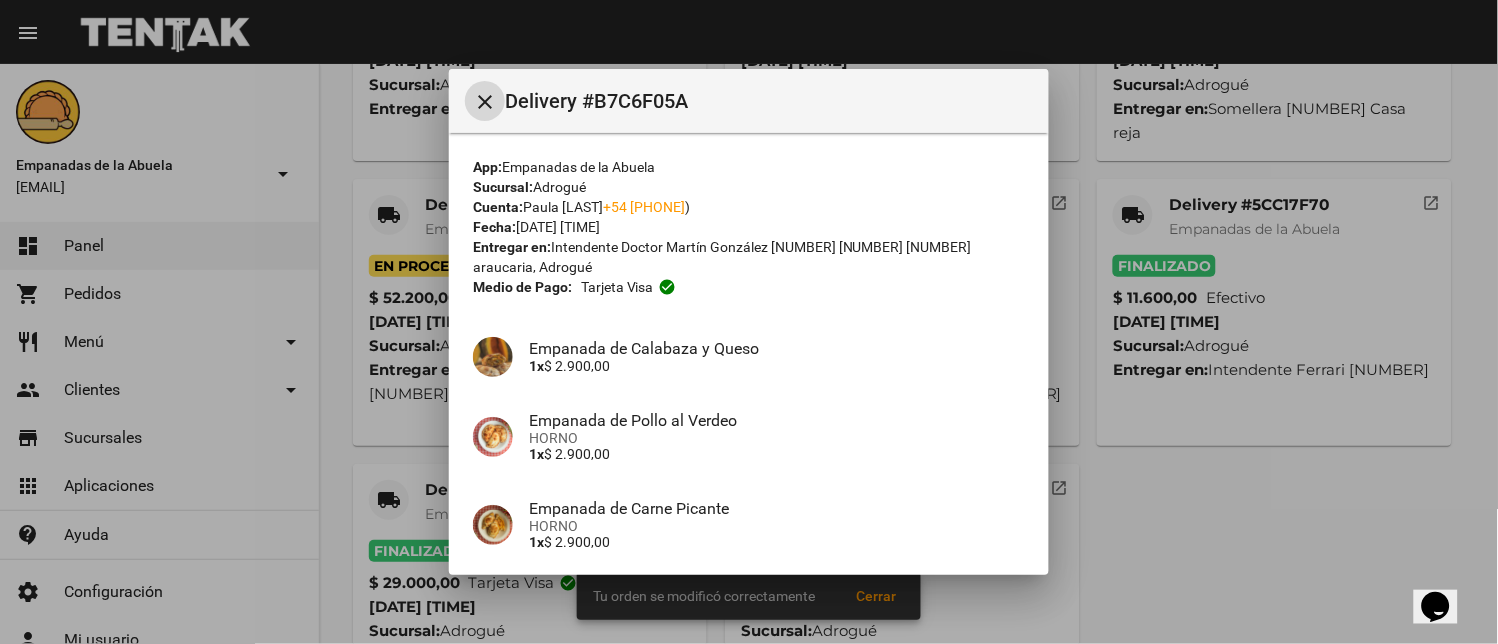 scroll, scrollTop: 297, scrollLeft: 0, axis: vertical 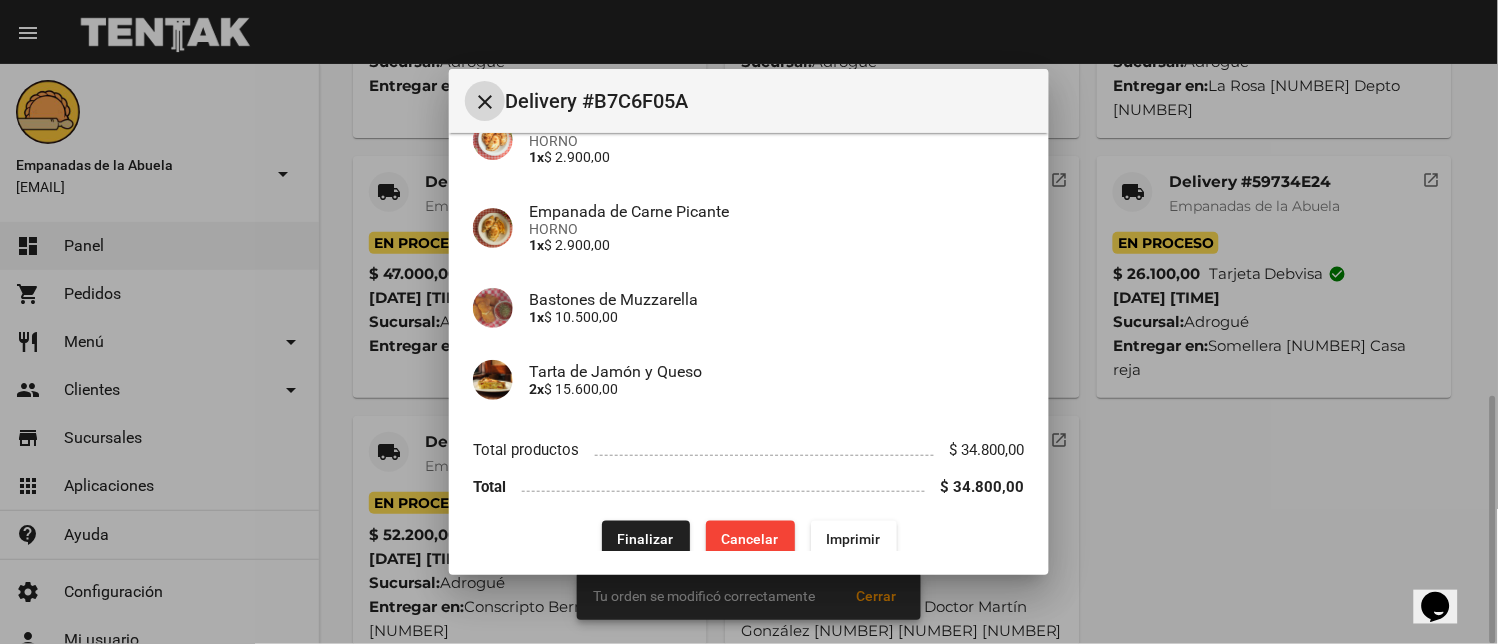 click on "Finalizar" 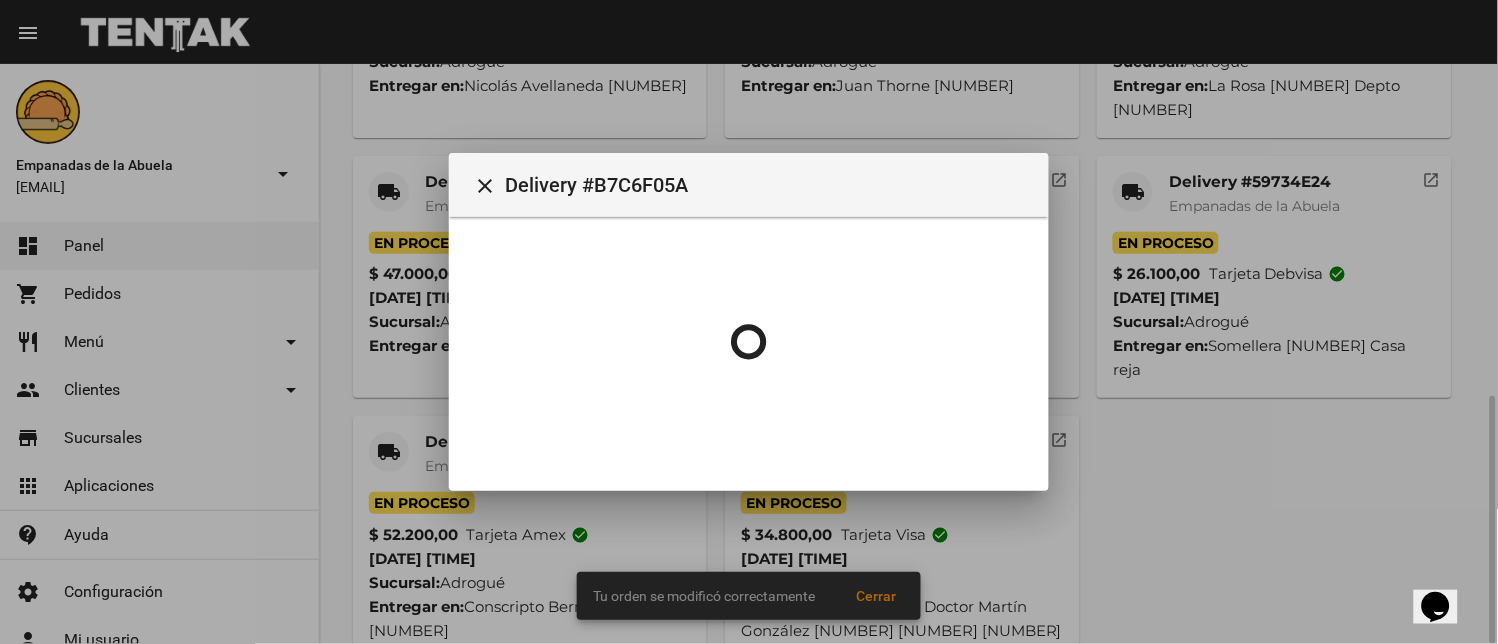 scroll, scrollTop: 0, scrollLeft: 0, axis: both 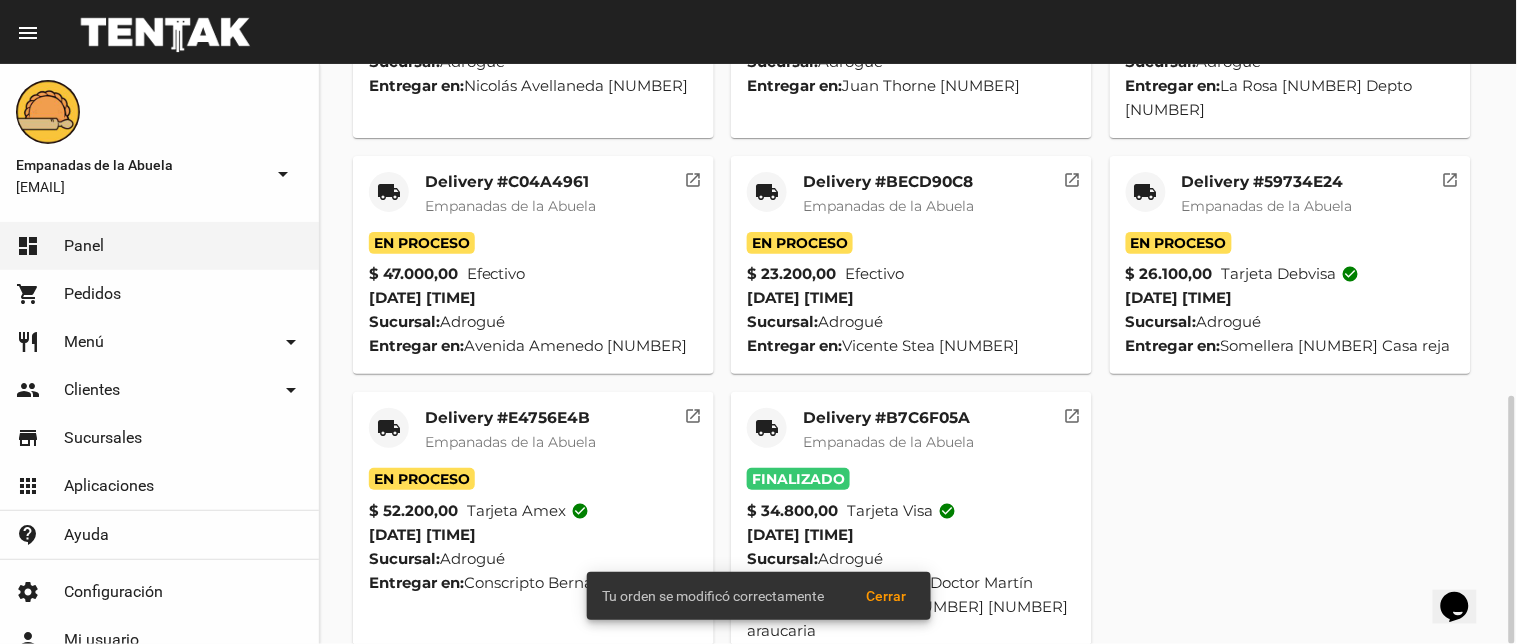 click on "local_shipping" 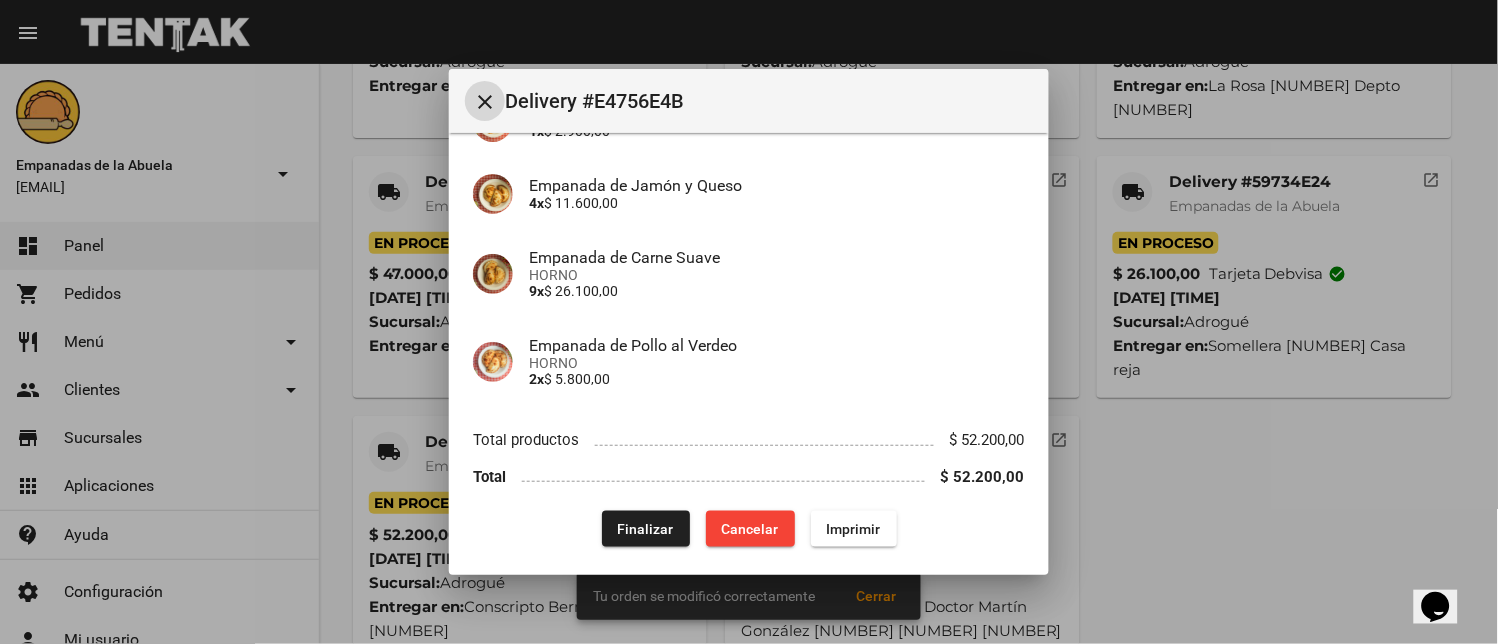 scroll, scrollTop: 297, scrollLeft: 0, axis: vertical 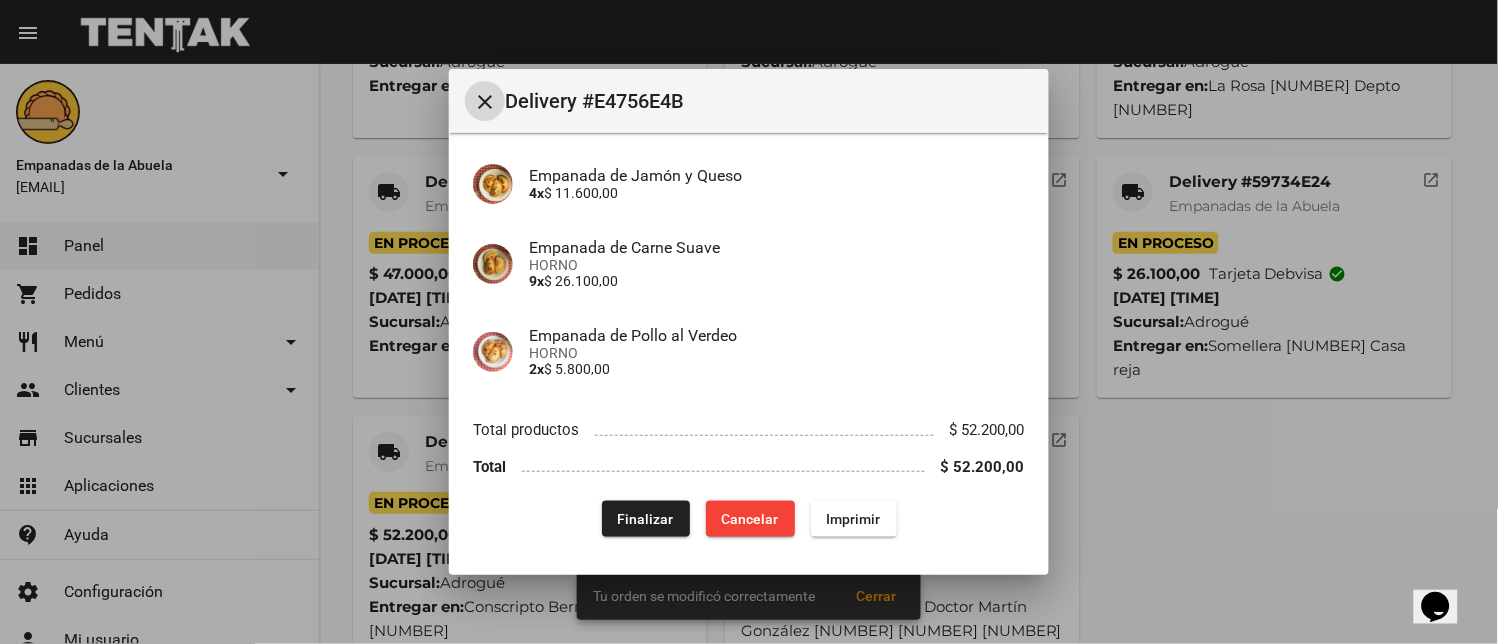click on "Finalizar" 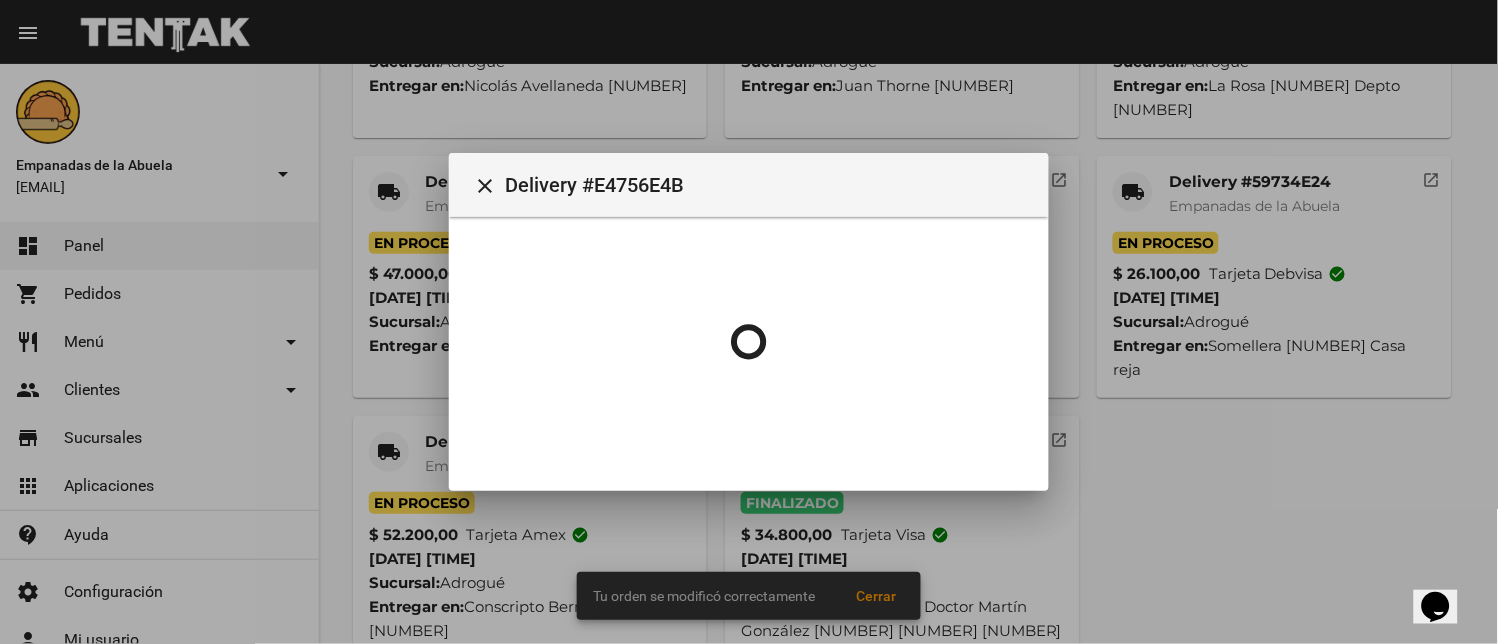 scroll, scrollTop: 0, scrollLeft: 0, axis: both 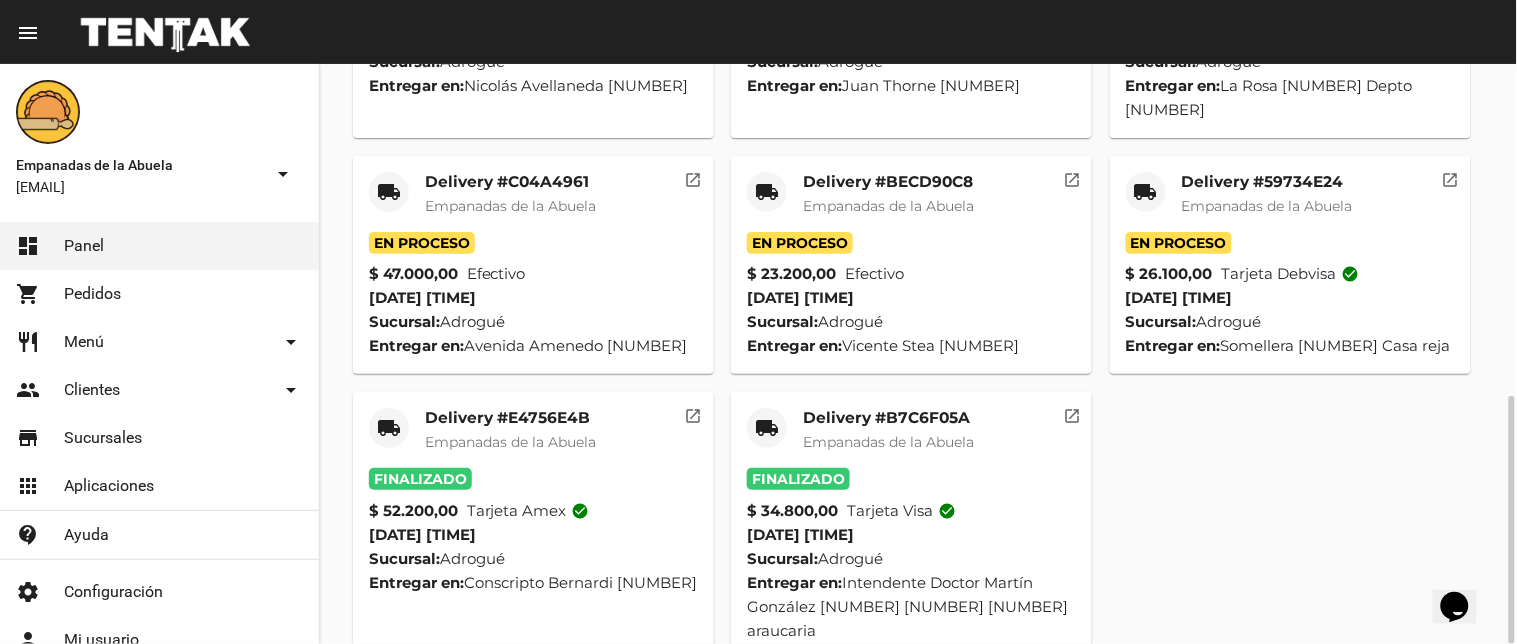 click on "local_shipping" 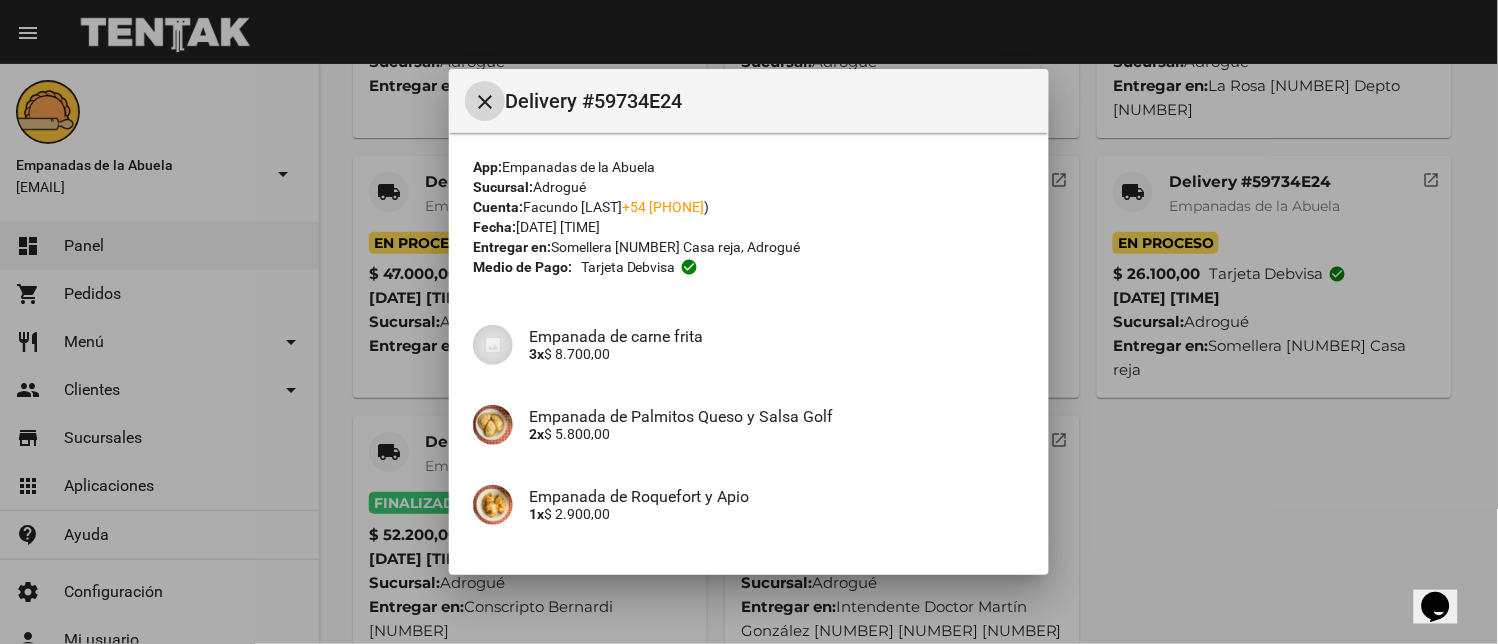 scroll, scrollTop: 314, scrollLeft: 0, axis: vertical 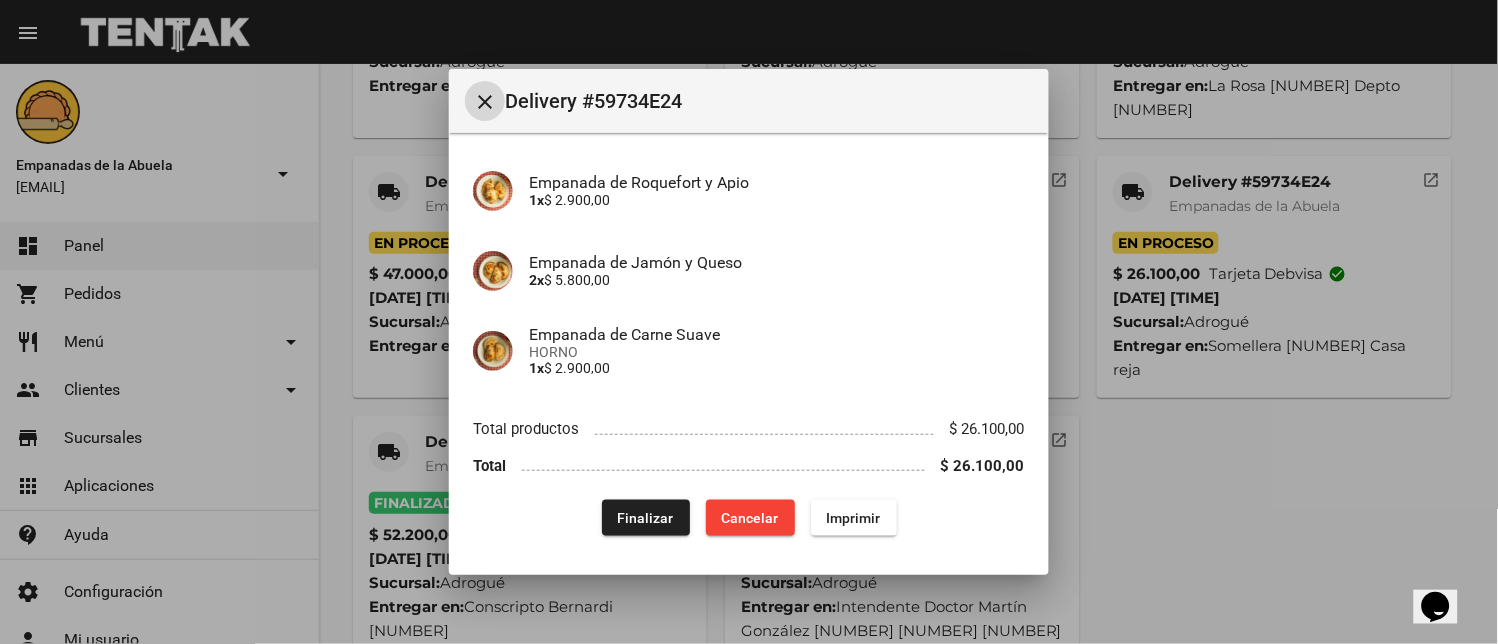 click on "Finalizar" 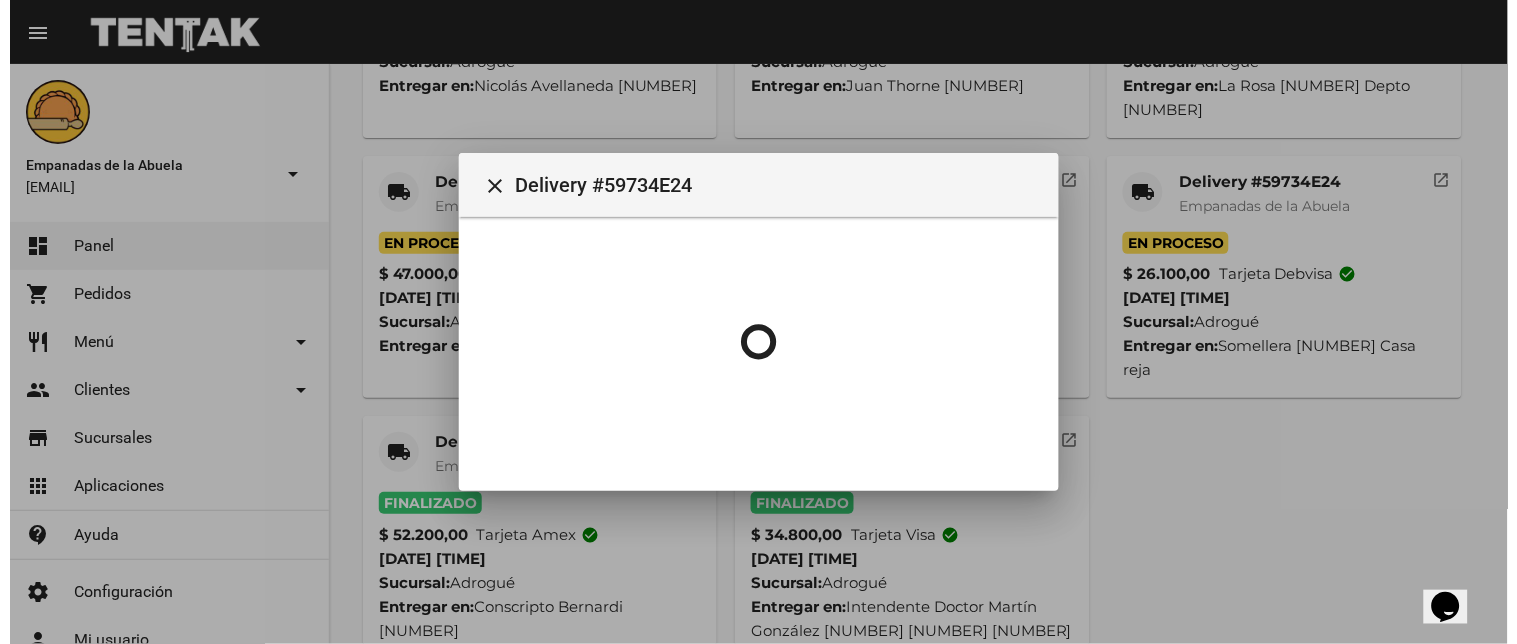 scroll, scrollTop: 0, scrollLeft: 0, axis: both 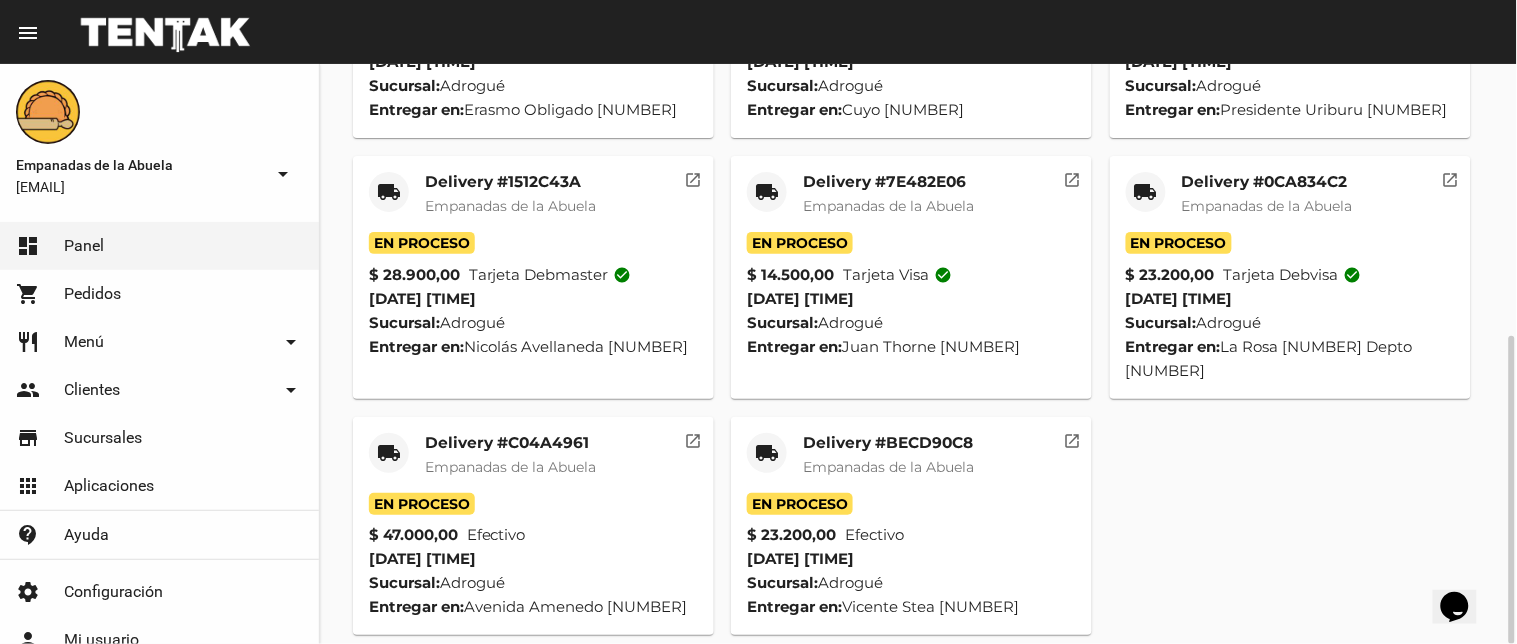 click on "local_shipping" 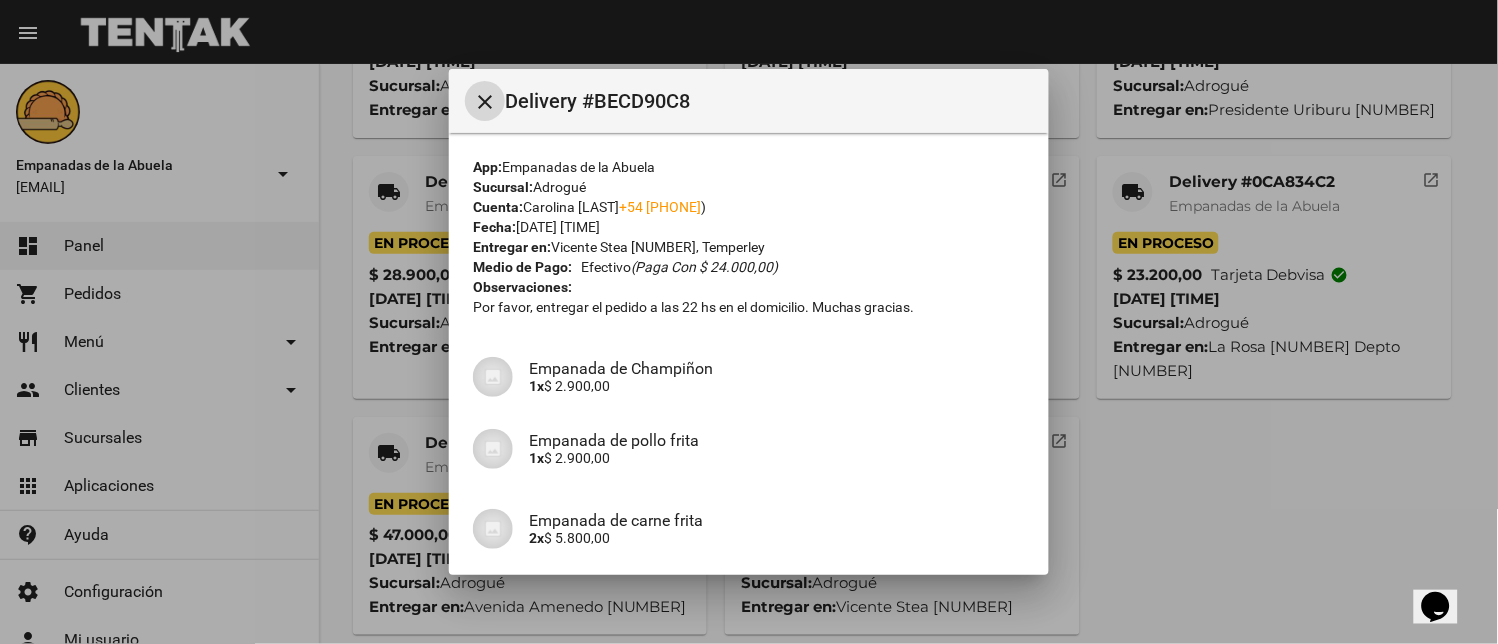 scroll, scrollTop: 465, scrollLeft: 0, axis: vertical 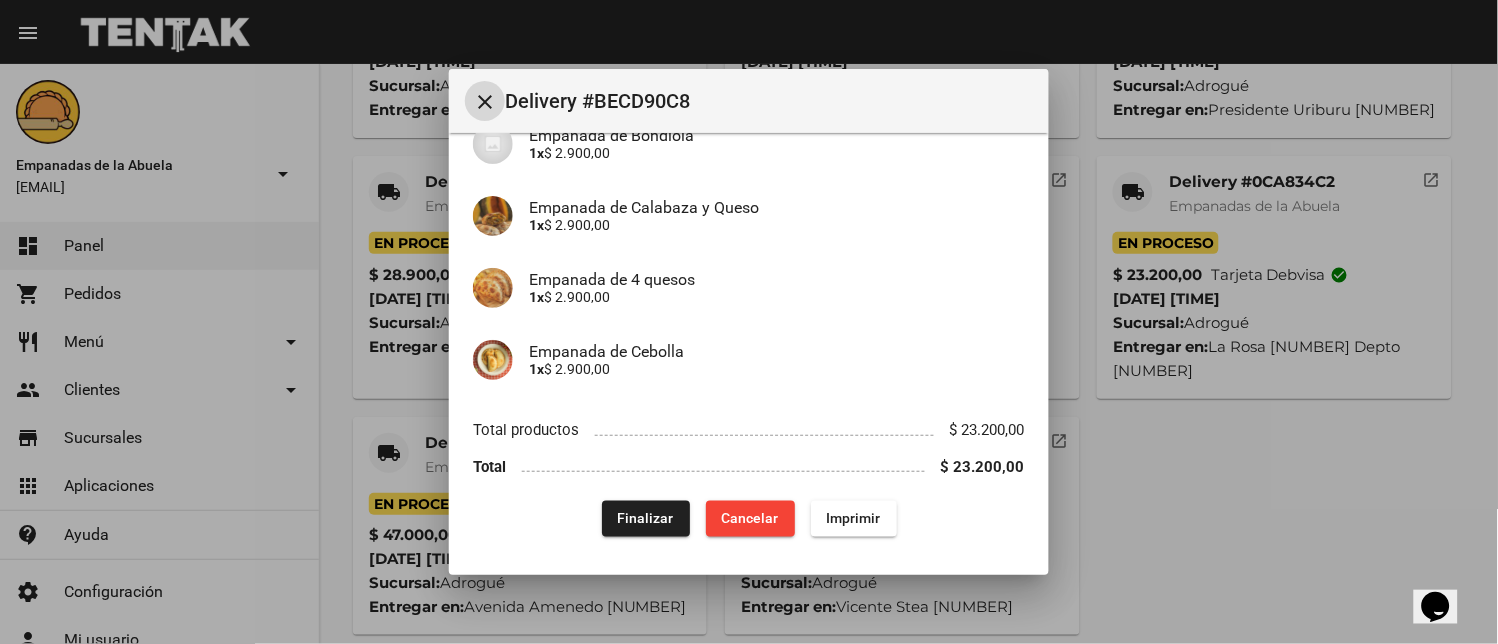 click on "Finalizar" 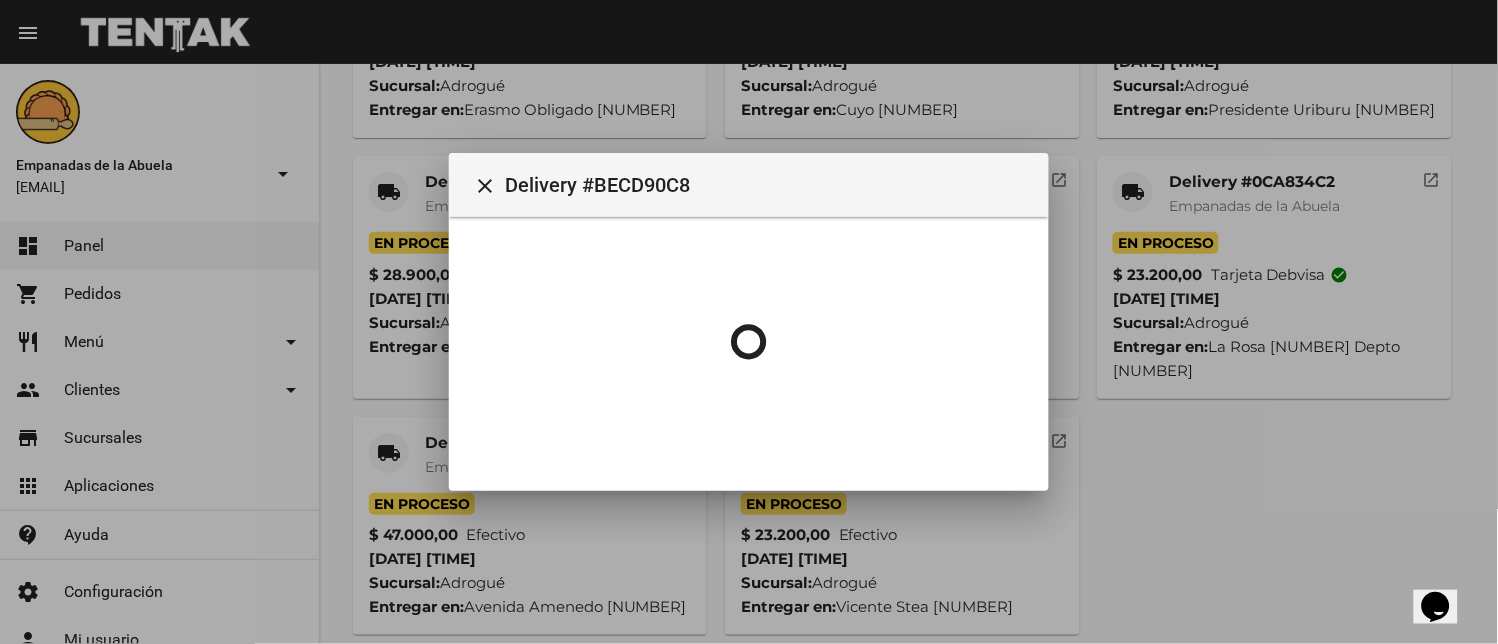 scroll, scrollTop: 0, scrollLeft: 0, axis: both 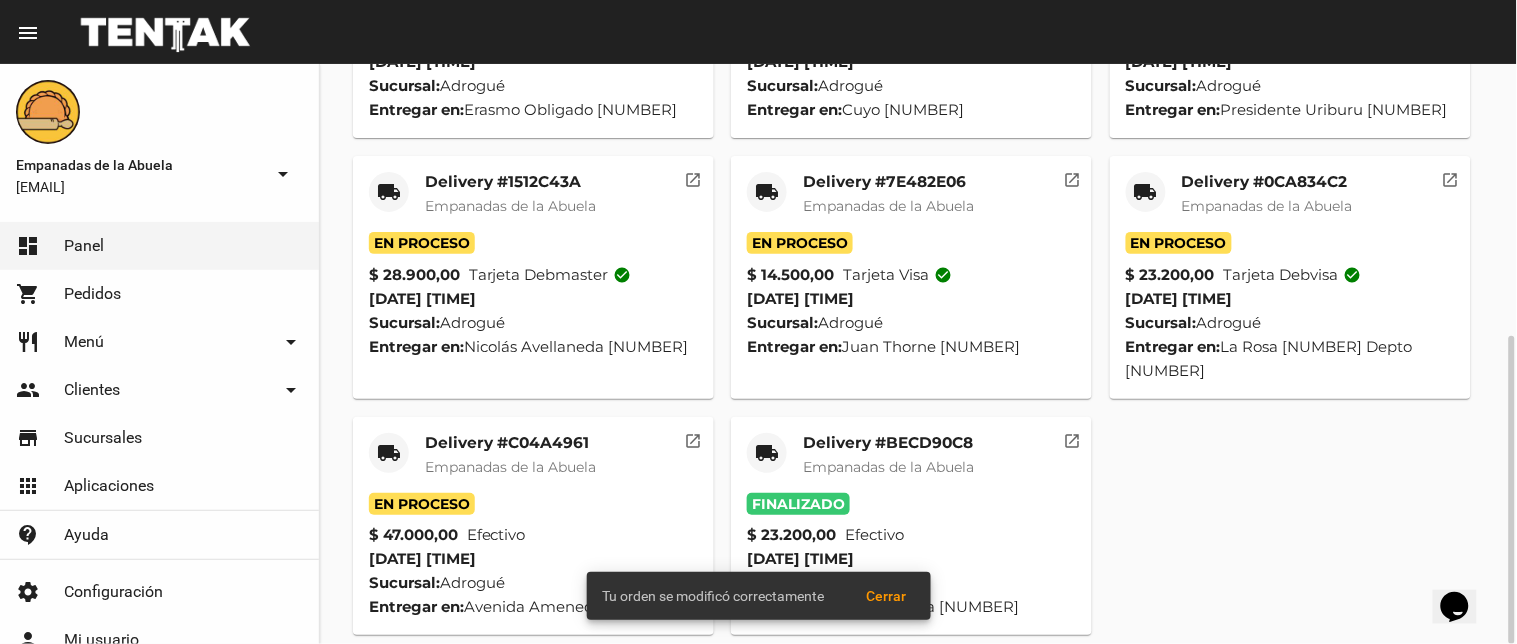click on "local_shipping" 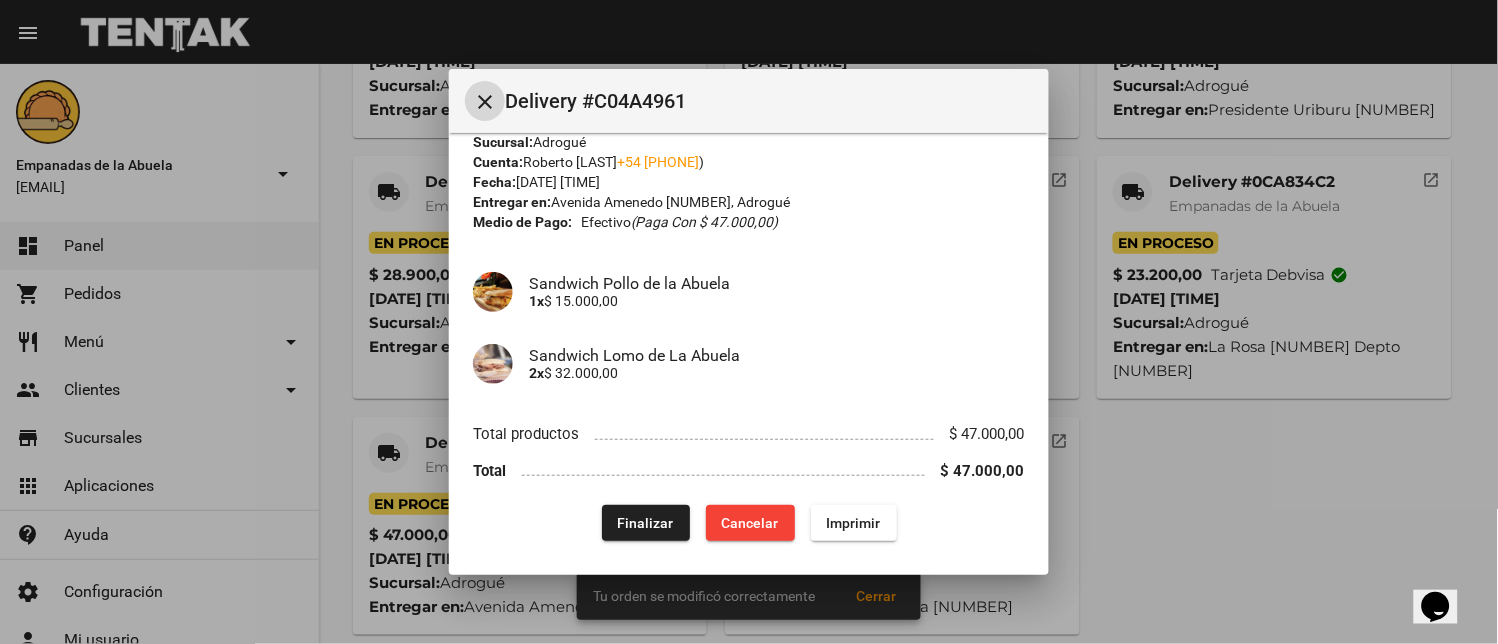scroll, scrollTop: 50, scrollLeft: 0, axis: vertical 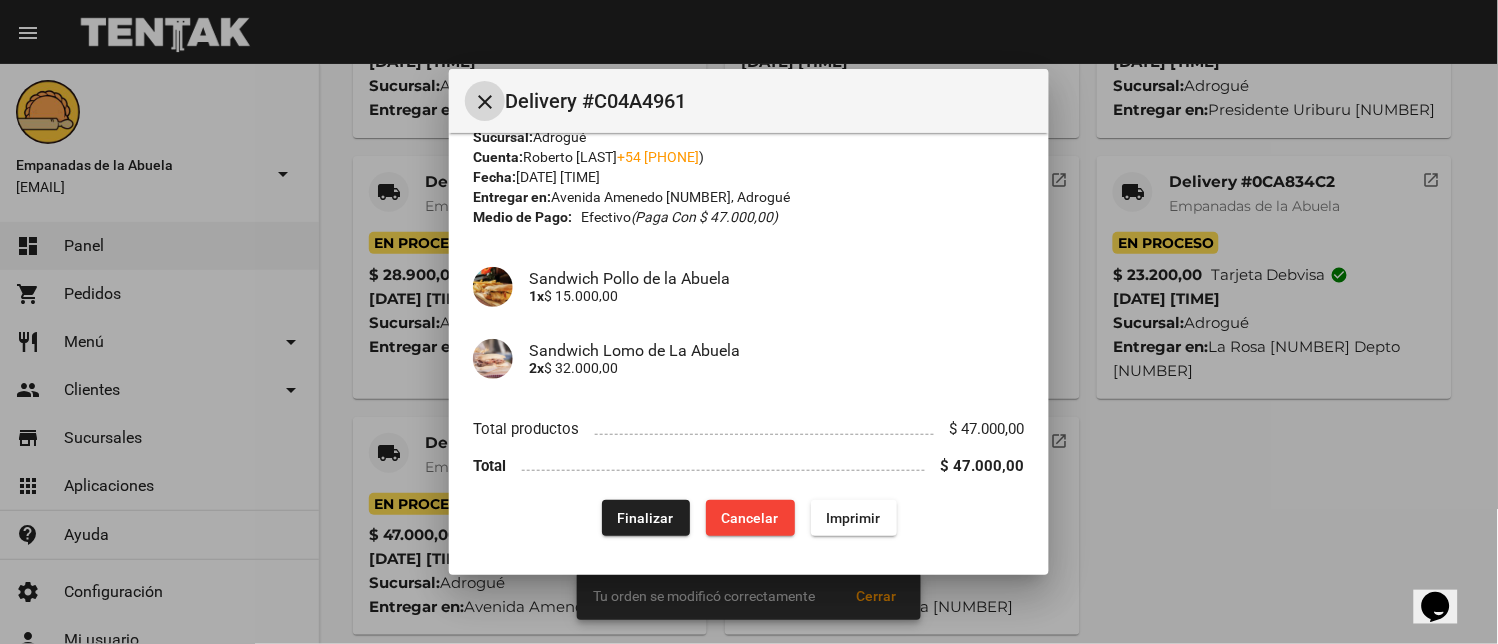 click on "Finalizar" 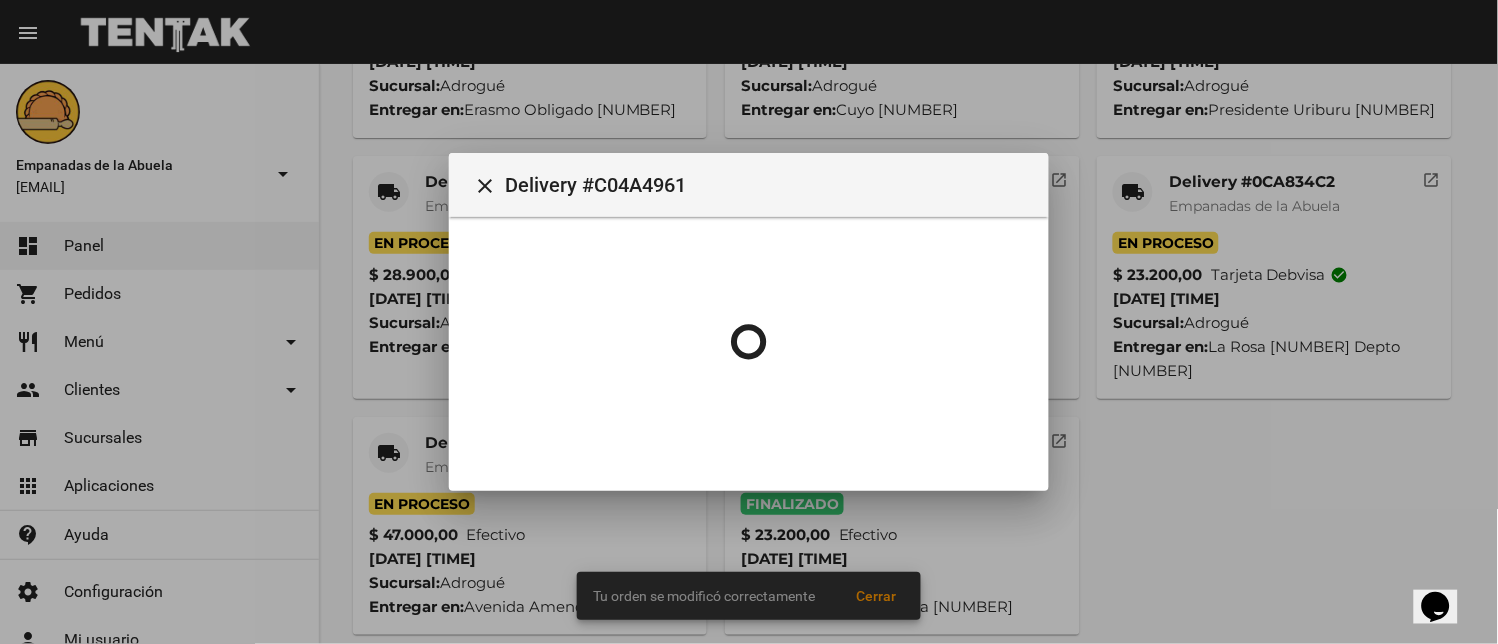 scroll, scrollTop: 0, scrollLeft: 0, axis: both 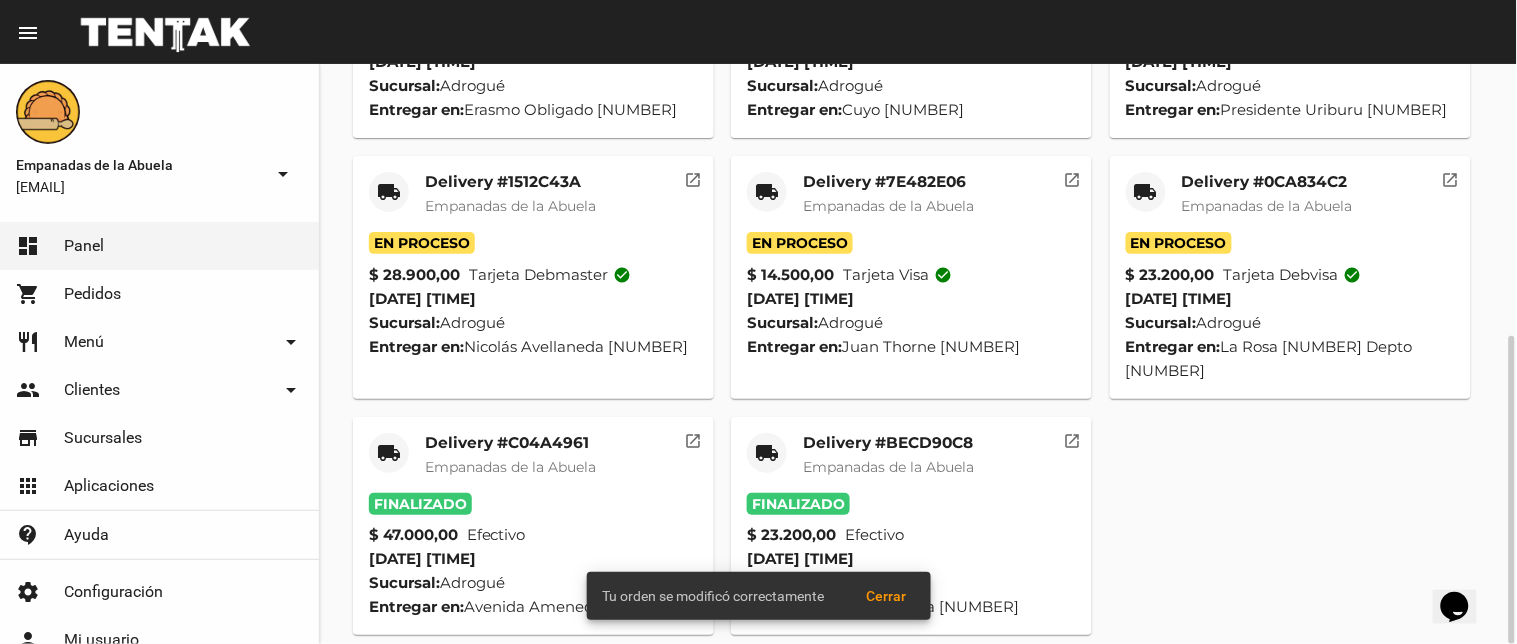 drag, startPoint x: 1123, startPoint y: 183, endPoint x: 1112, endPoint y: 187, distance: 11.7046995 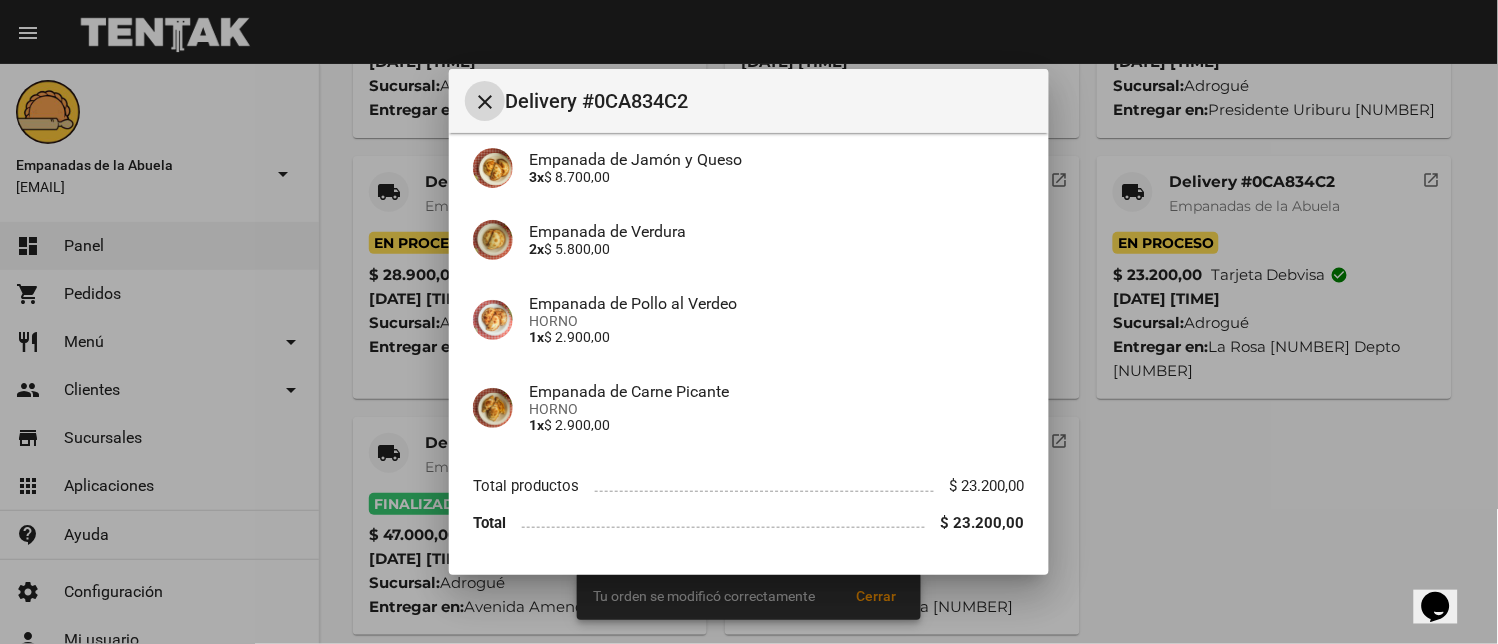 scroll, scrollTop: 354, scrollLeft: 0, axis: vertical 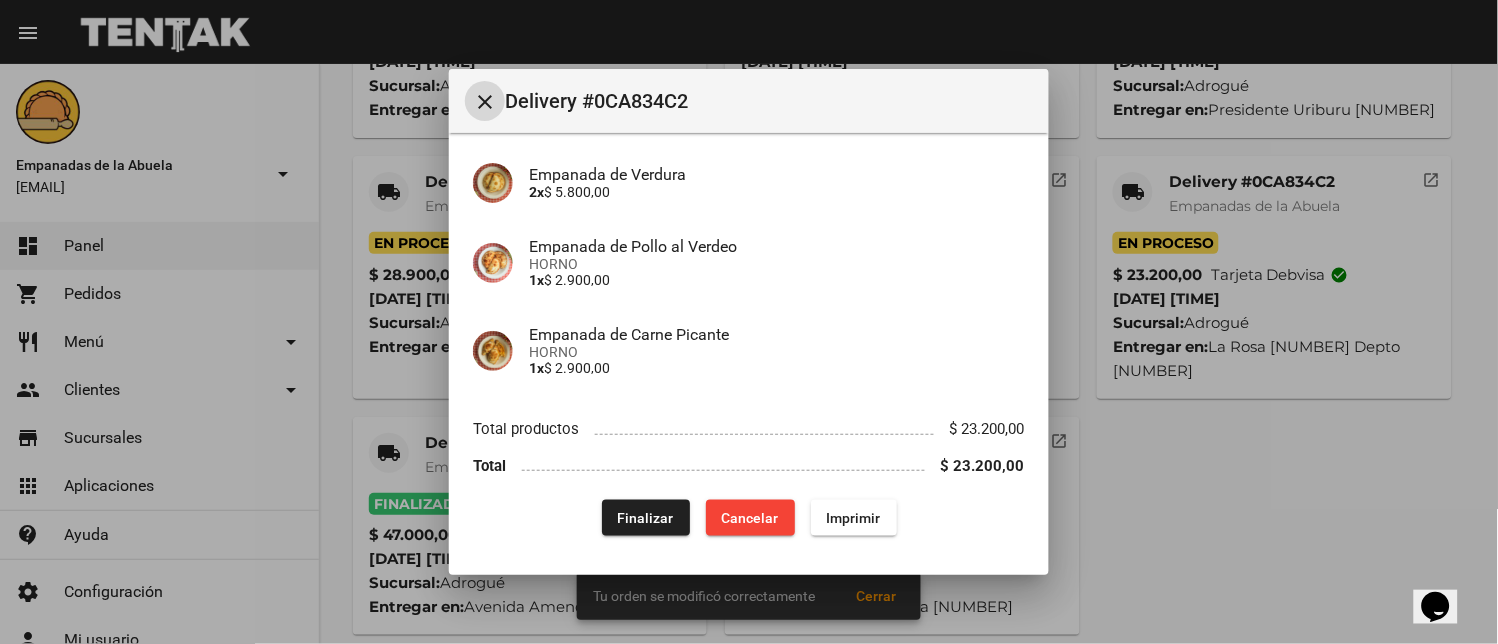 drag, startPoint x: 624, startPoint y: 510, endPoint x: 567, endPoint y: 621, distance: 124.77981 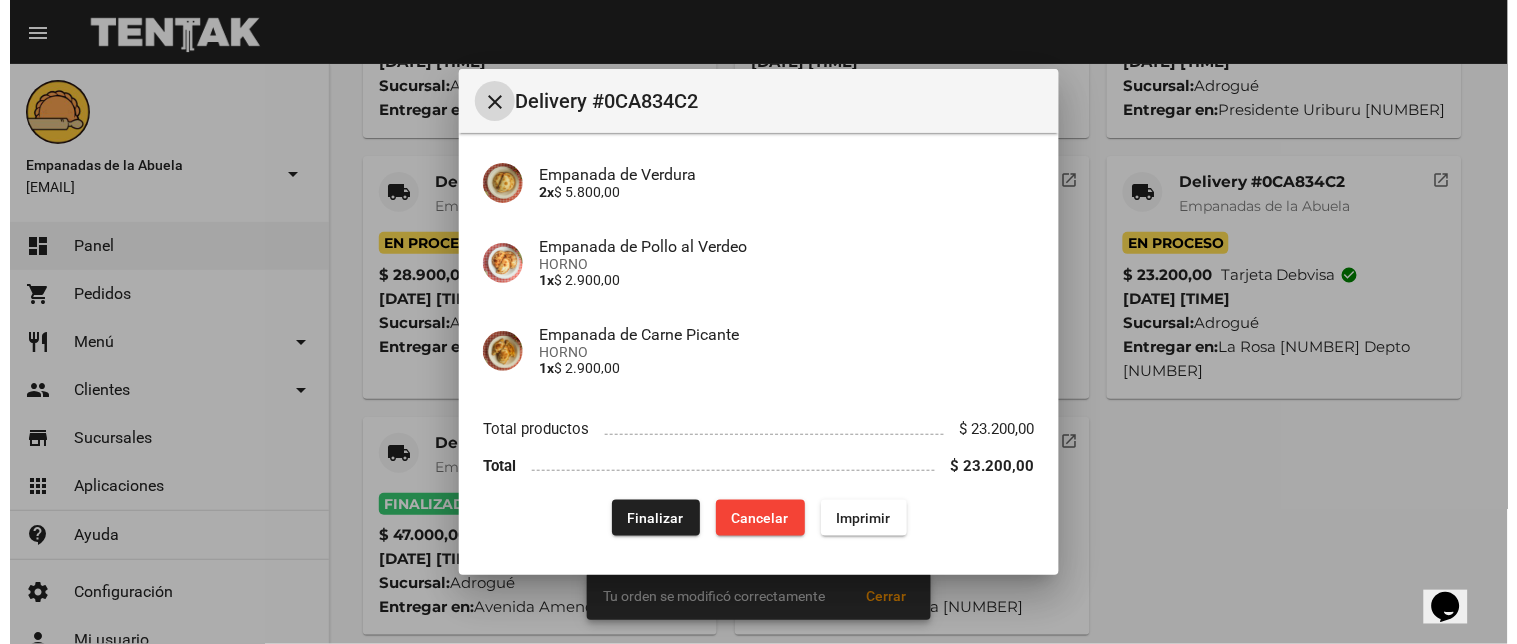 scroll, scrollTop: 0, scrollLeft: 0, axis: both 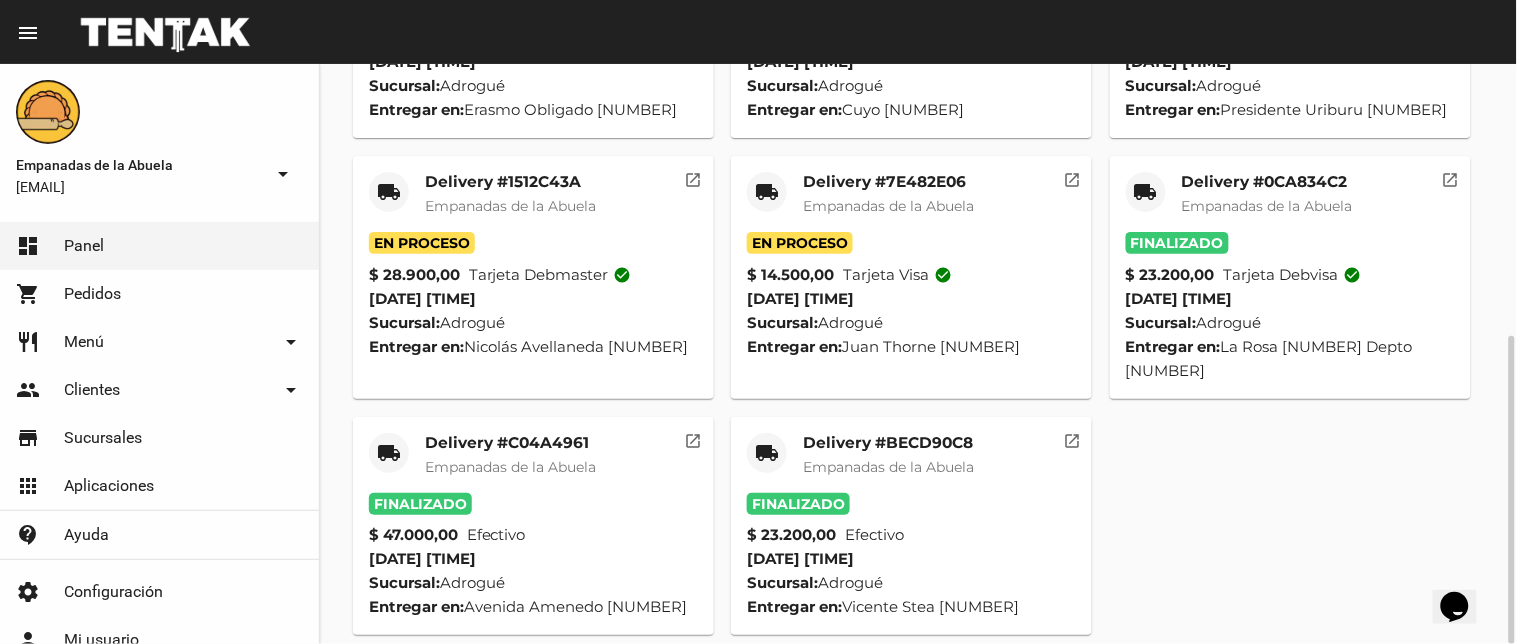 click on "local_shipping" 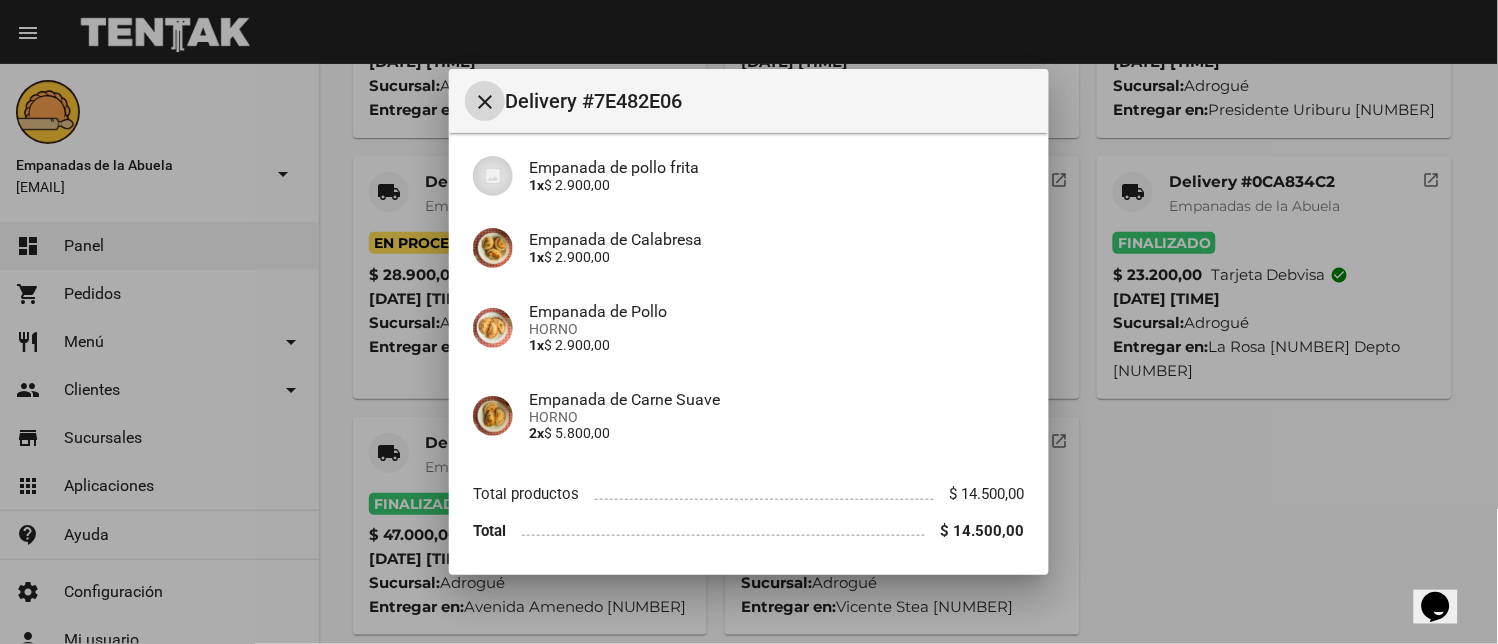 scroll, scrollTop: 225, scrollLeft: 0, axis: vertical 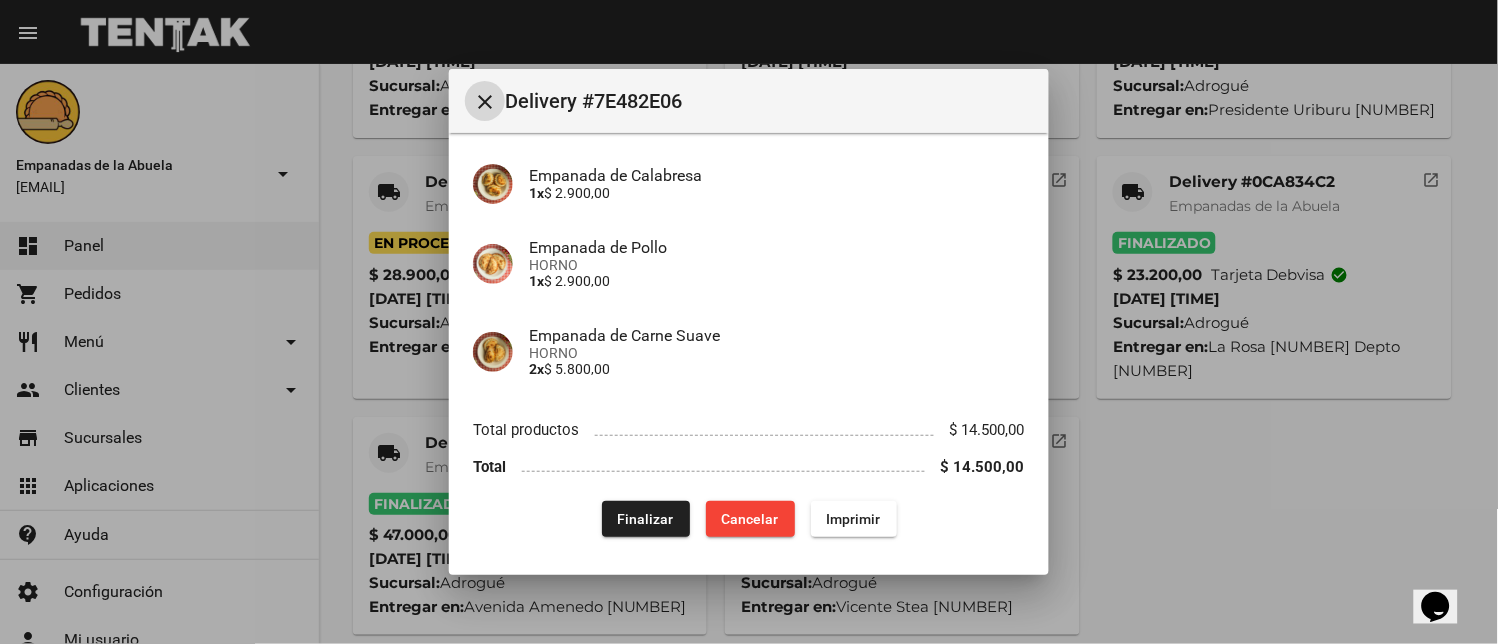 click on "Finalizar" 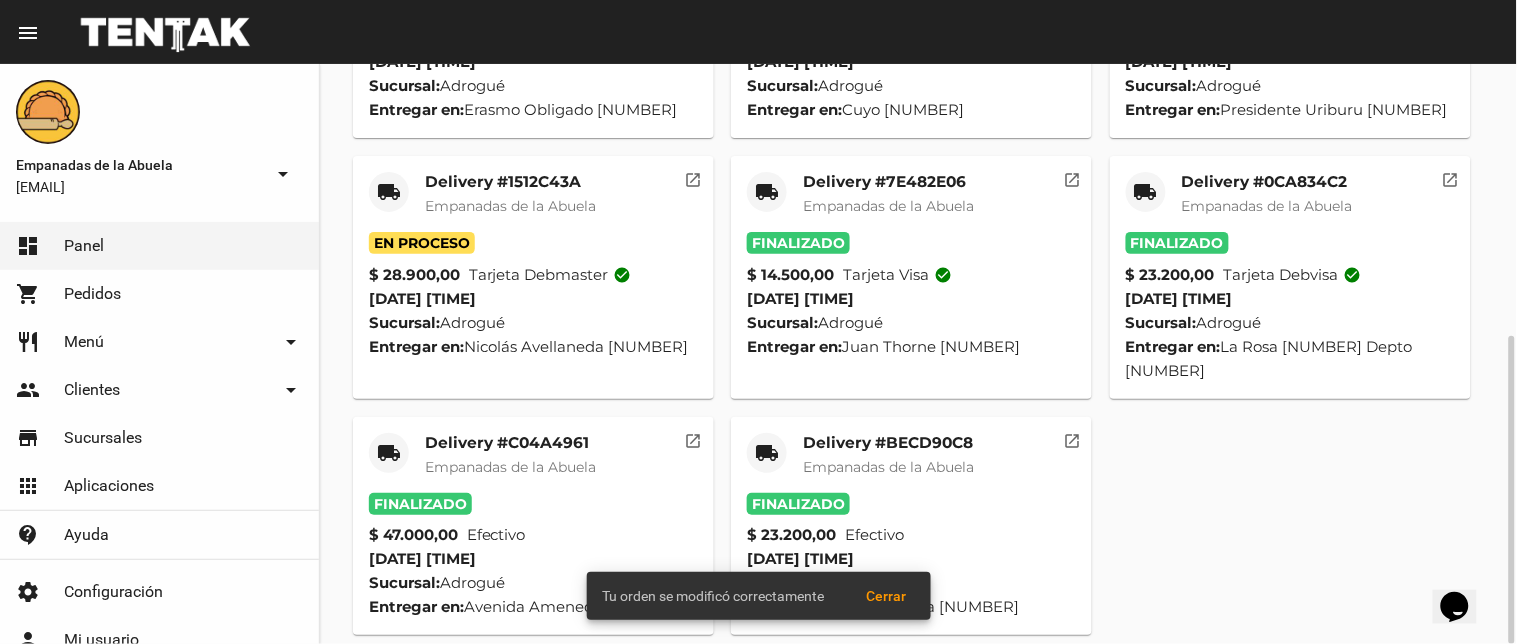 click on "local_shipping" 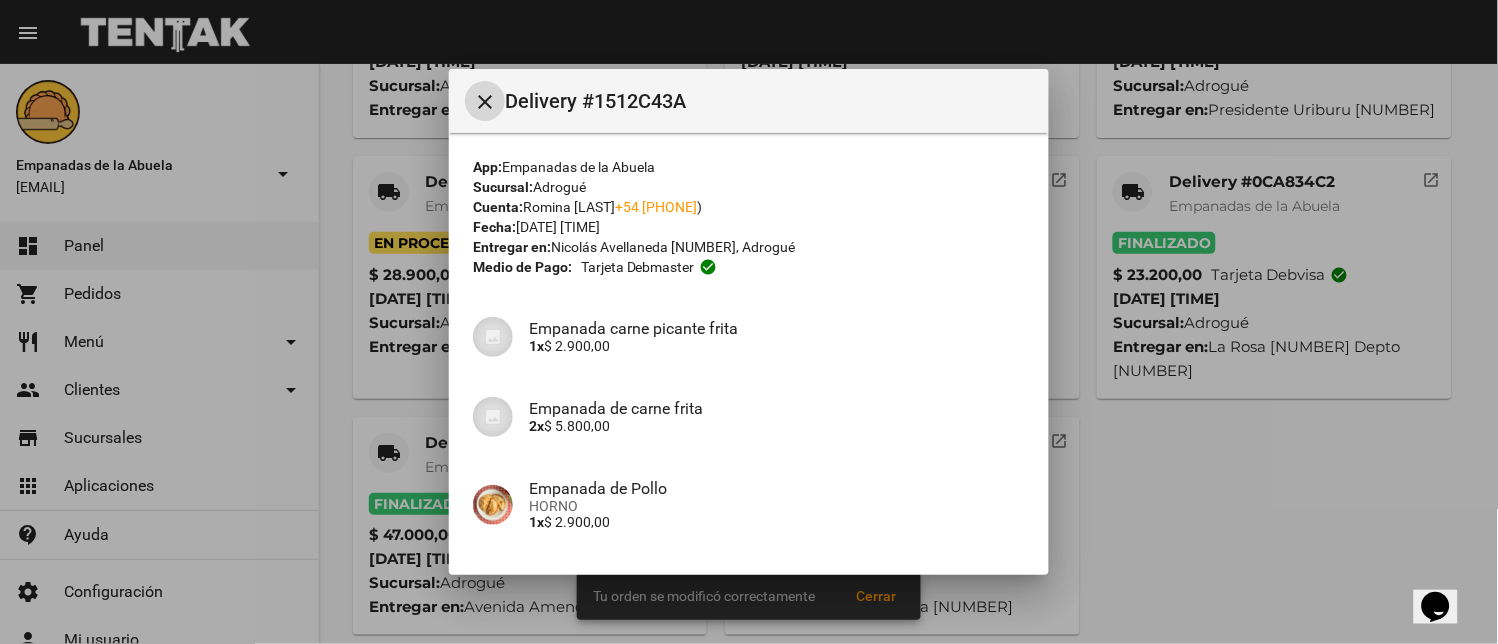 scroll, scrollTop: 457, scrollLeft: 0, axis: vertical 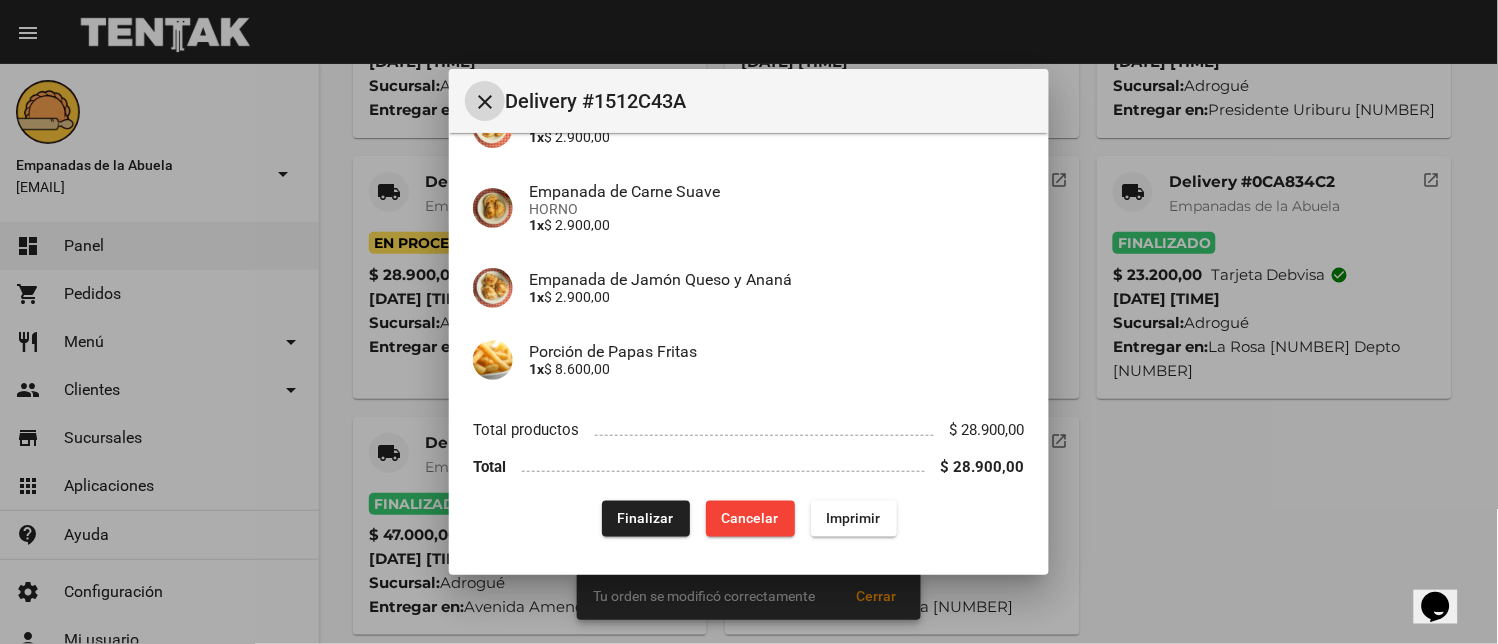 click on "Finalizar" 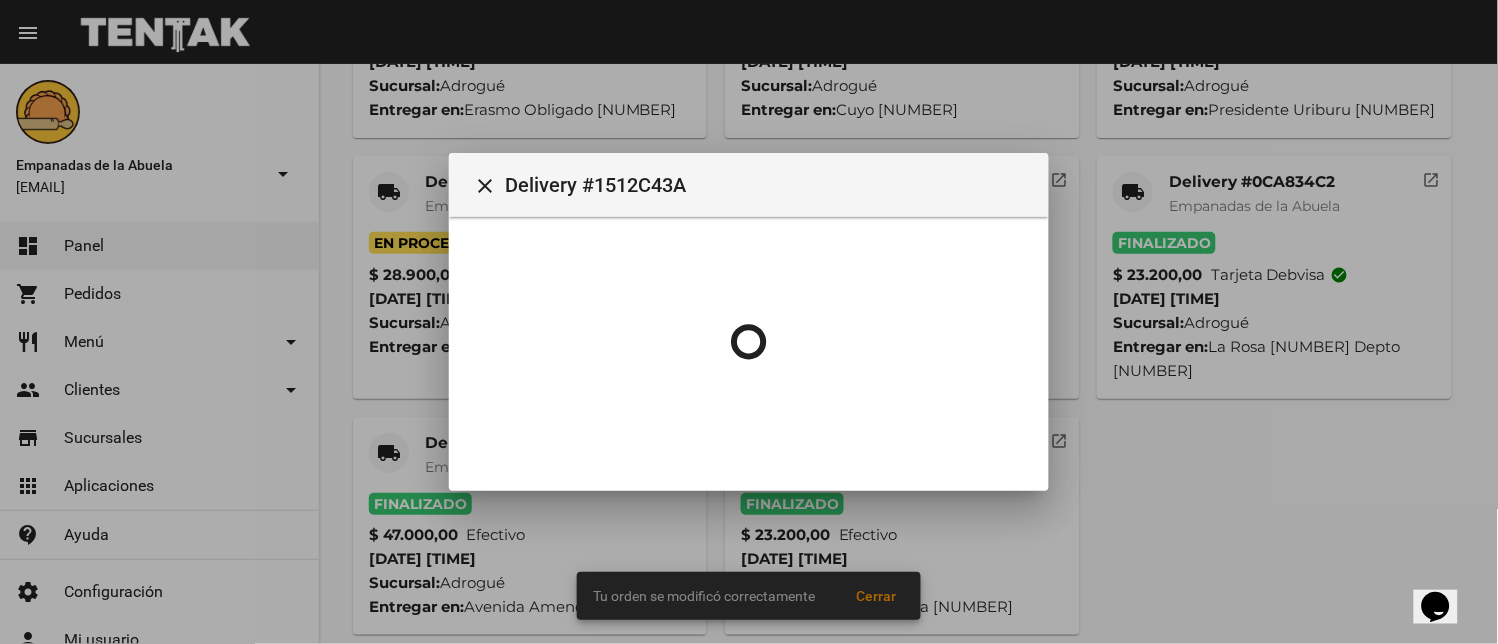 scroll, scrollTop: 0, scrollLeft: 0, axis: both 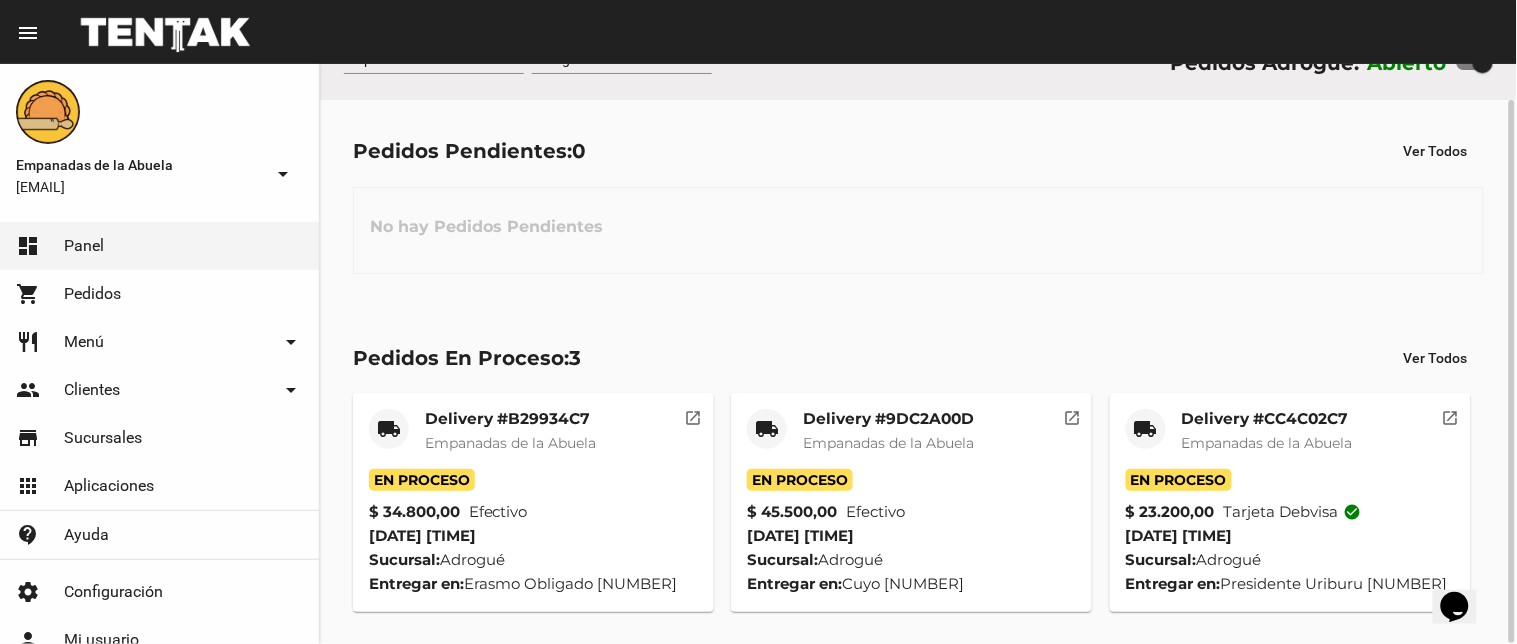 click on "local_shipping" 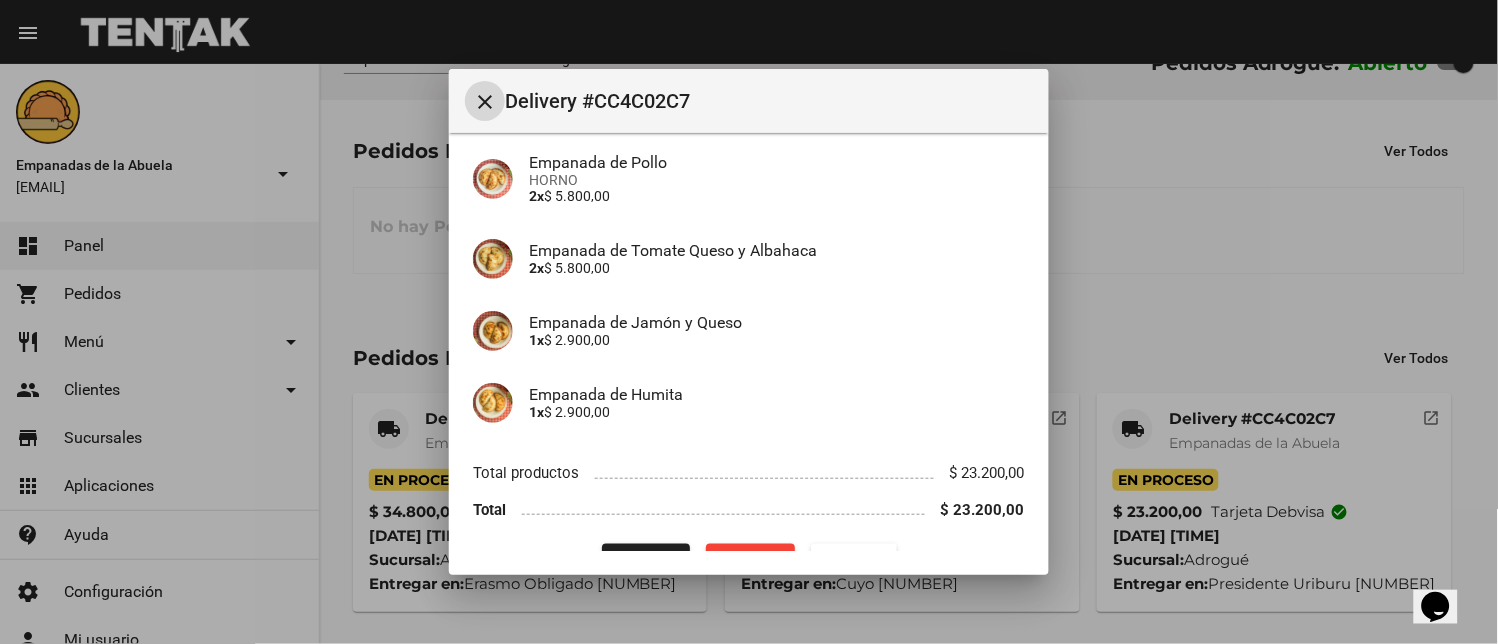 scroll, scrollTop: 333, scrollLeft: 0, axis: vertical 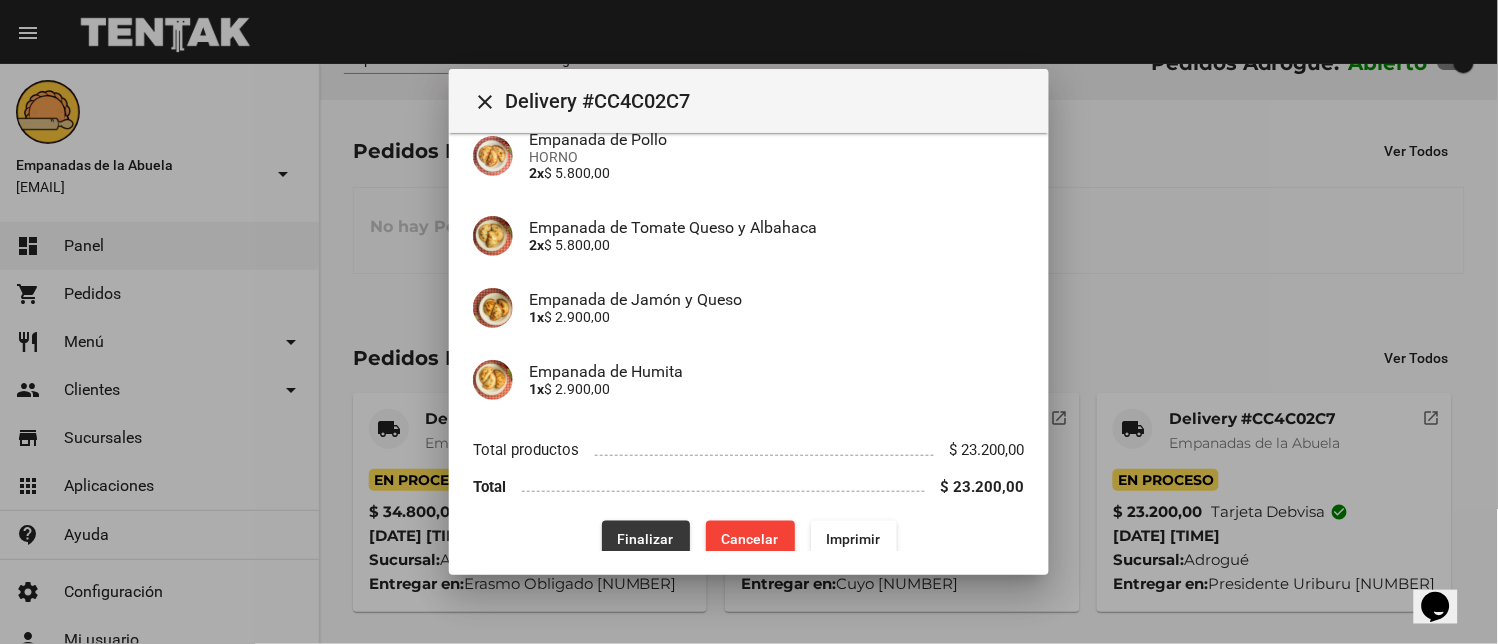 click on "Finalizar" 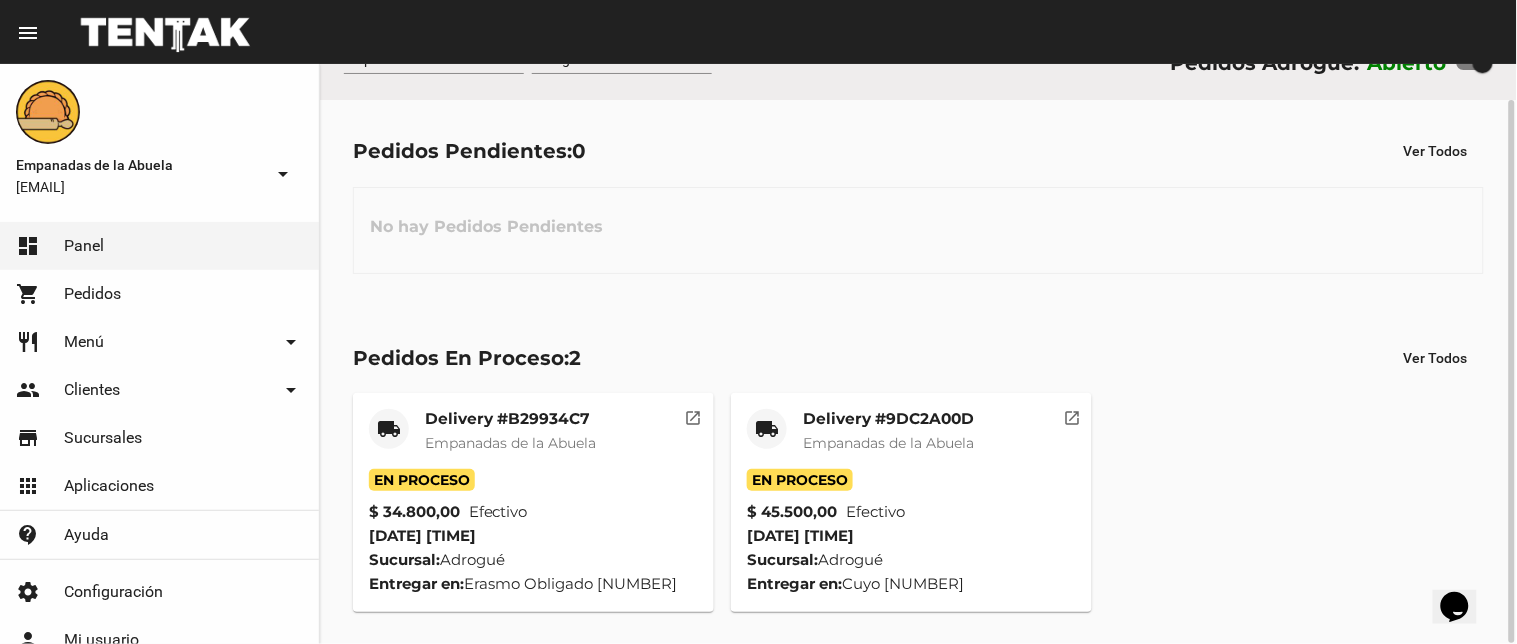 click on "local_shipping" 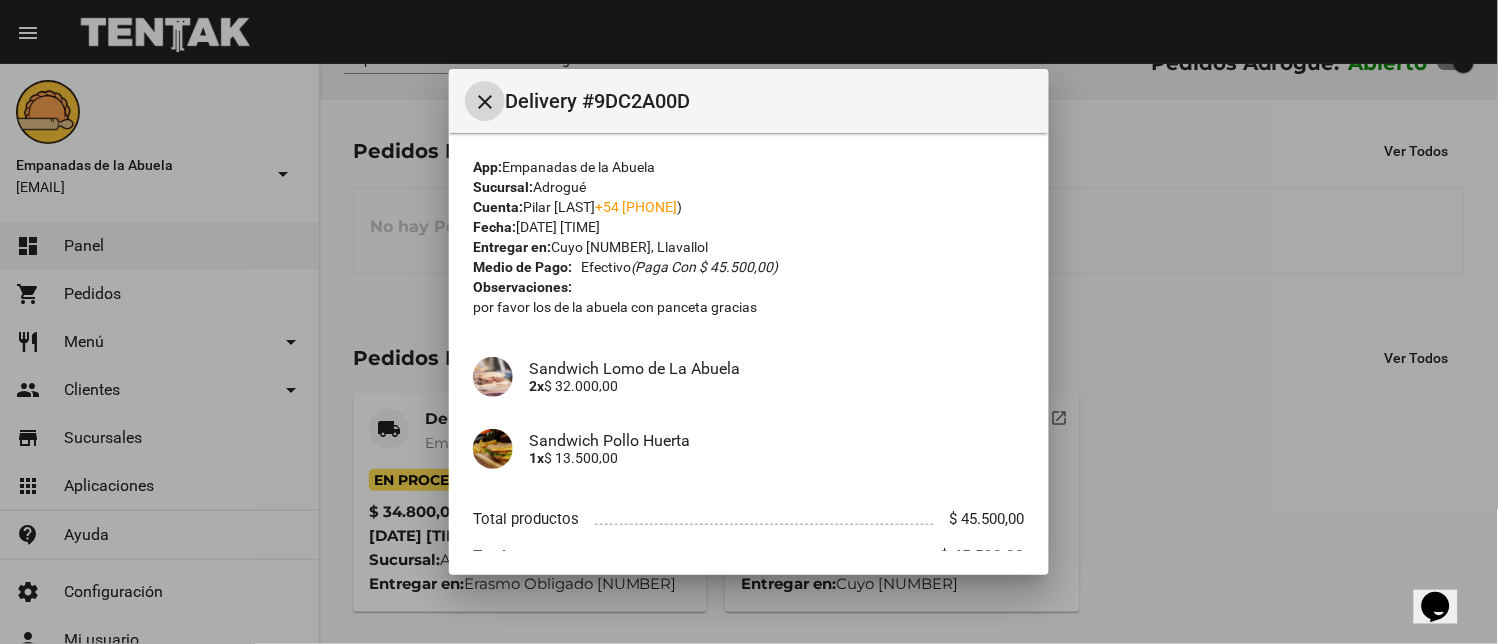 scroll, scrollTop: 90, scrollLeft: 0, axis: vertical 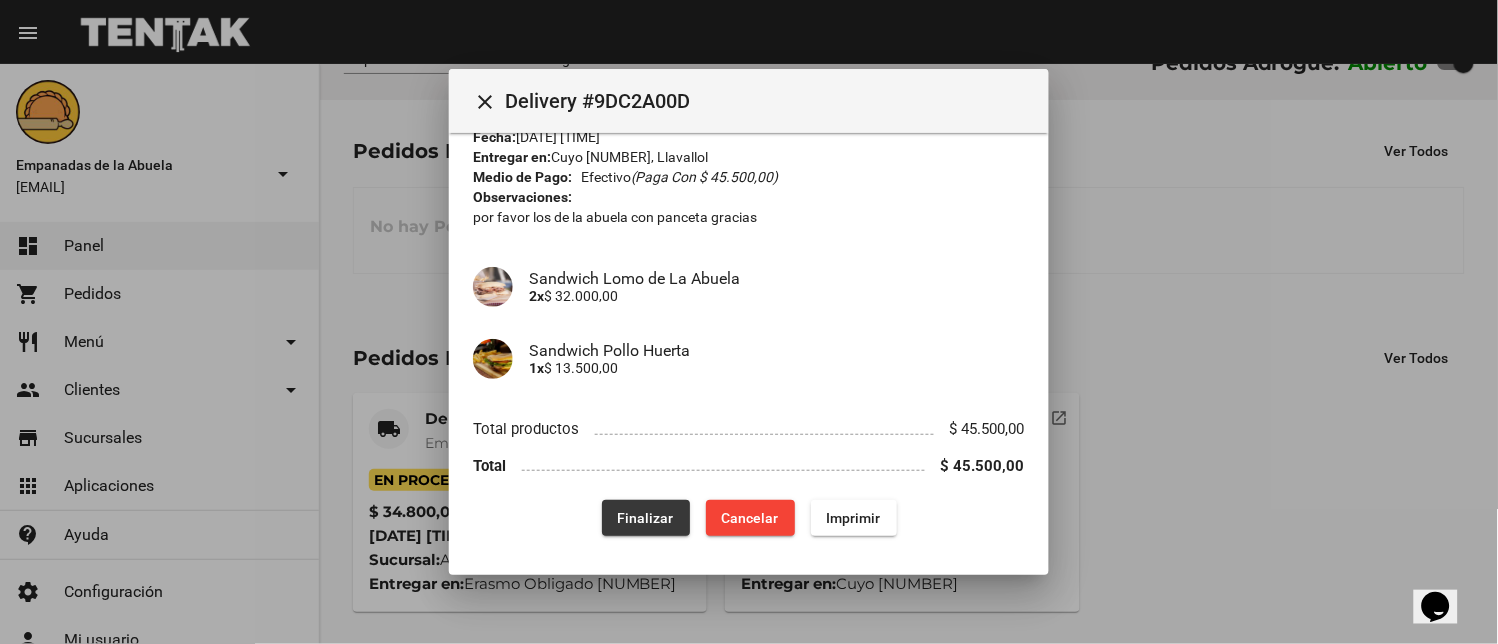 click on "Finalizar" 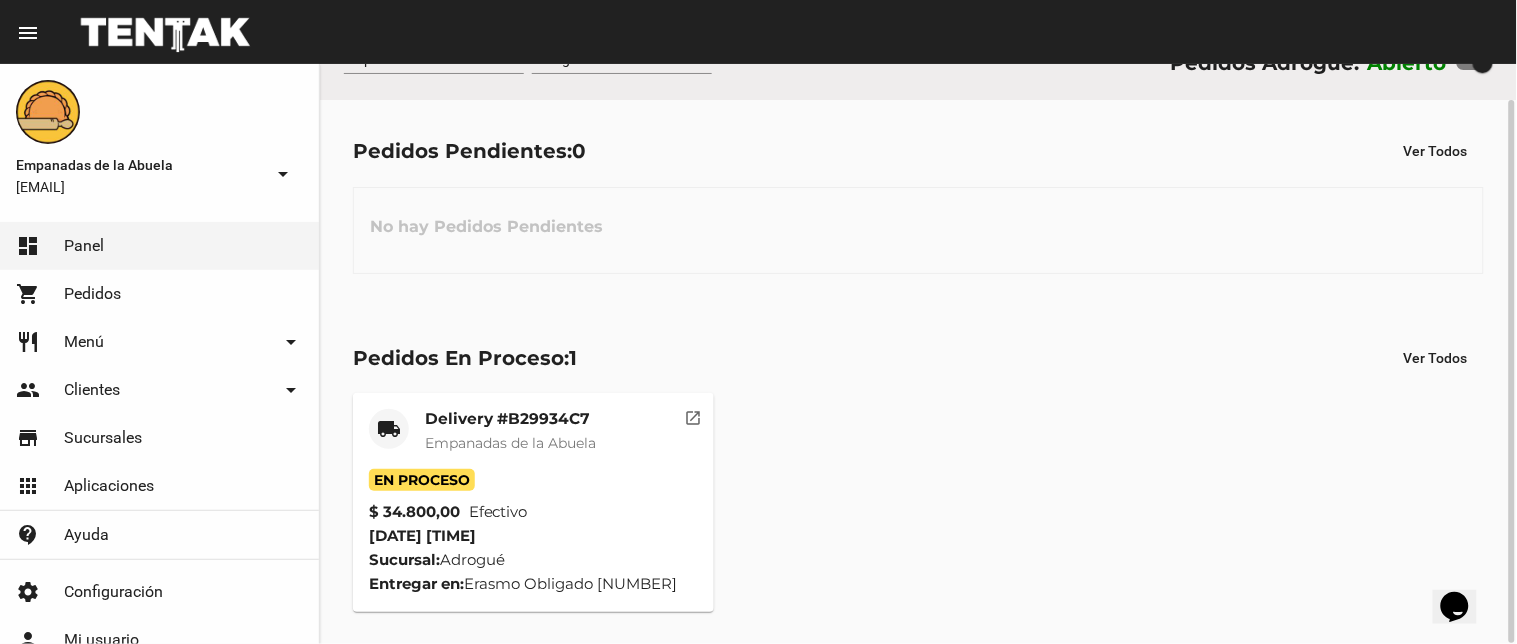 click on "local_shipping" 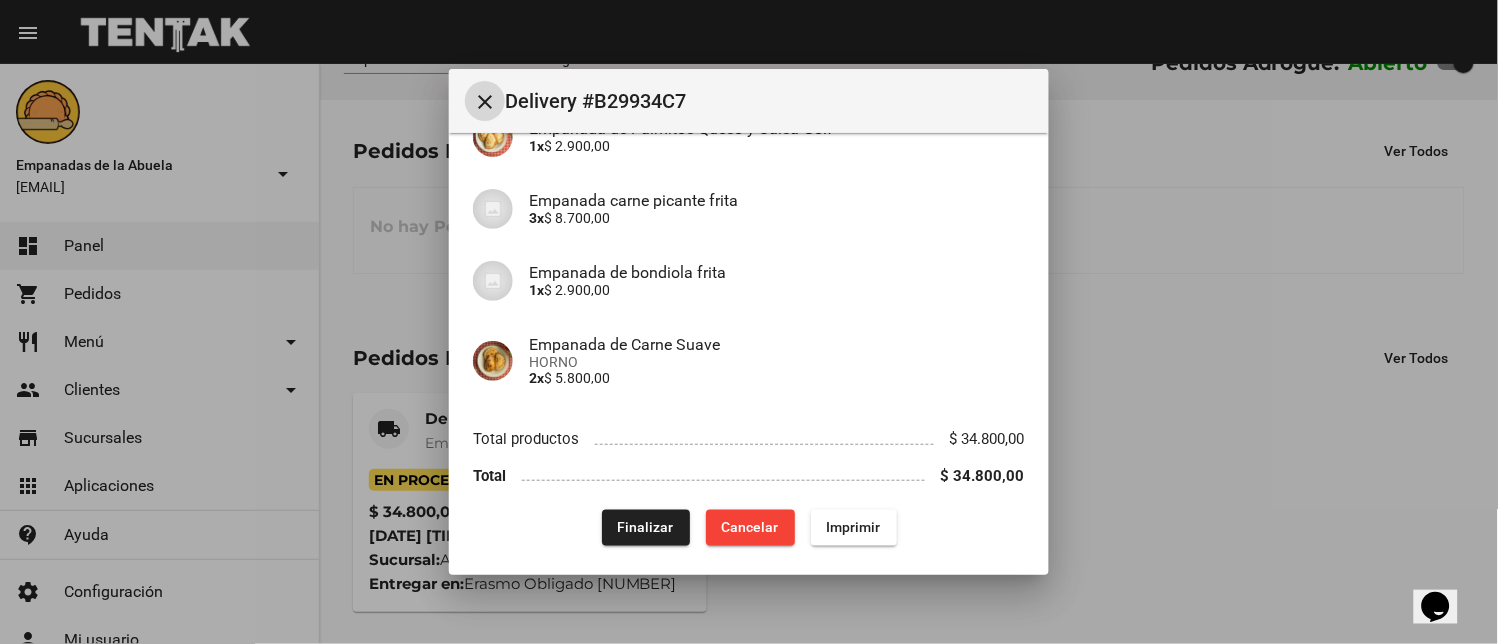 scroll, scrollTop: 585, scrollLeft: 0, axis: vertical 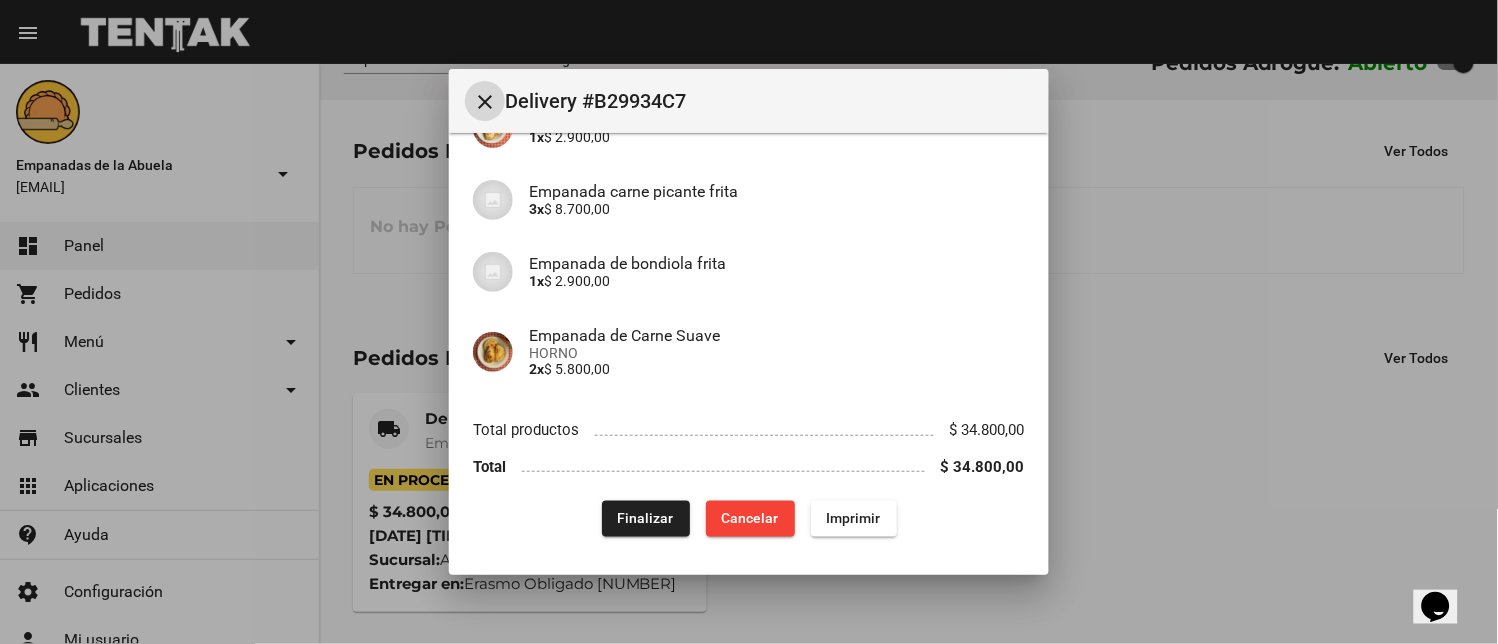 drag, startPoint x: 616, startPoint y: 515, endPoint x: 612, endPoint y: 533, distance: 18.439089 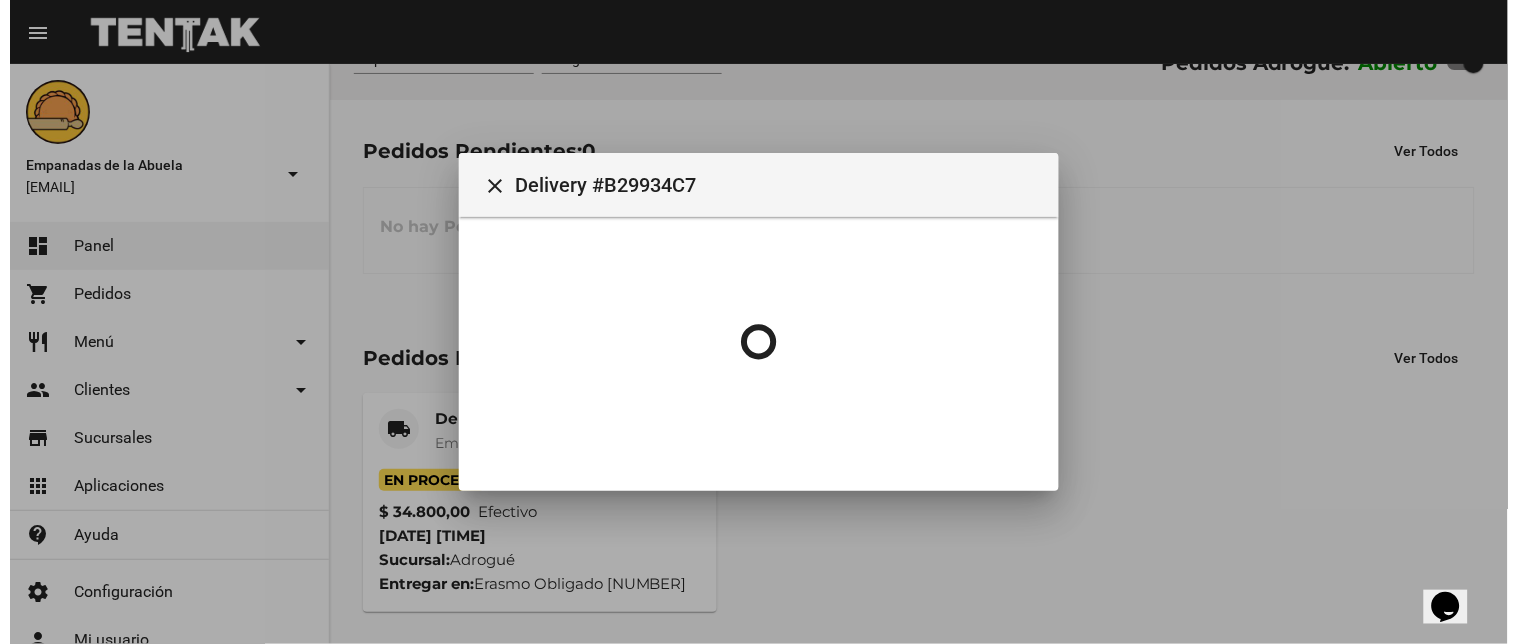 scroll, scrollTop: 0, scrollLeft: 0, axis: both 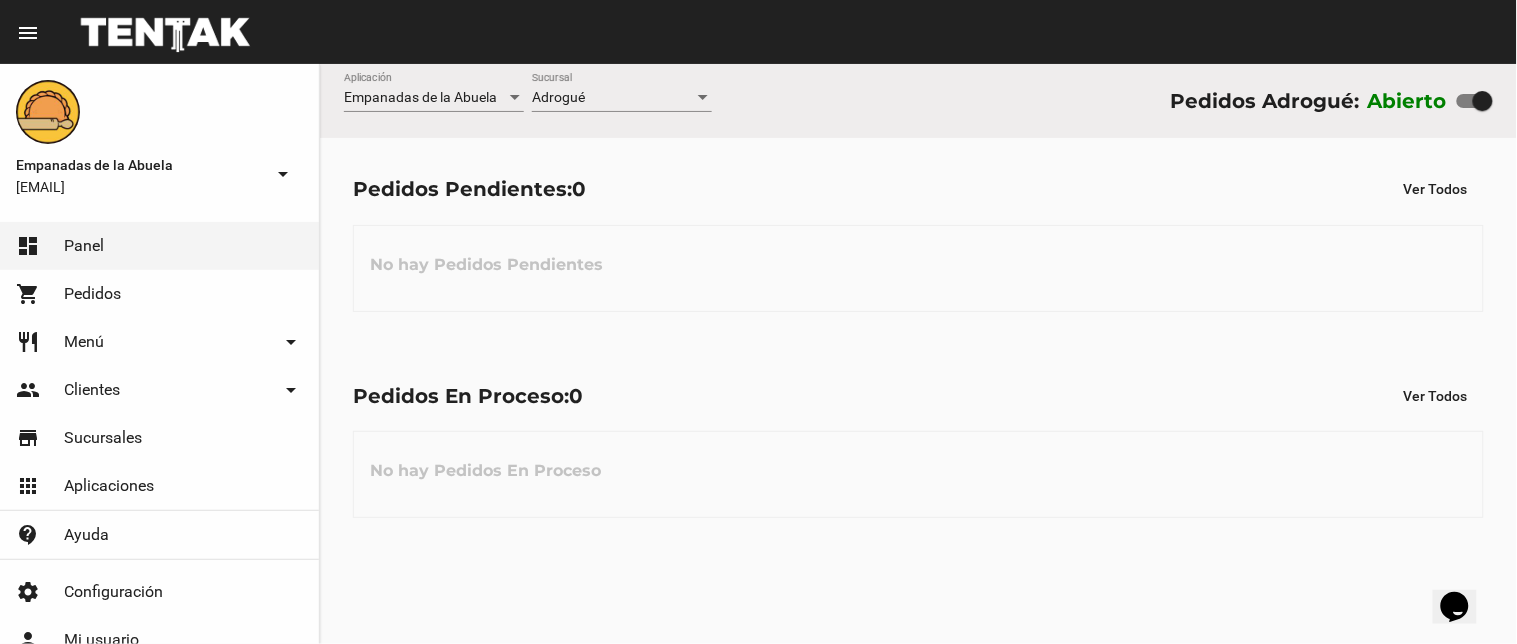 click on "Adrogué Sucursal" 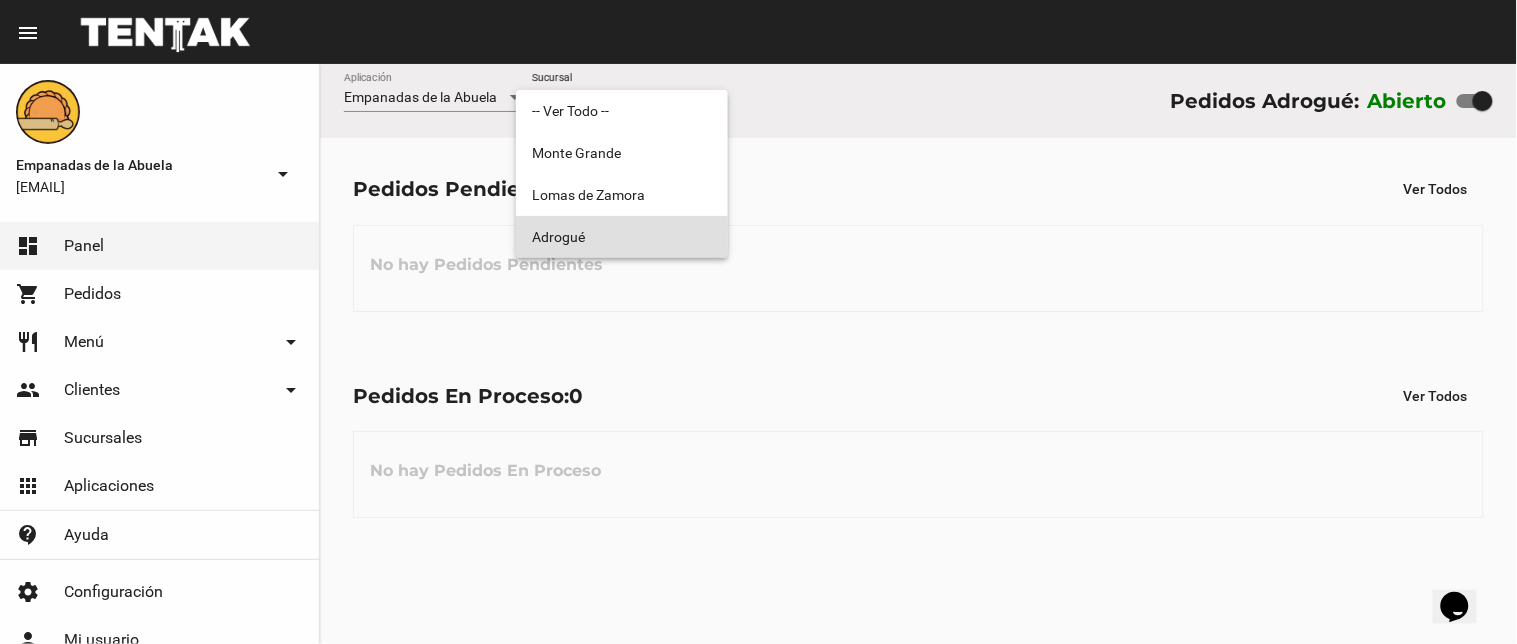 click on "Adrogué" at bounding box center [622, 237] 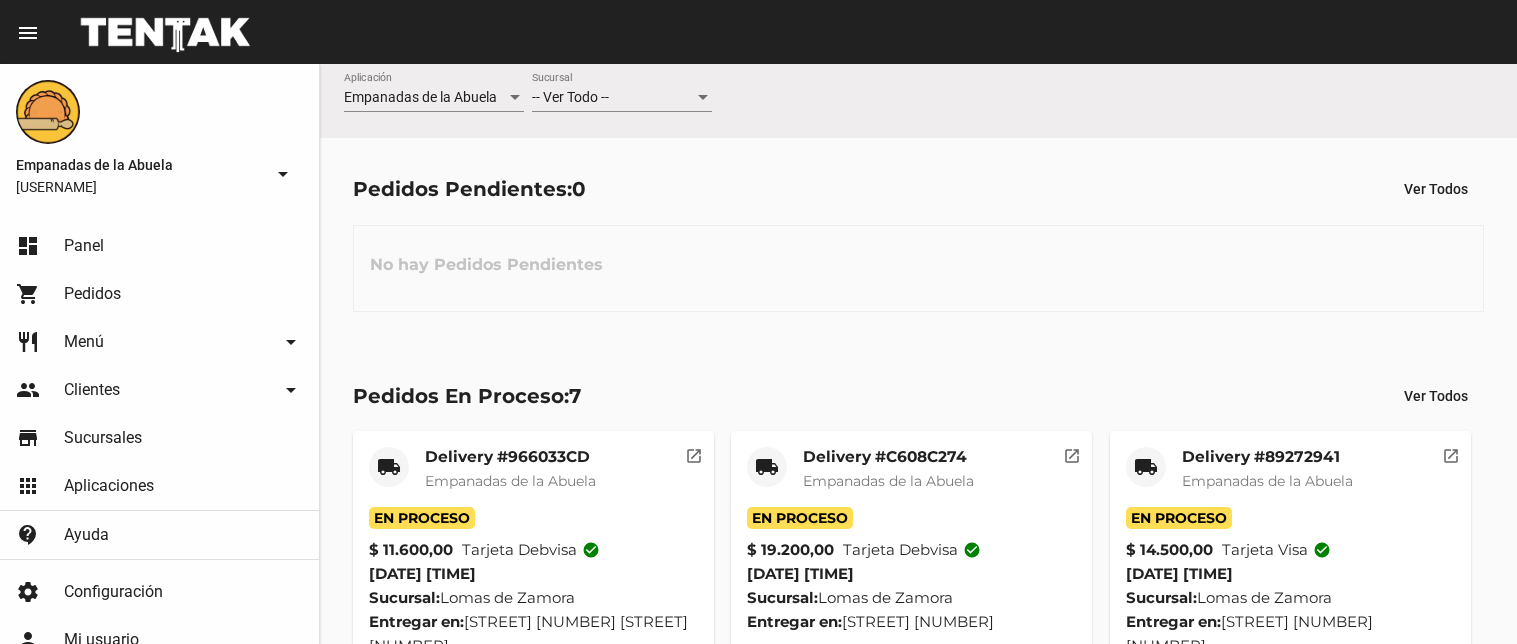 scroll, scrollTop: 0, scrollLeft: 0, axis: both 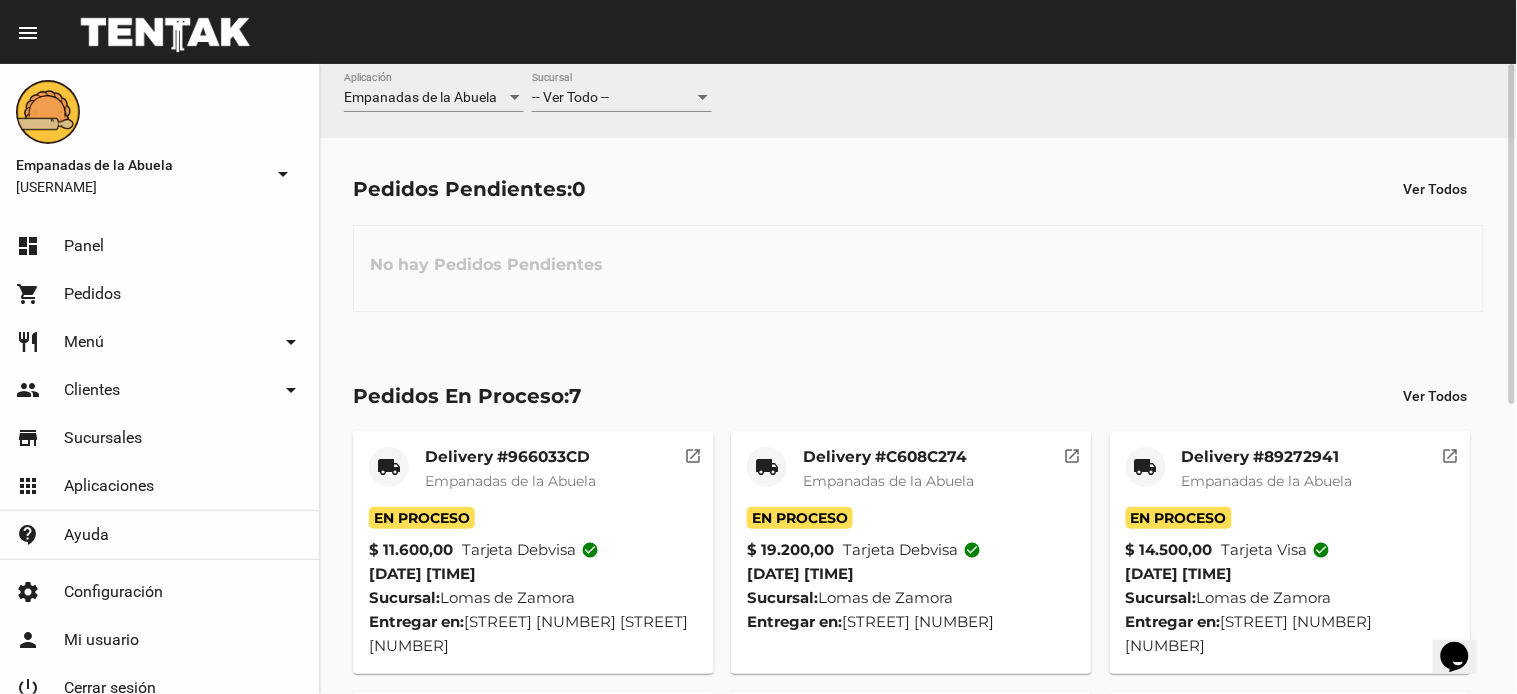 click on "-- Ver Todo -- Sucursal" 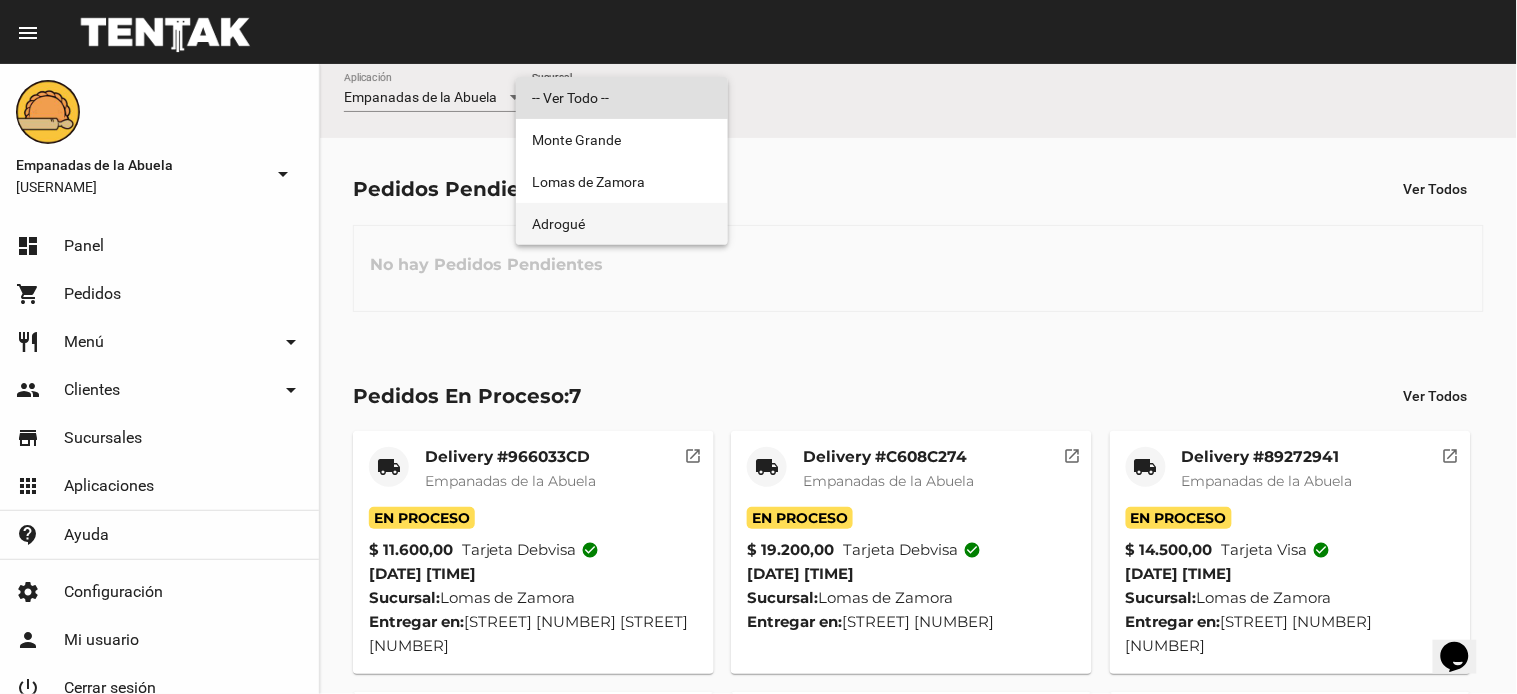 click on "Adrogué" at bounding box center [622, 224] 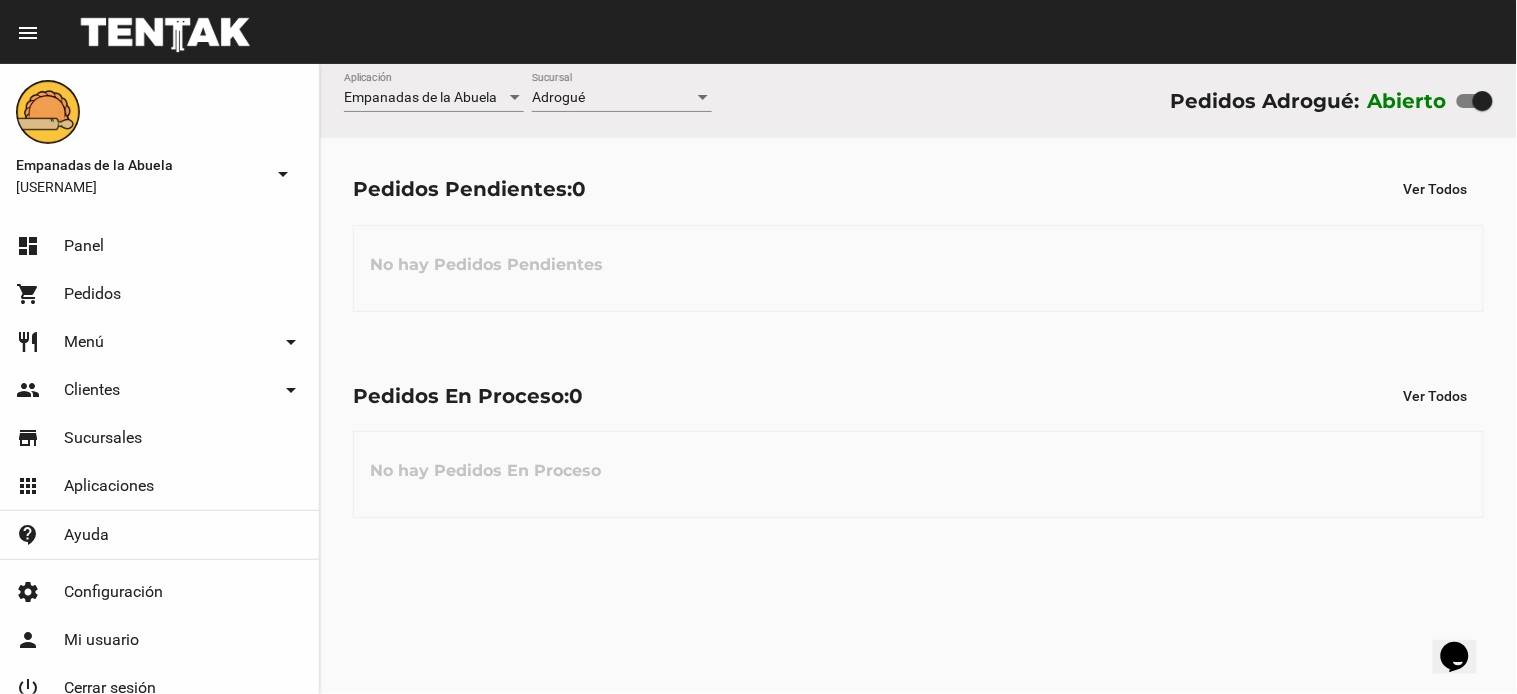 click on "Adrogué Sucursal" 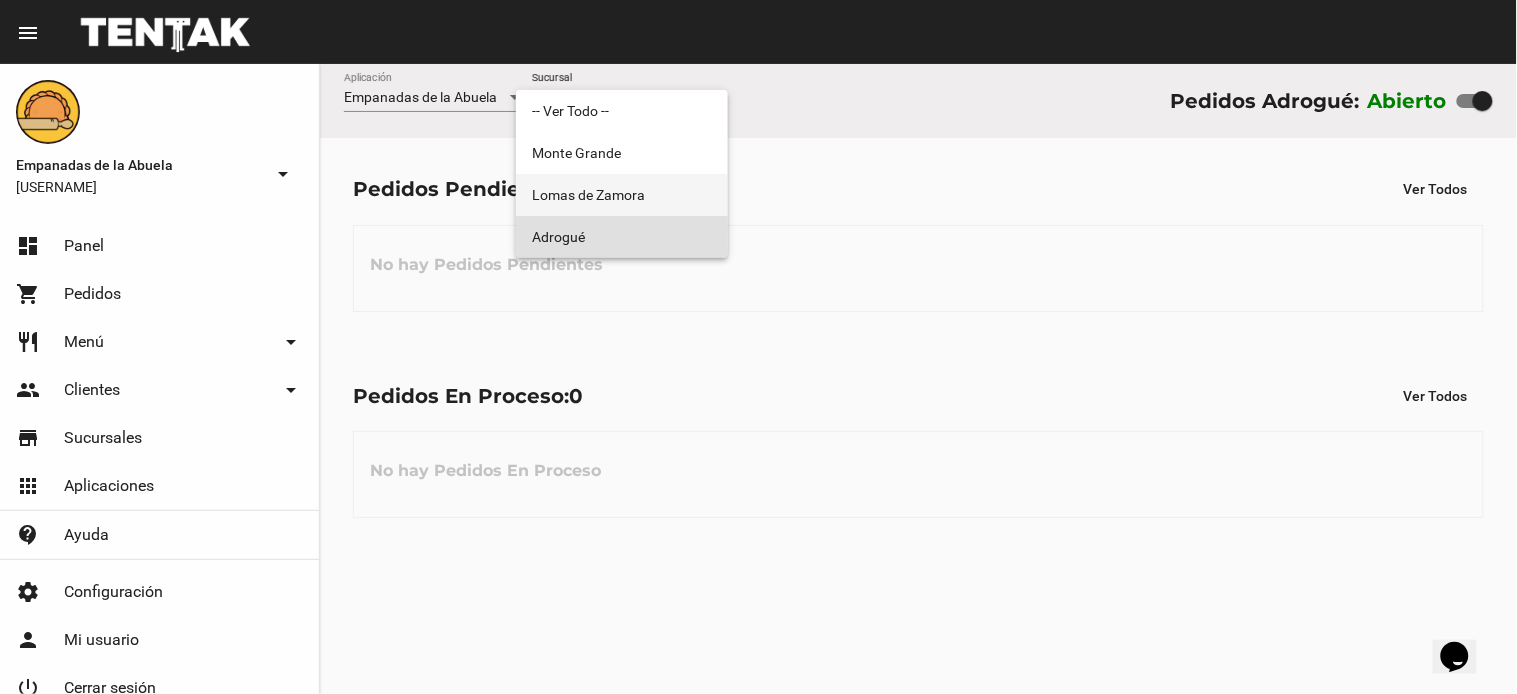 click on "Lomas de Zamora" at bounding box center (622, 195) 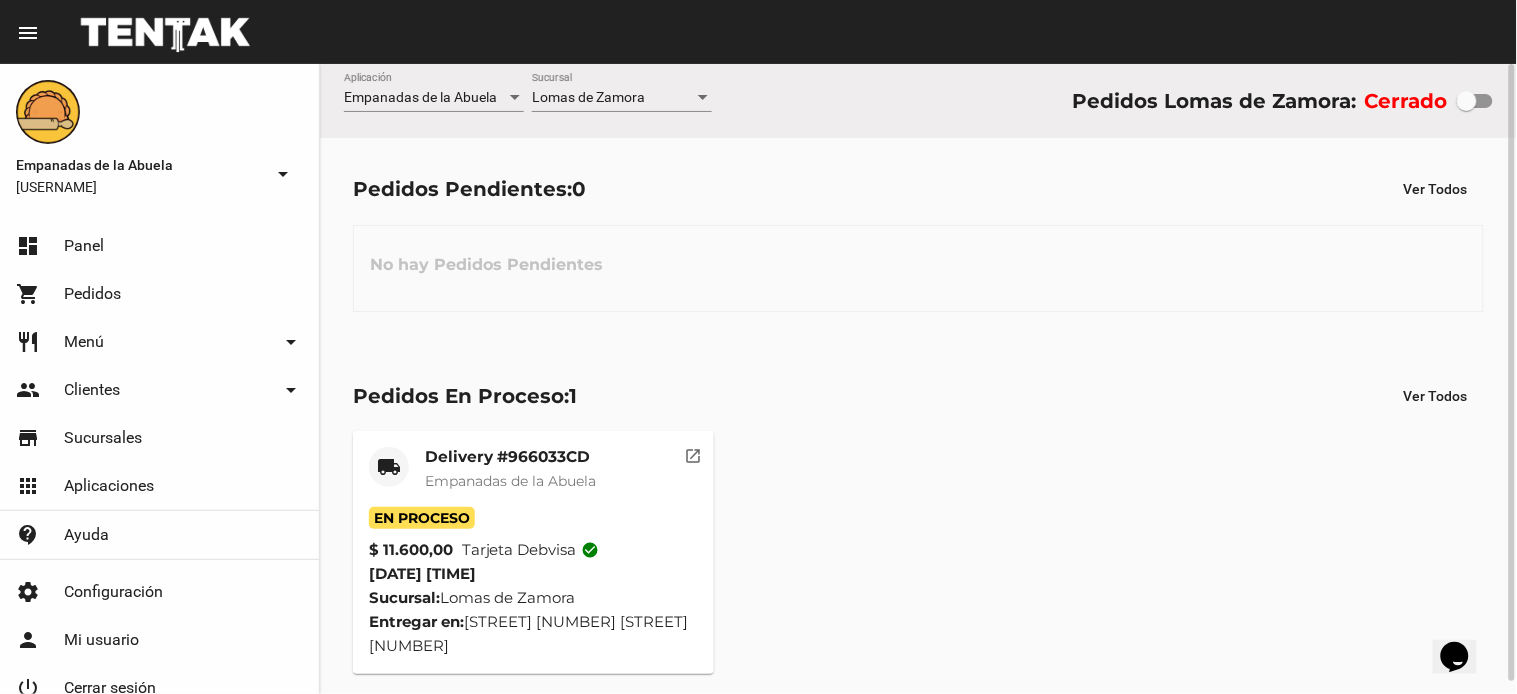click on "Empanadas de la Abuela Aplicación Lomas de Zamora Sucursal Pedidos Lomas de Zamora: Cerrado" 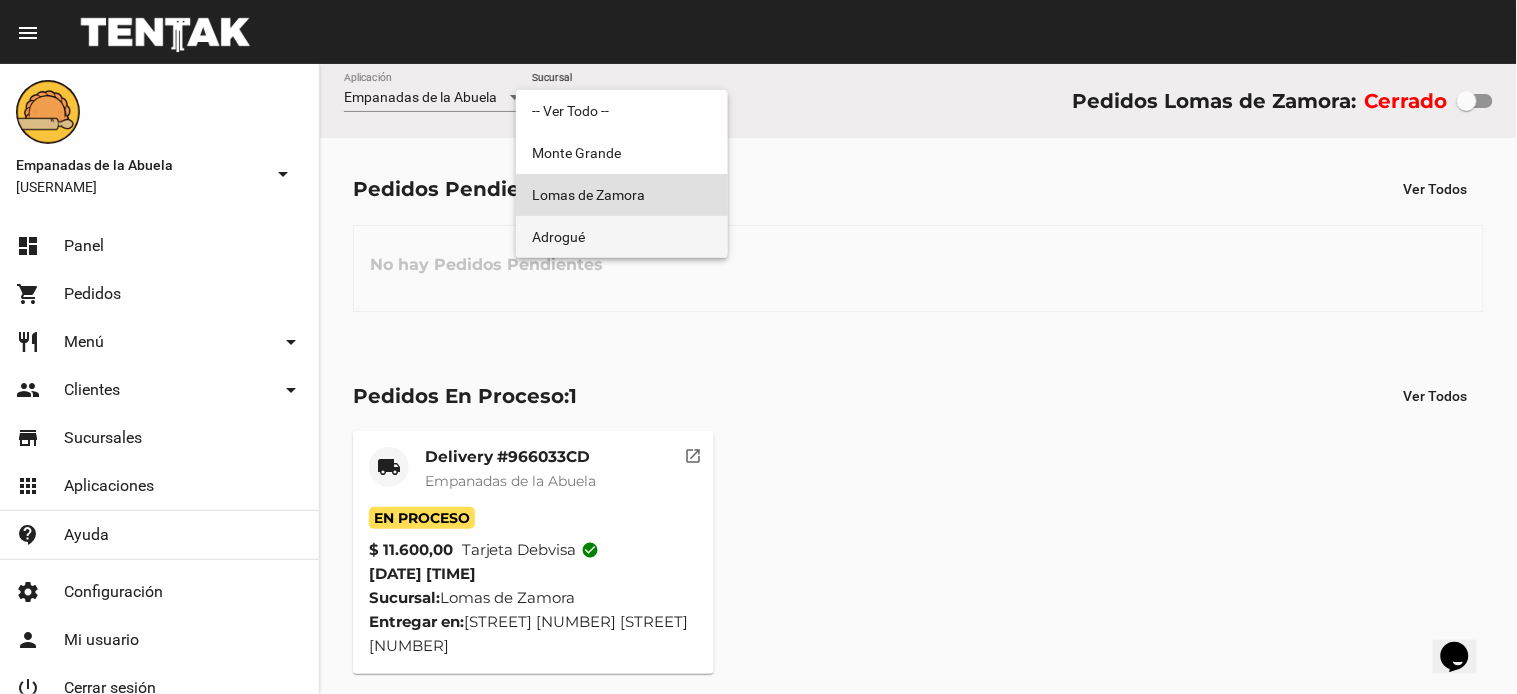 click on "Adrogué" at bounding box center [622, 237] 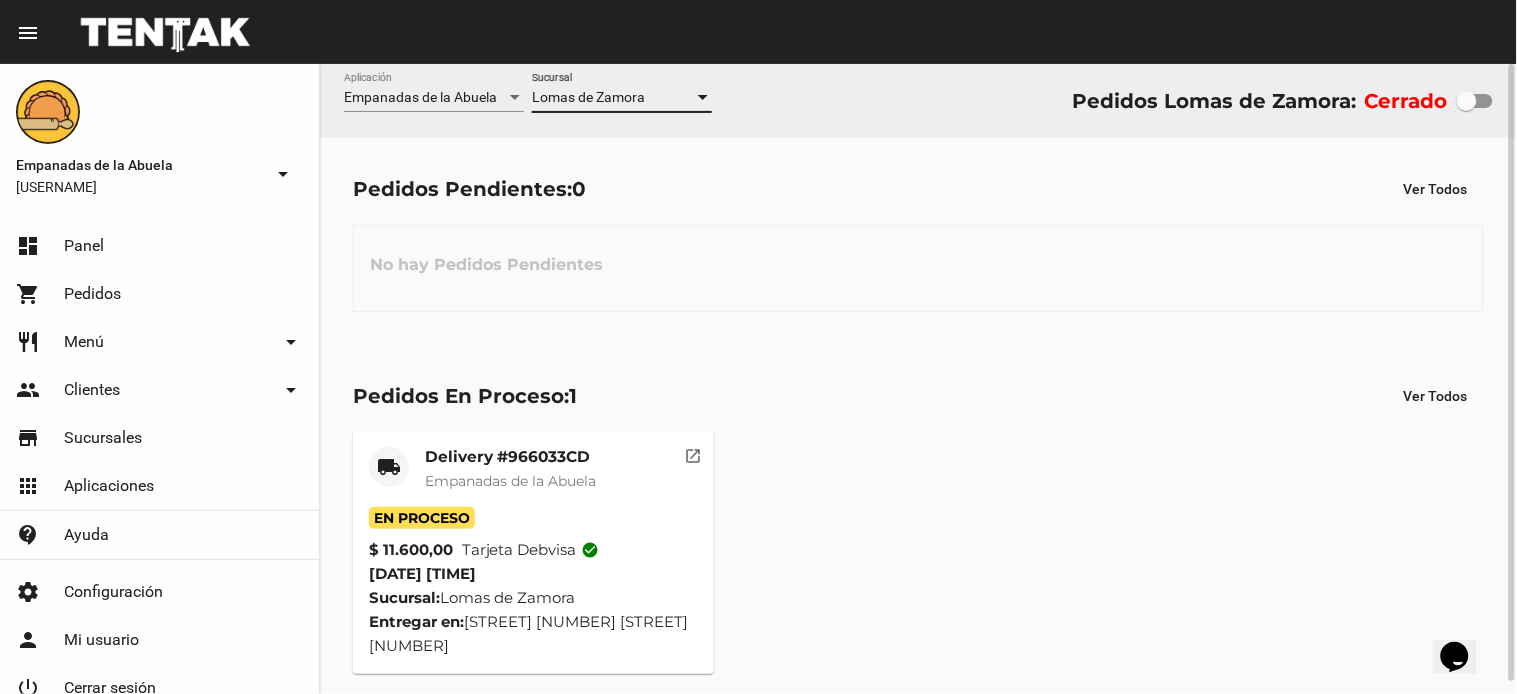 checkbox on "true" 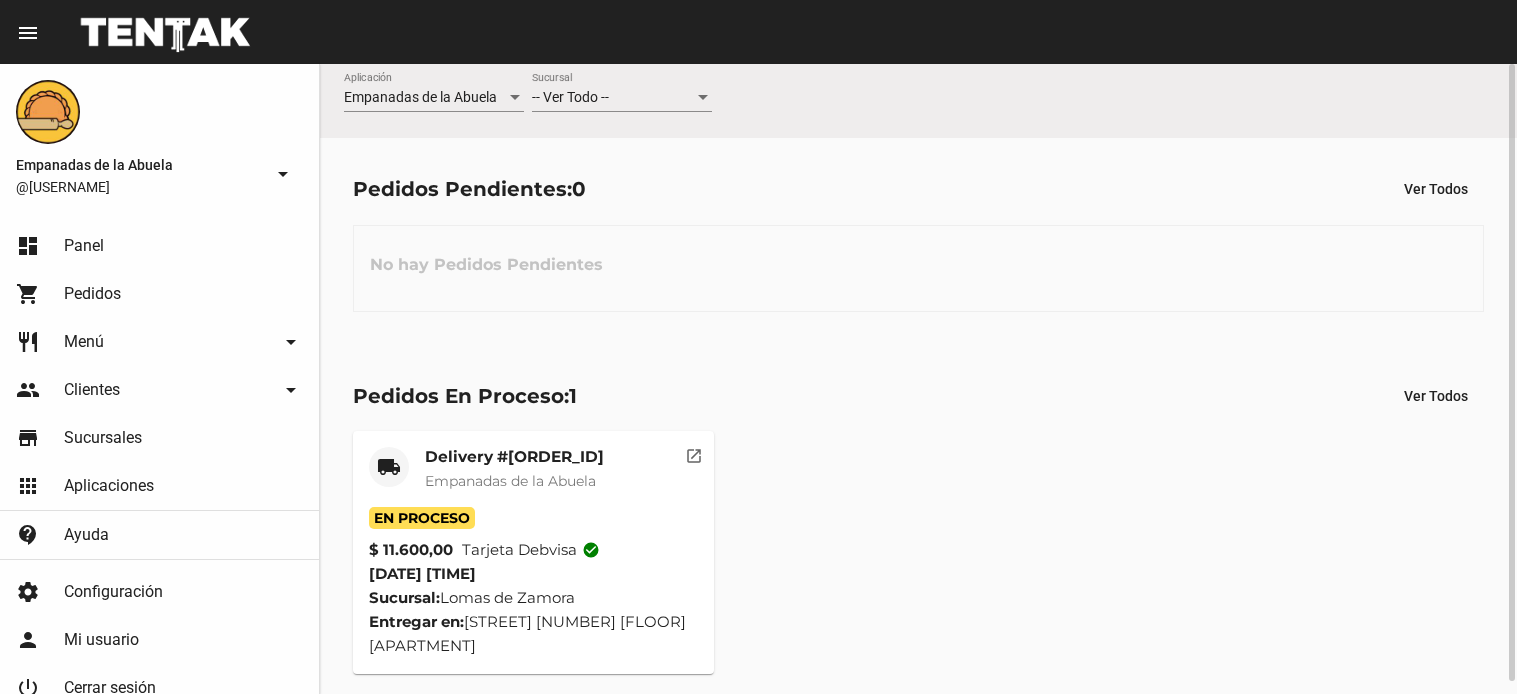 drag, startPoint x: 0, startPoint y: 0, endPoint x: 613, endPoint y: 95, distance: 620.3177 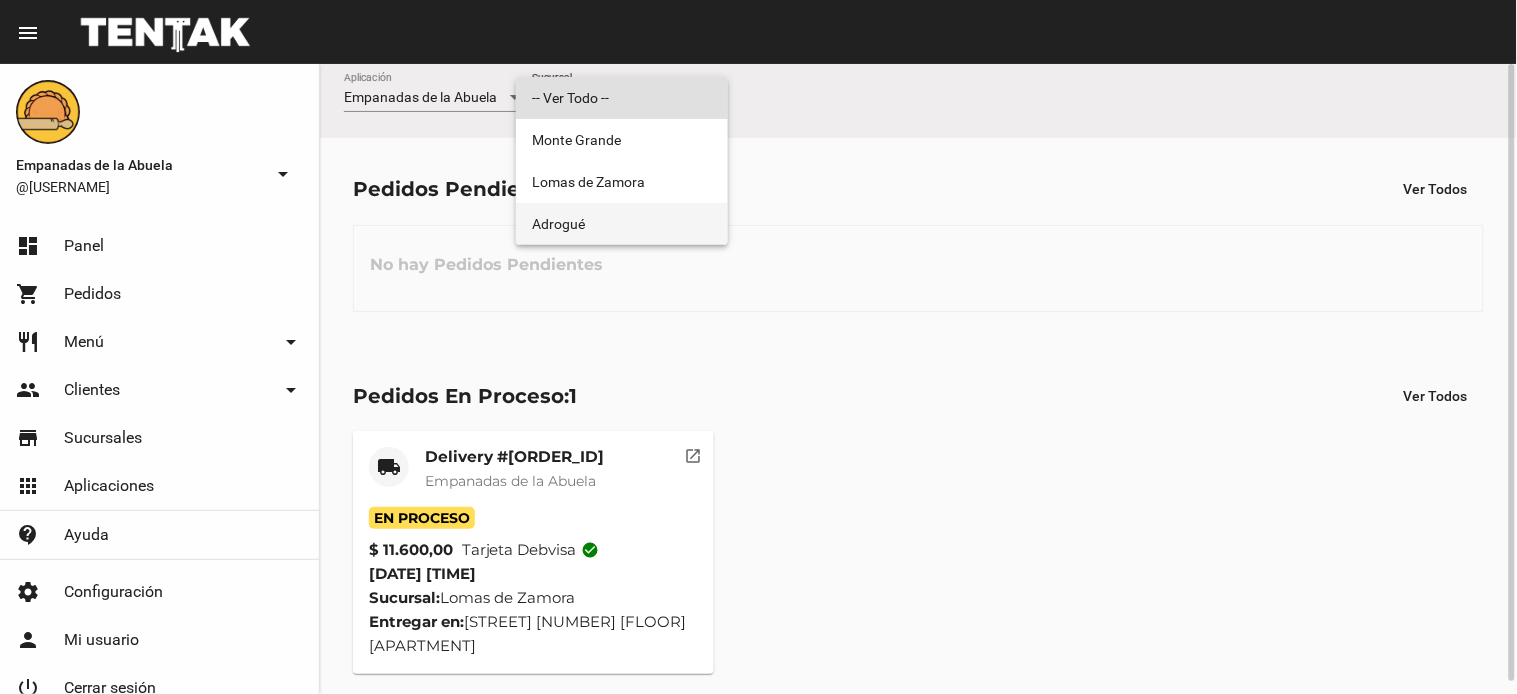 drag, startPoint x: 613, startPoint y: 95, endPoint x: 623, endPoint y: 213, distance: 118.42297 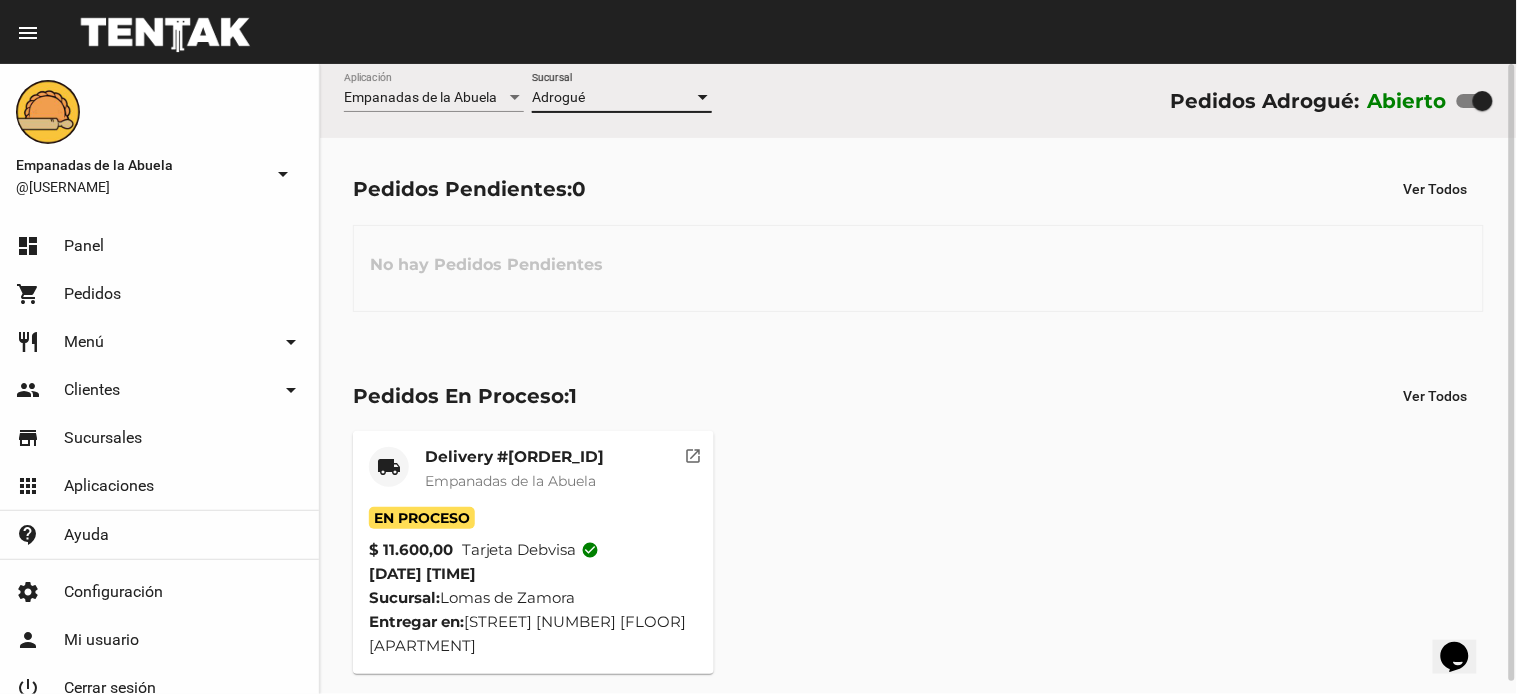 scroll, scrollTop: 0, scrollLeft: 0, axis: both 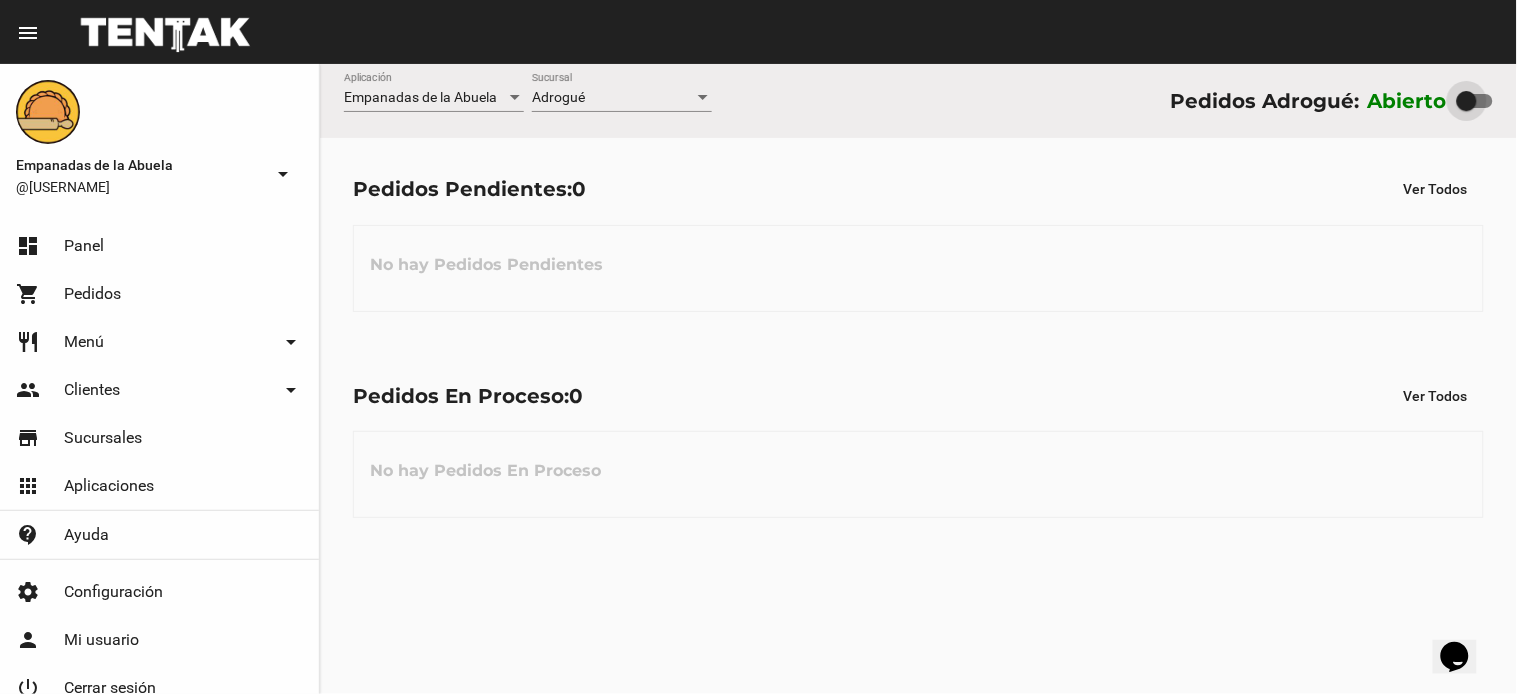 drag, startPoint x: 1491, startPoint y: 102, endPoint x: 622, endPoint y: 308, distance: 893.0829 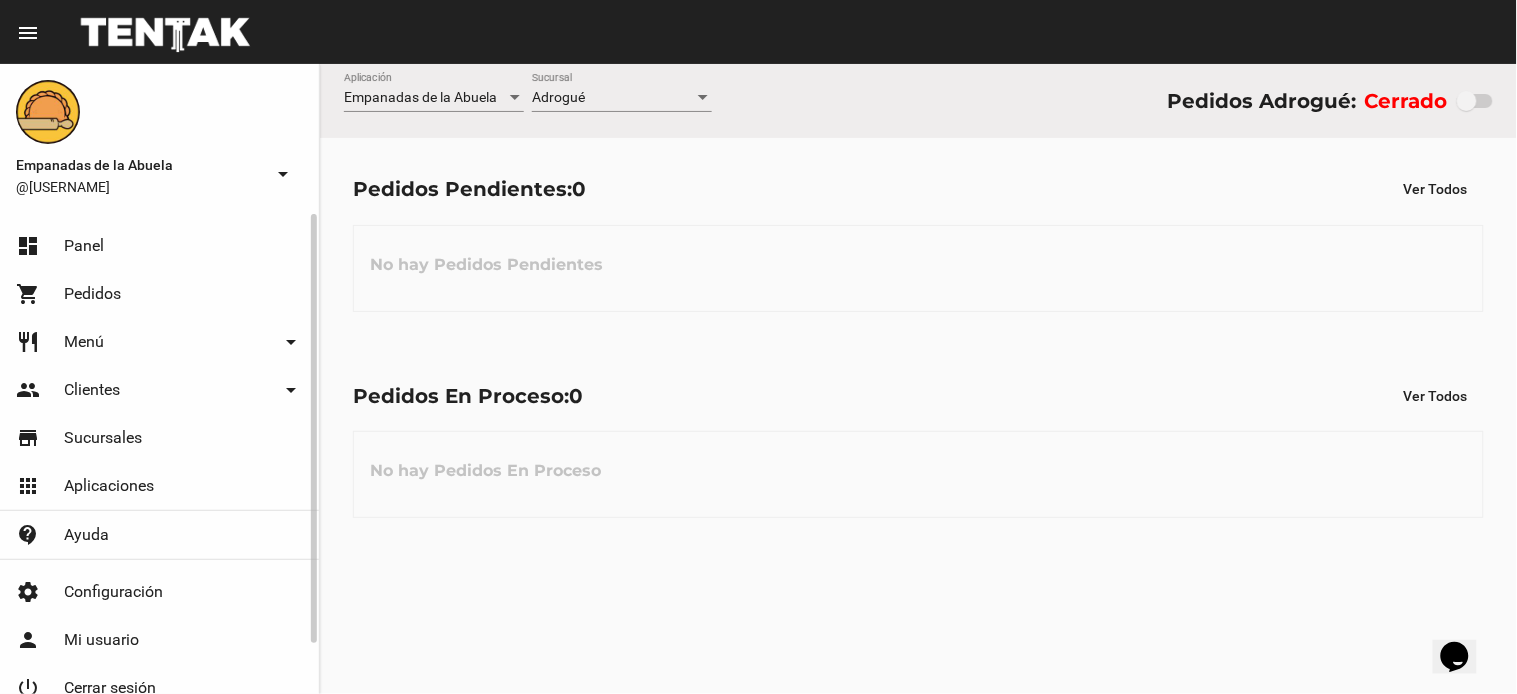 scroll, scrollTop: 55, scrollLeft: 0, axis: vertical 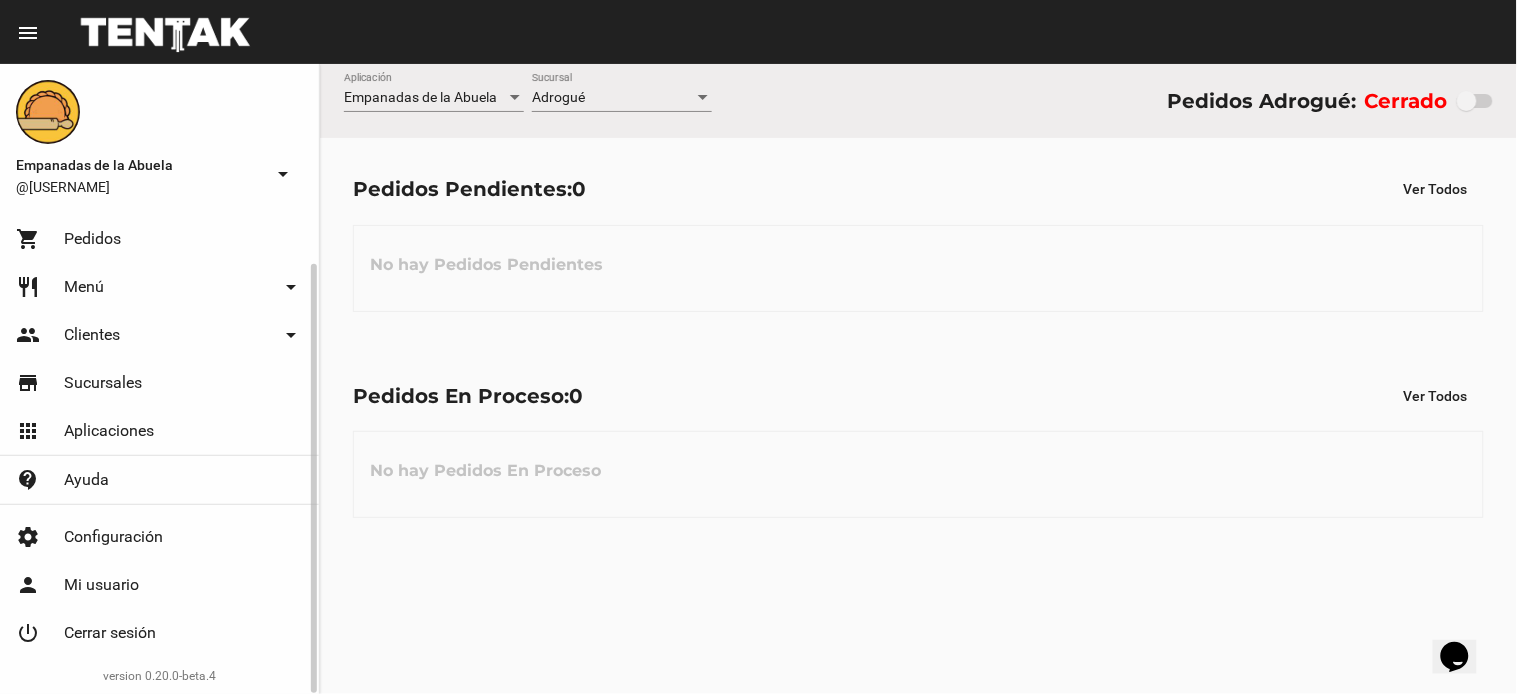 drag, startPoint x: 194, startPoint y: 627, endPoint x: 1327, endPoint y: 18, distance: 1286.3009 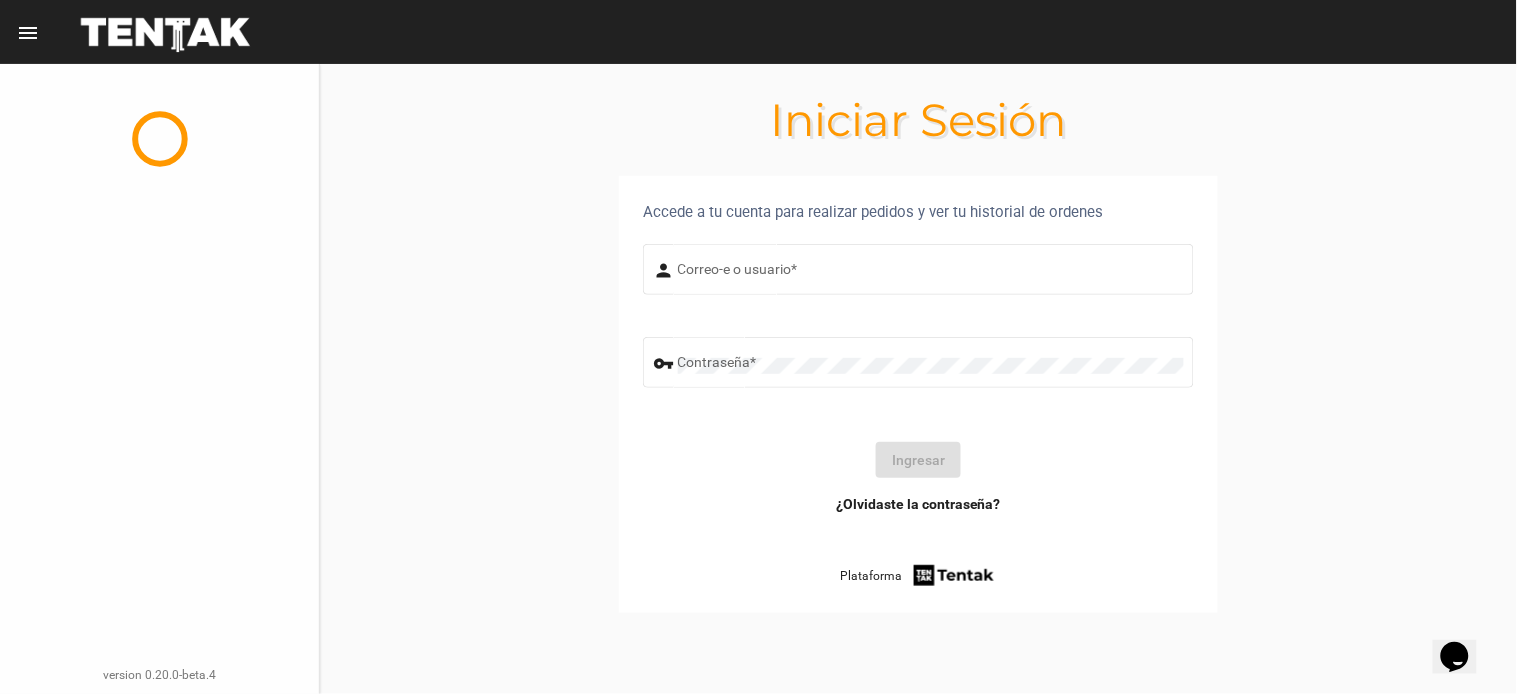 scroll, scrollTop: 0, scrollLeft: 0, axis: both 